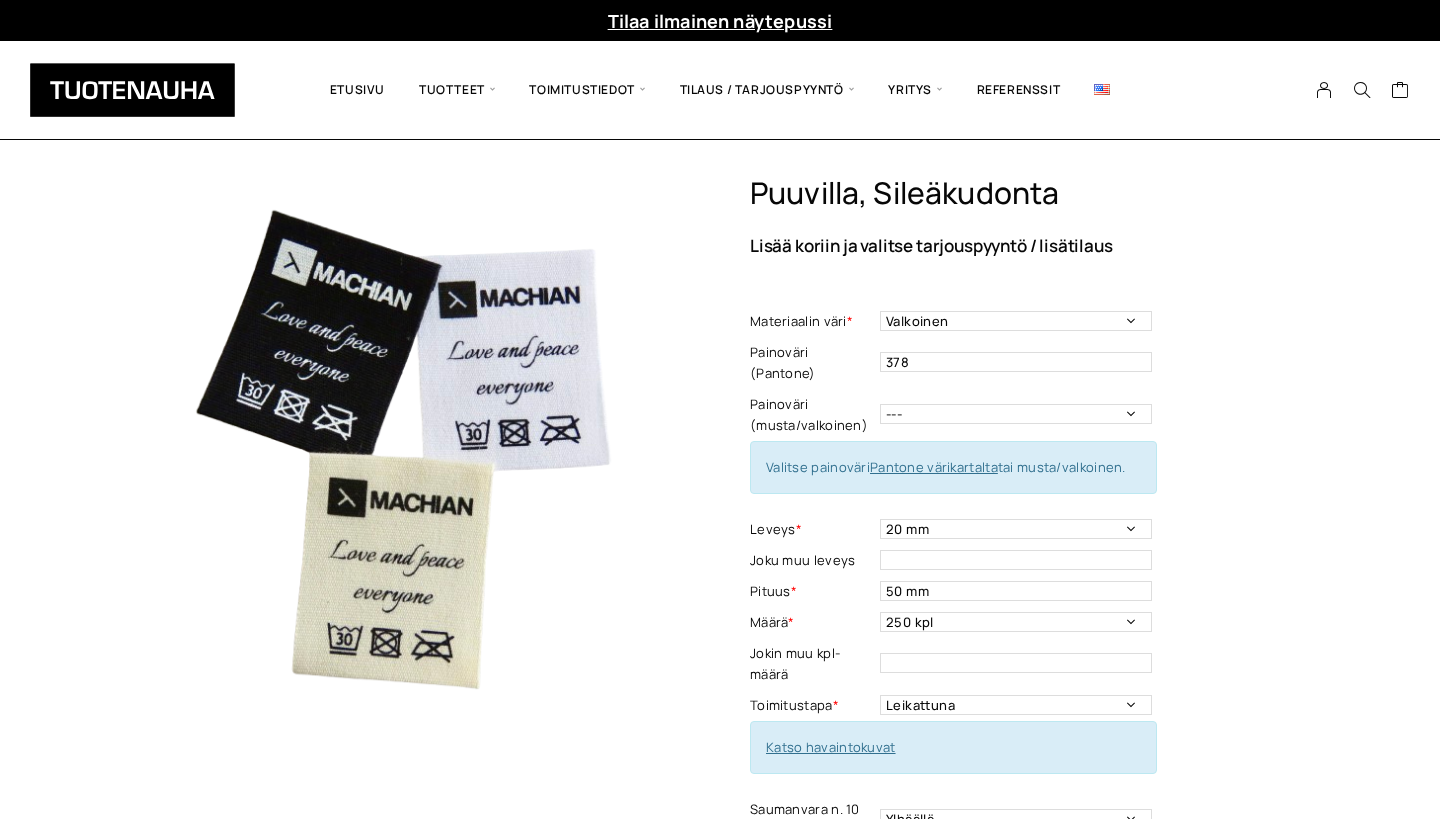 scroll, scrollTop: 0, scrollLeft: 0, axis: both 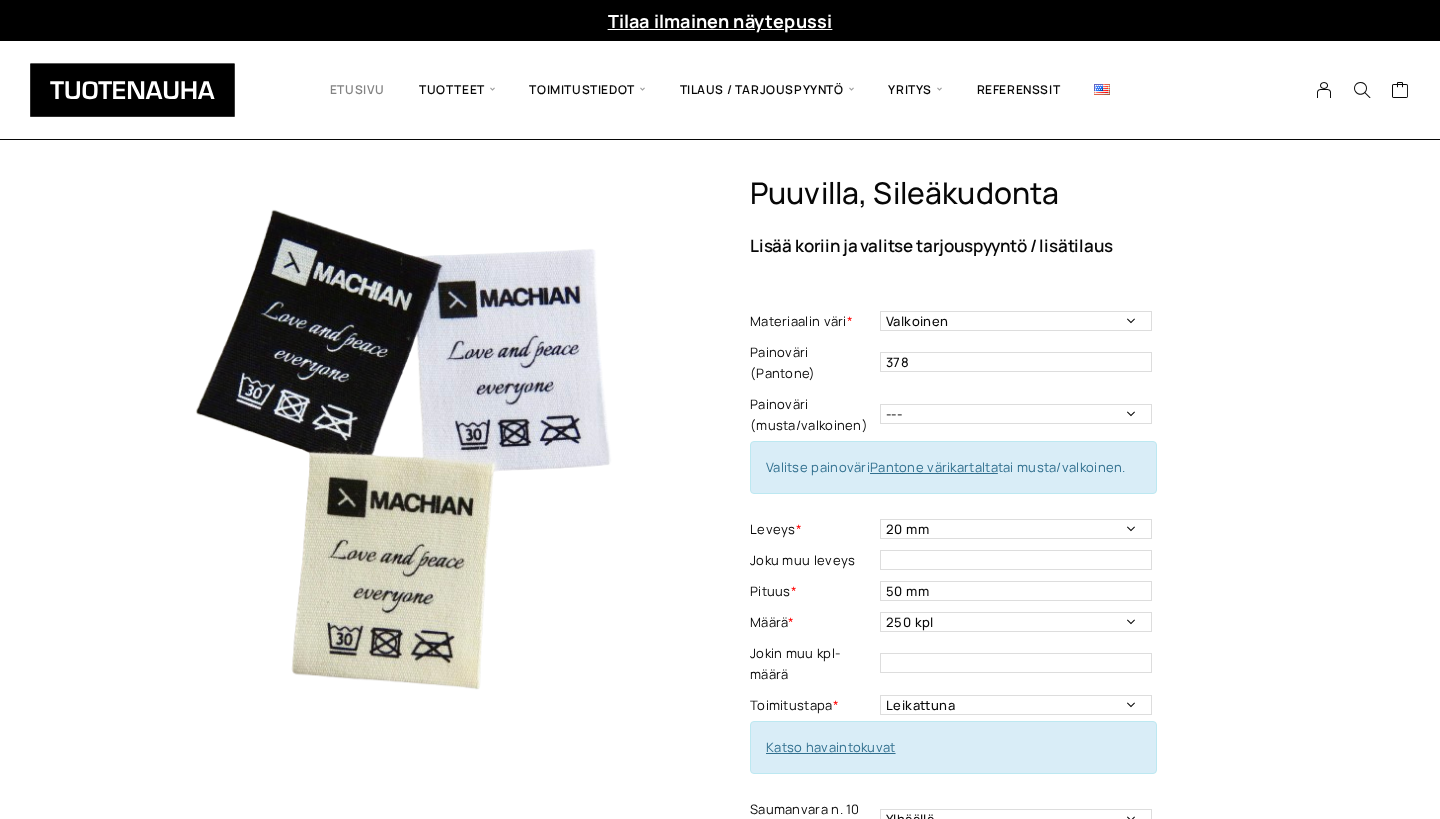 click on "Etusivu" at bounding box center [357, 90] 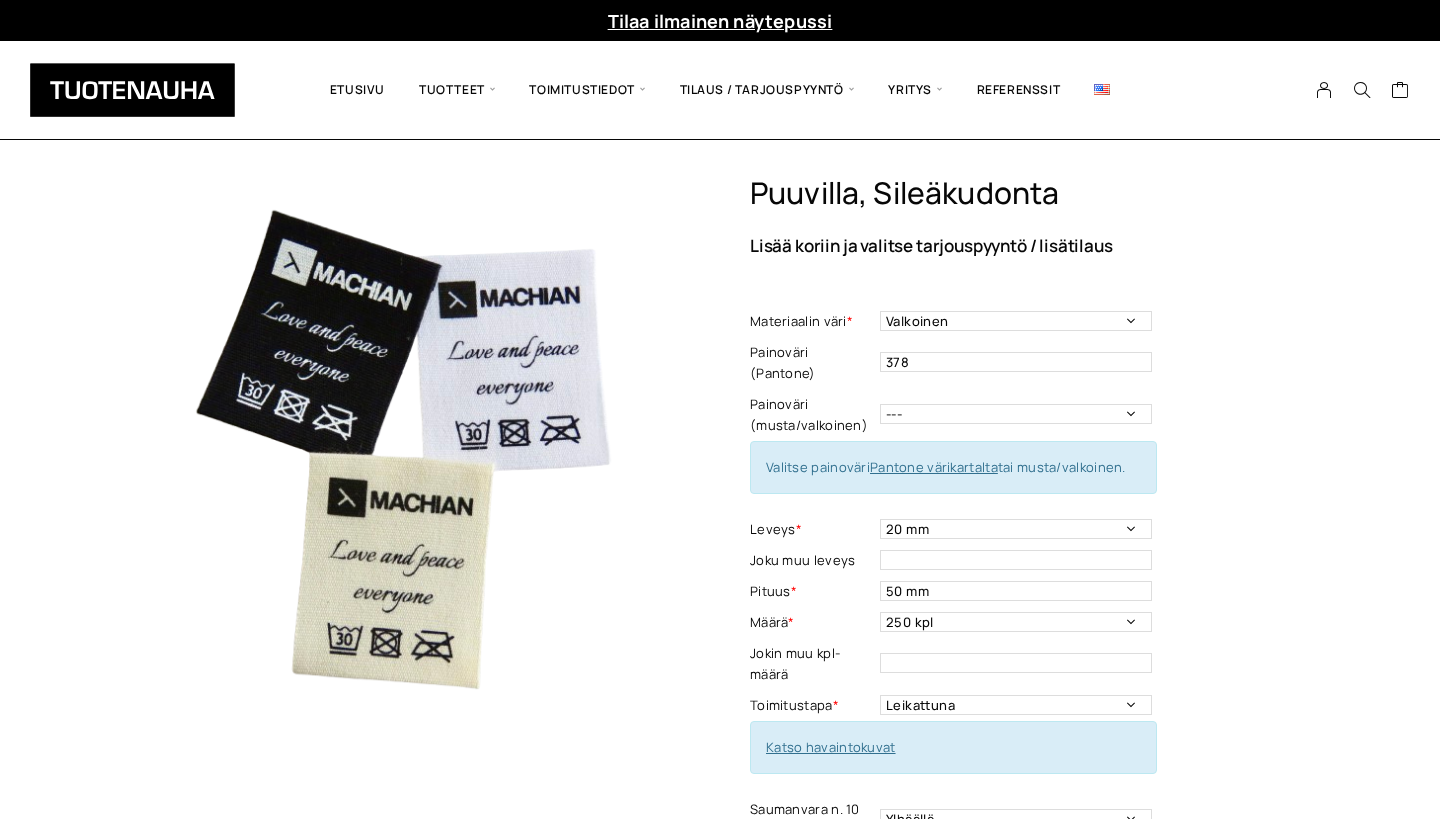 click at bounding box center [1102, 89] 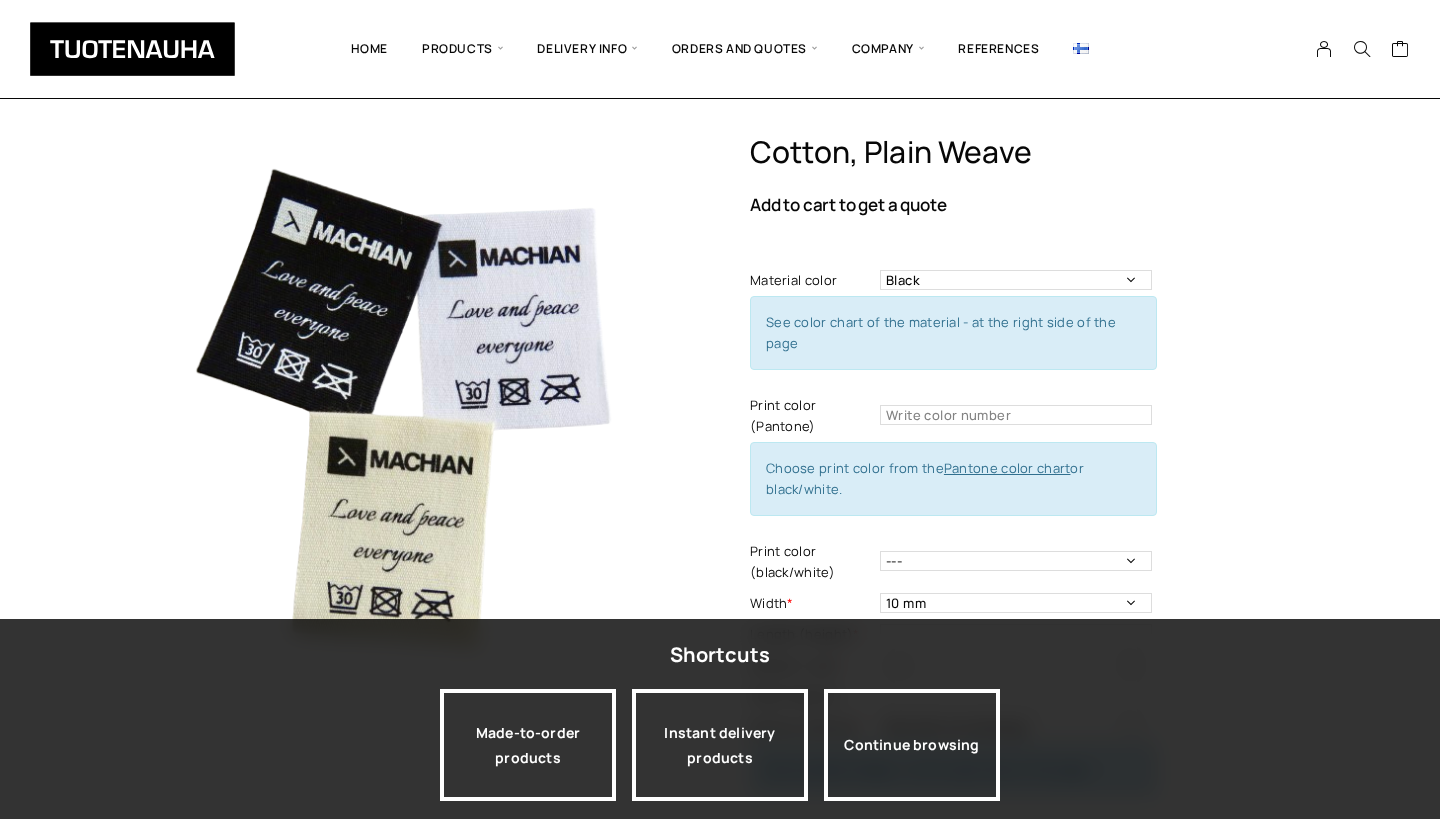 scroll, scrollTop: 0, scrollLeft: 0, axis: both 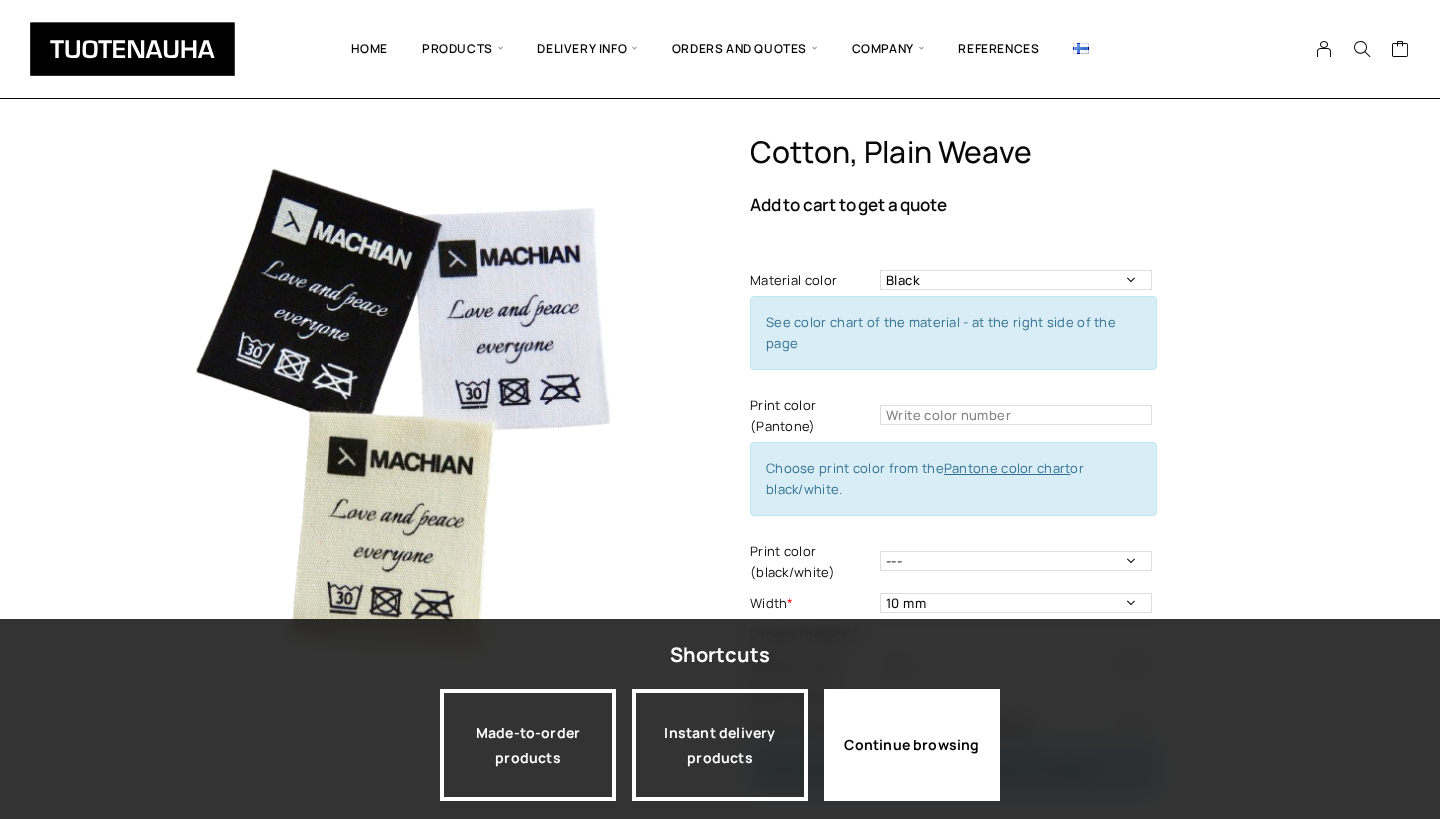 click on "Continue browsing" at bounding box center (912, 745) 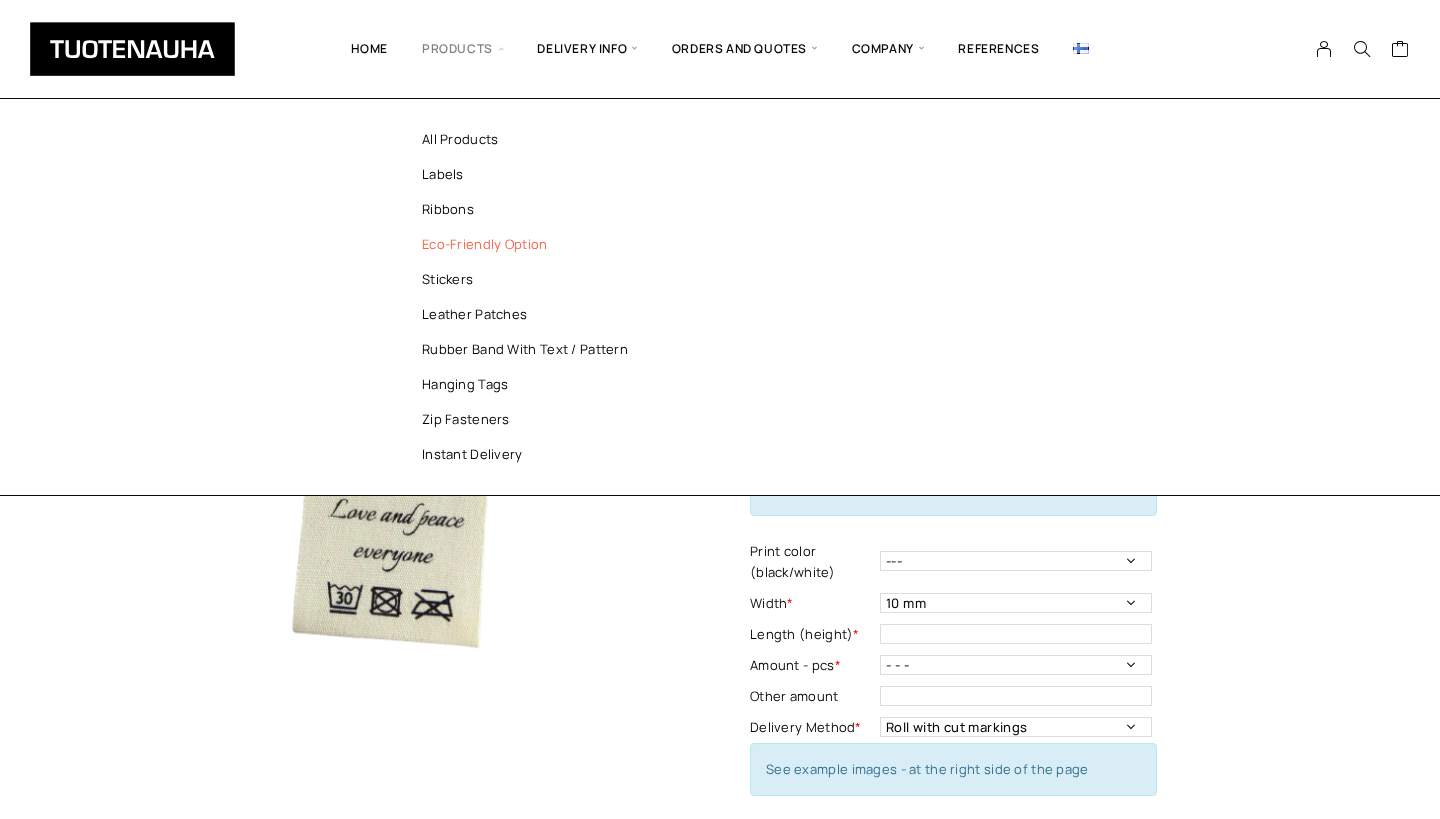 click on "Eco-friendly option" at bounding box center (535, 244) 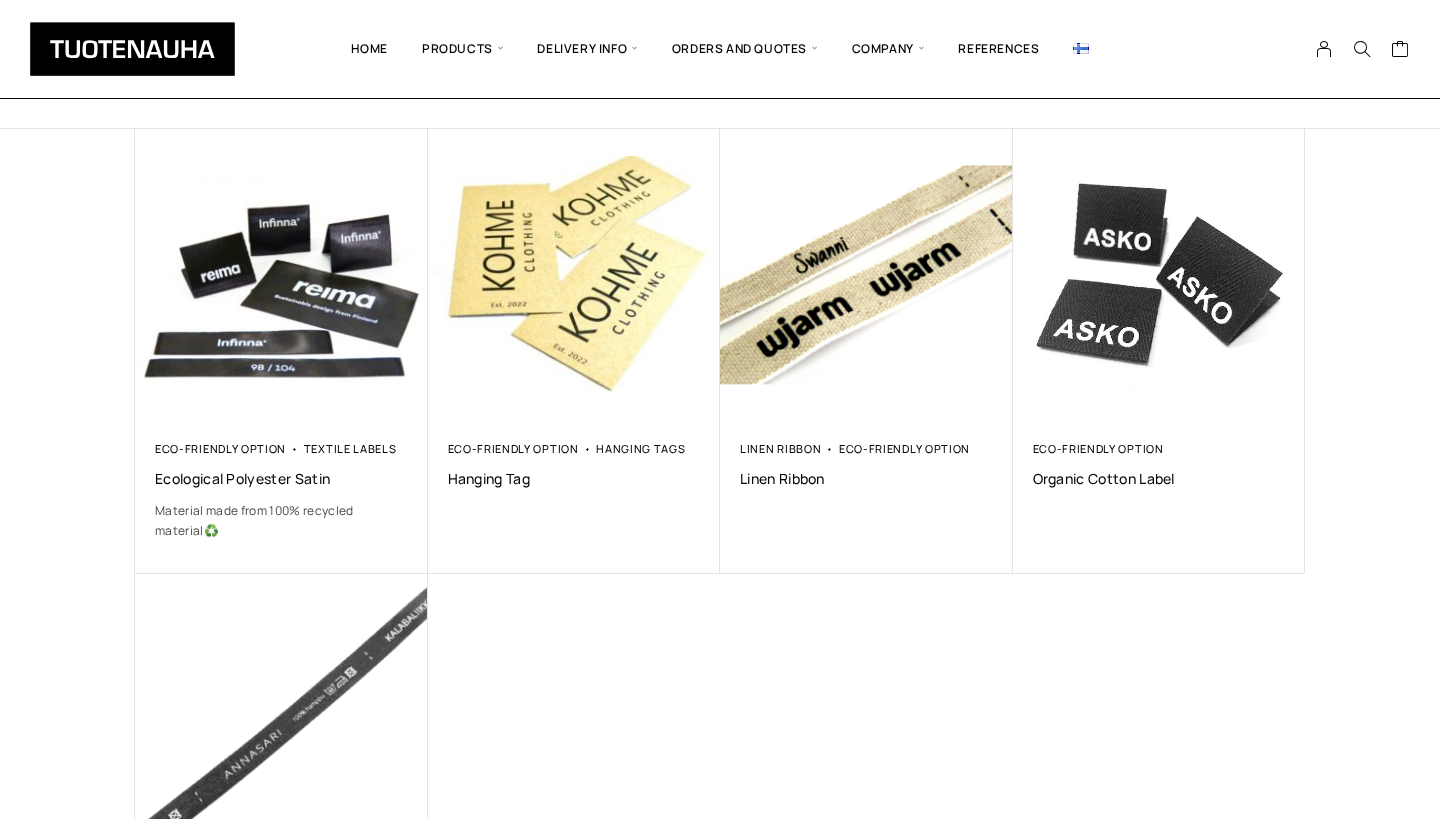 scroll, scrollTop: 286, scrollLeft: 0, axis: vertical 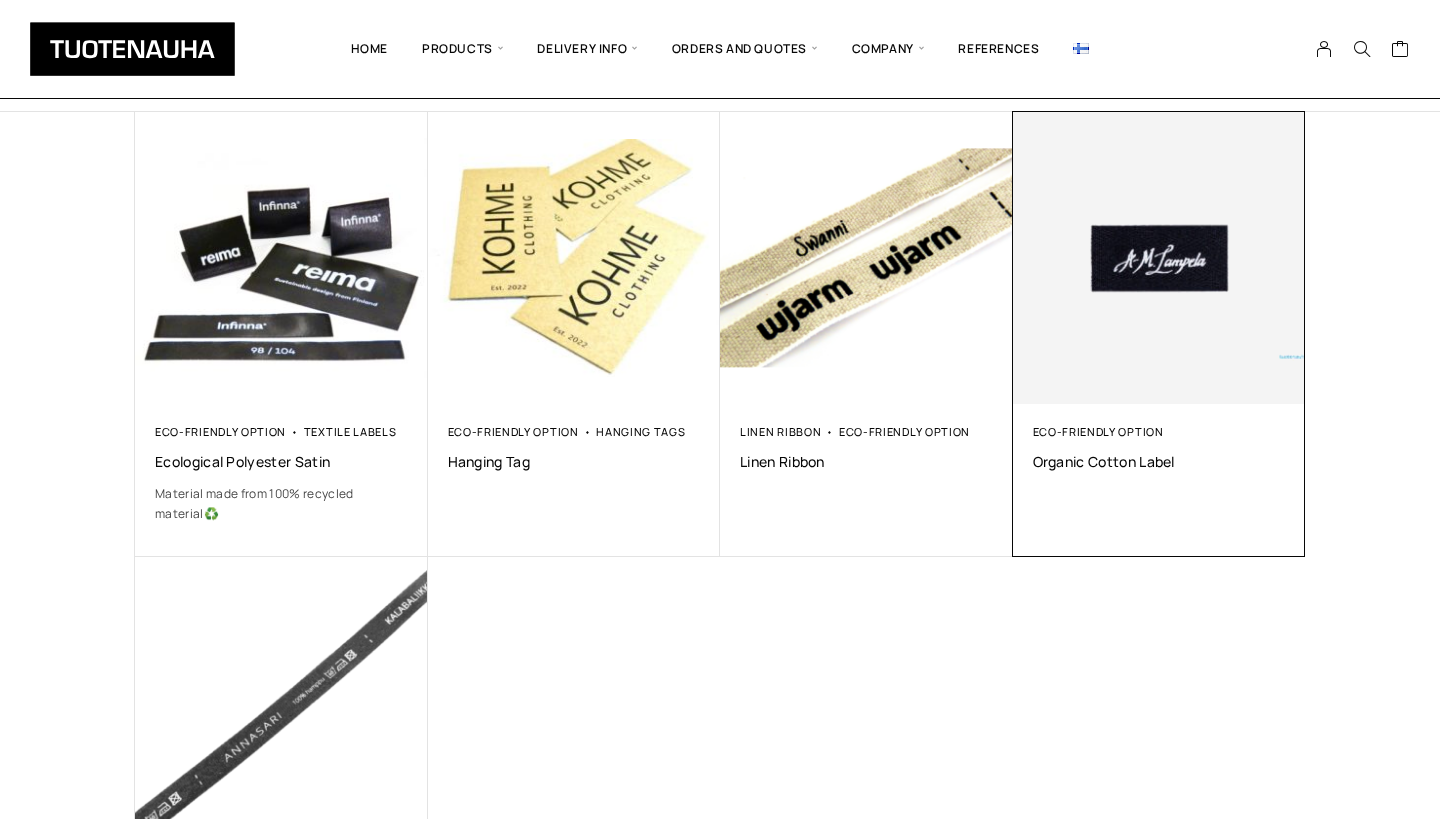 click at bounding box center (1158, 257) 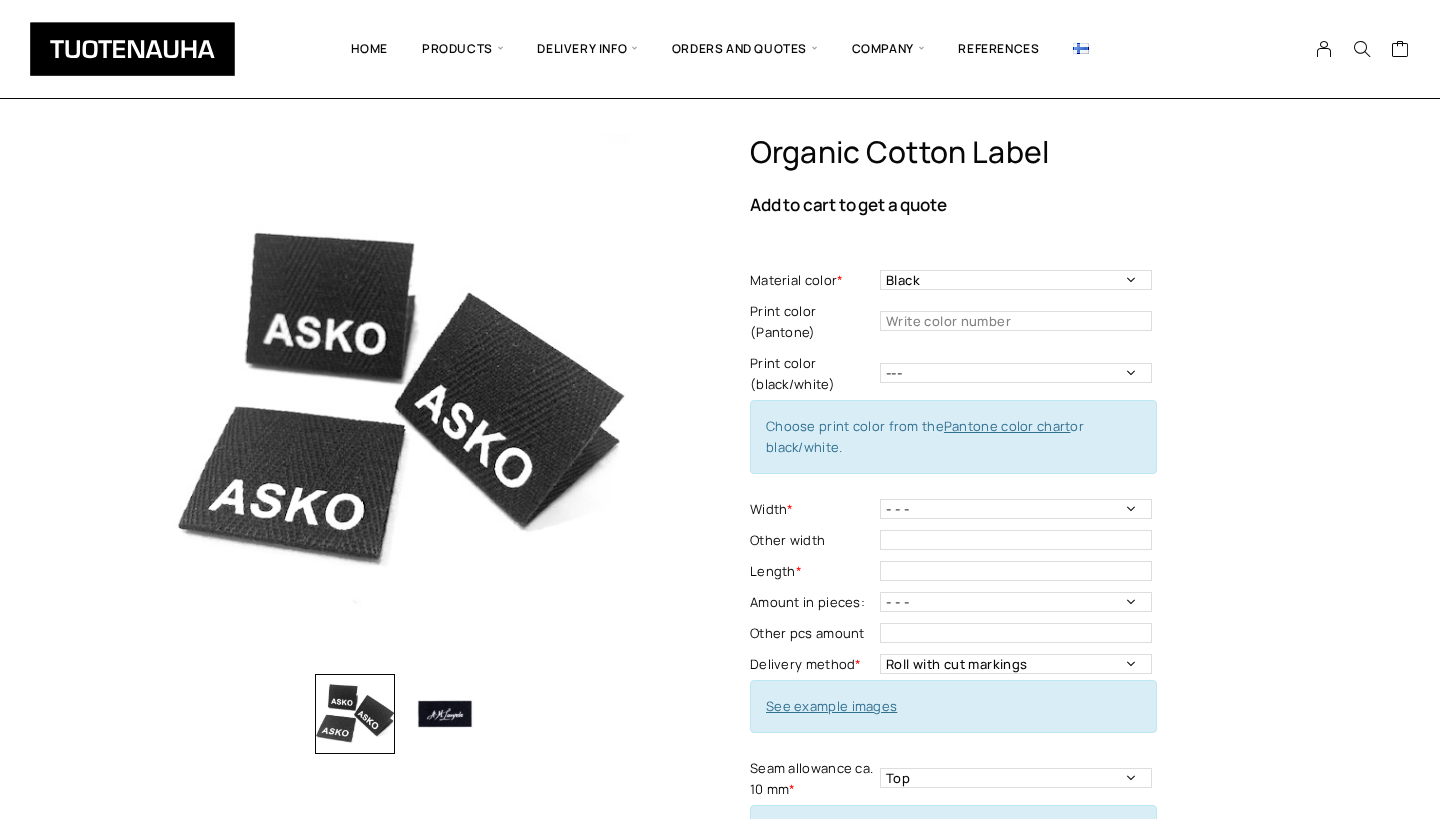 scroll, scrollTop: 0, scrollLeft: 0, axis: both 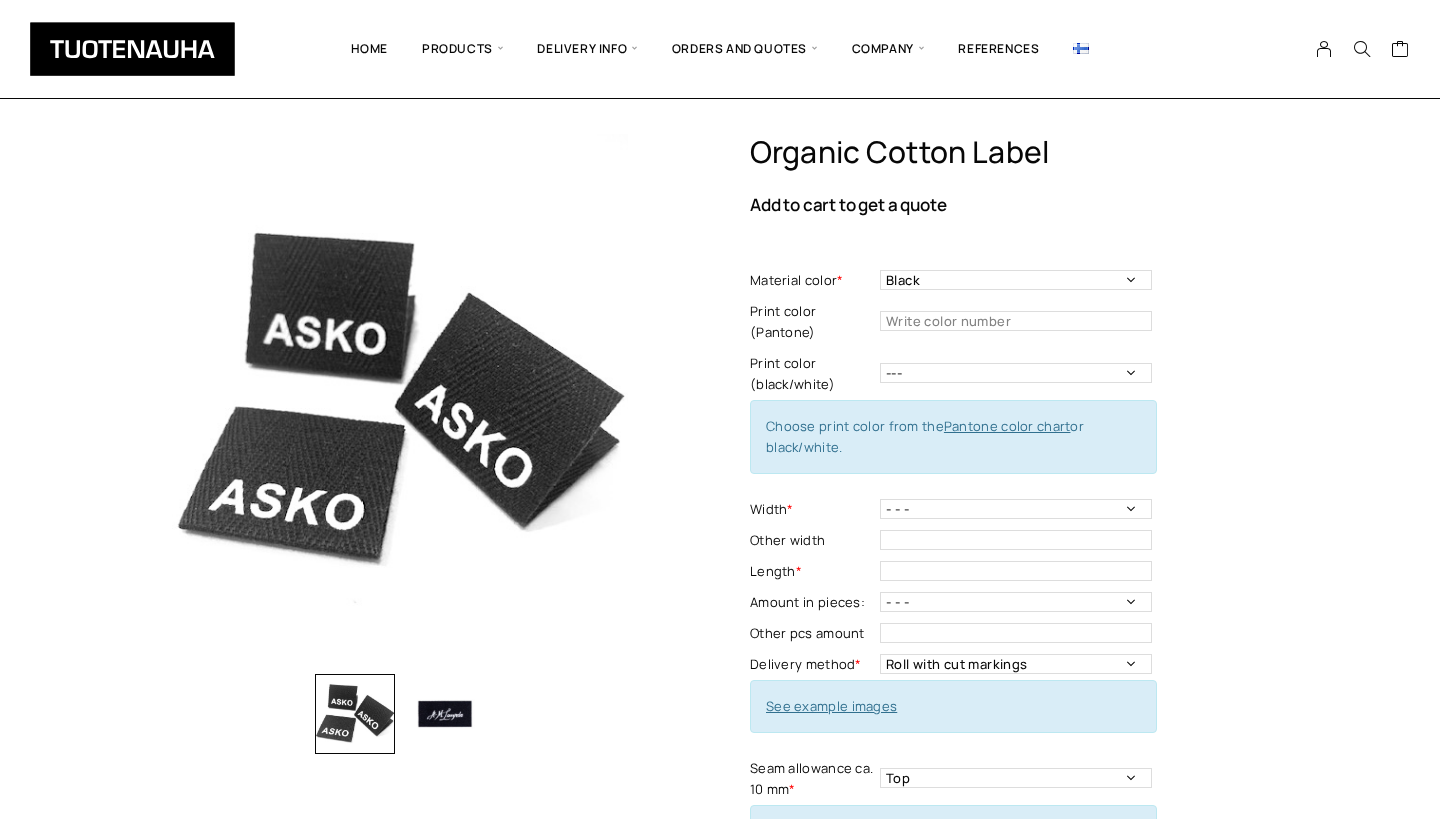 click at bounding box center (445, 714) 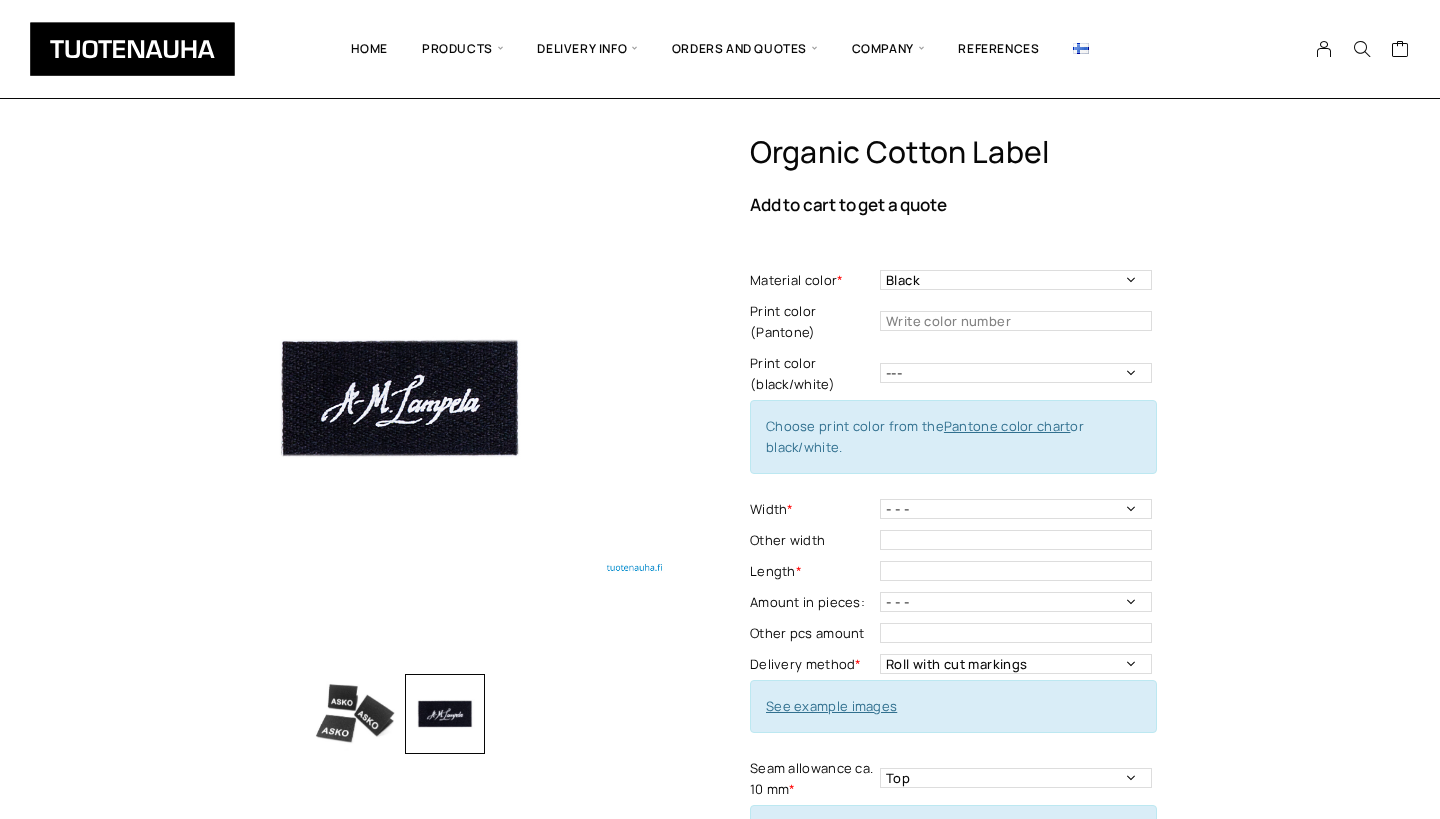 click at bounding box center [355, 714] 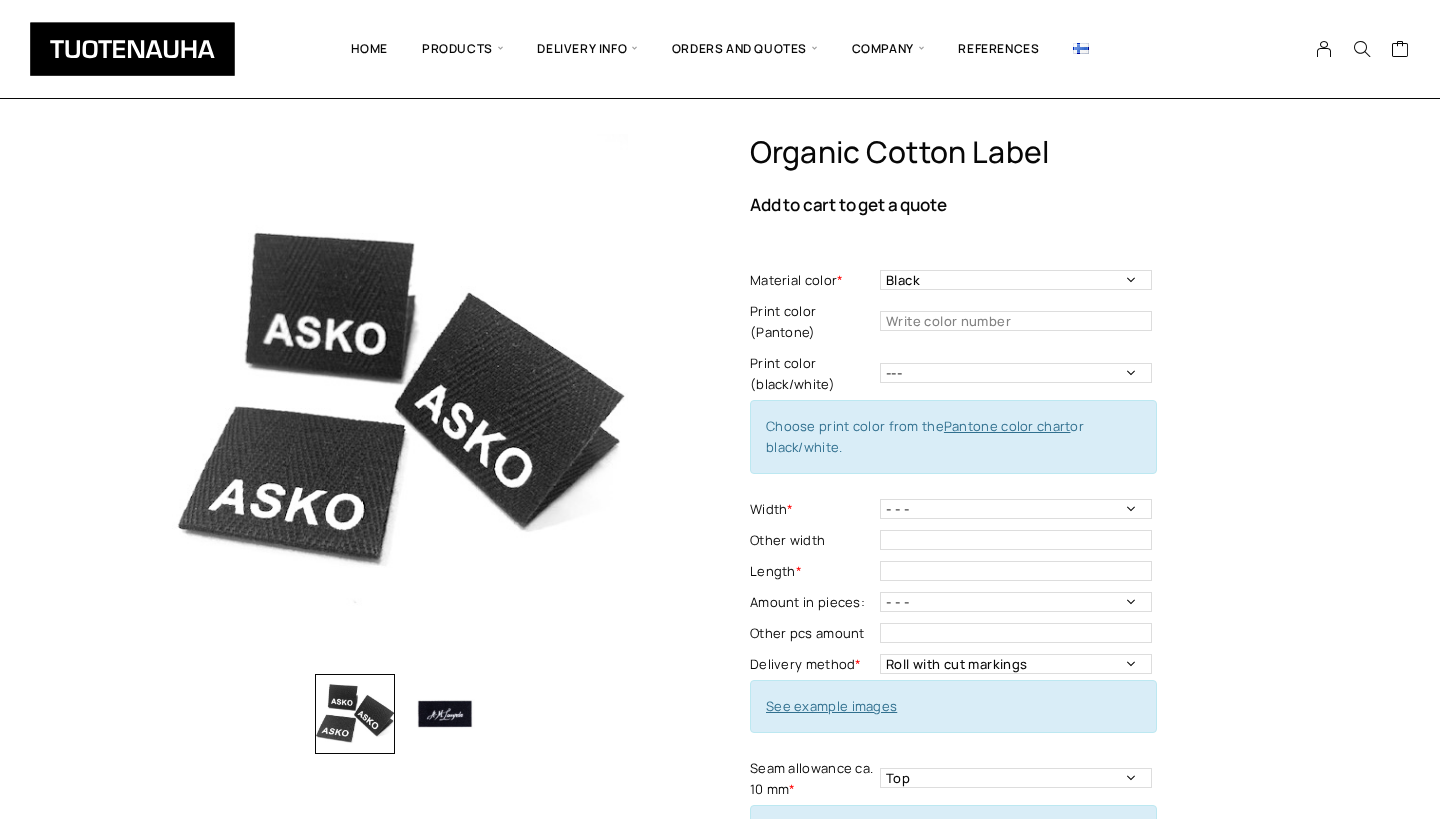 scroll, scrollTop: 0, scrollLeft: 0, axis: both 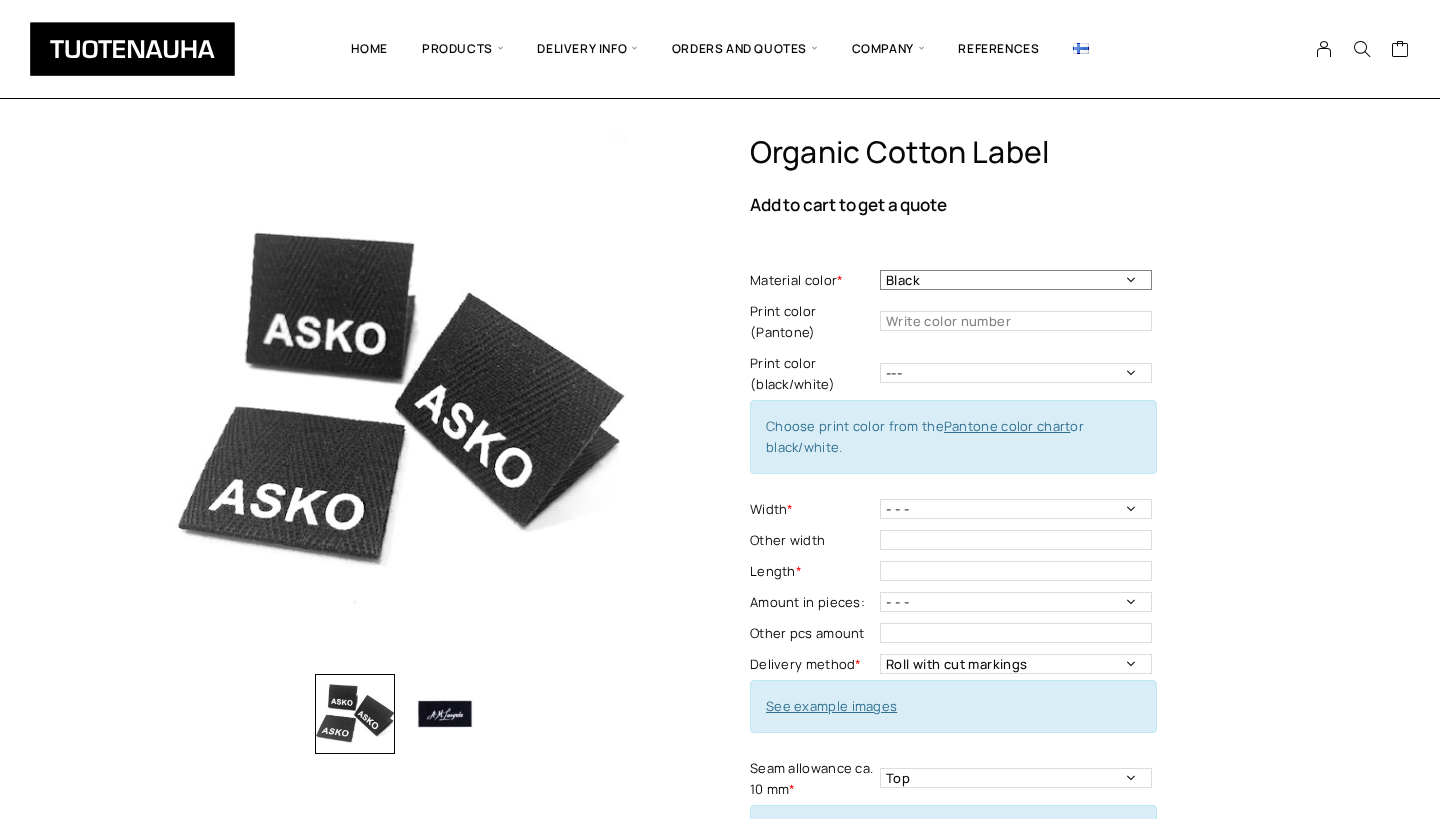 select on "White" 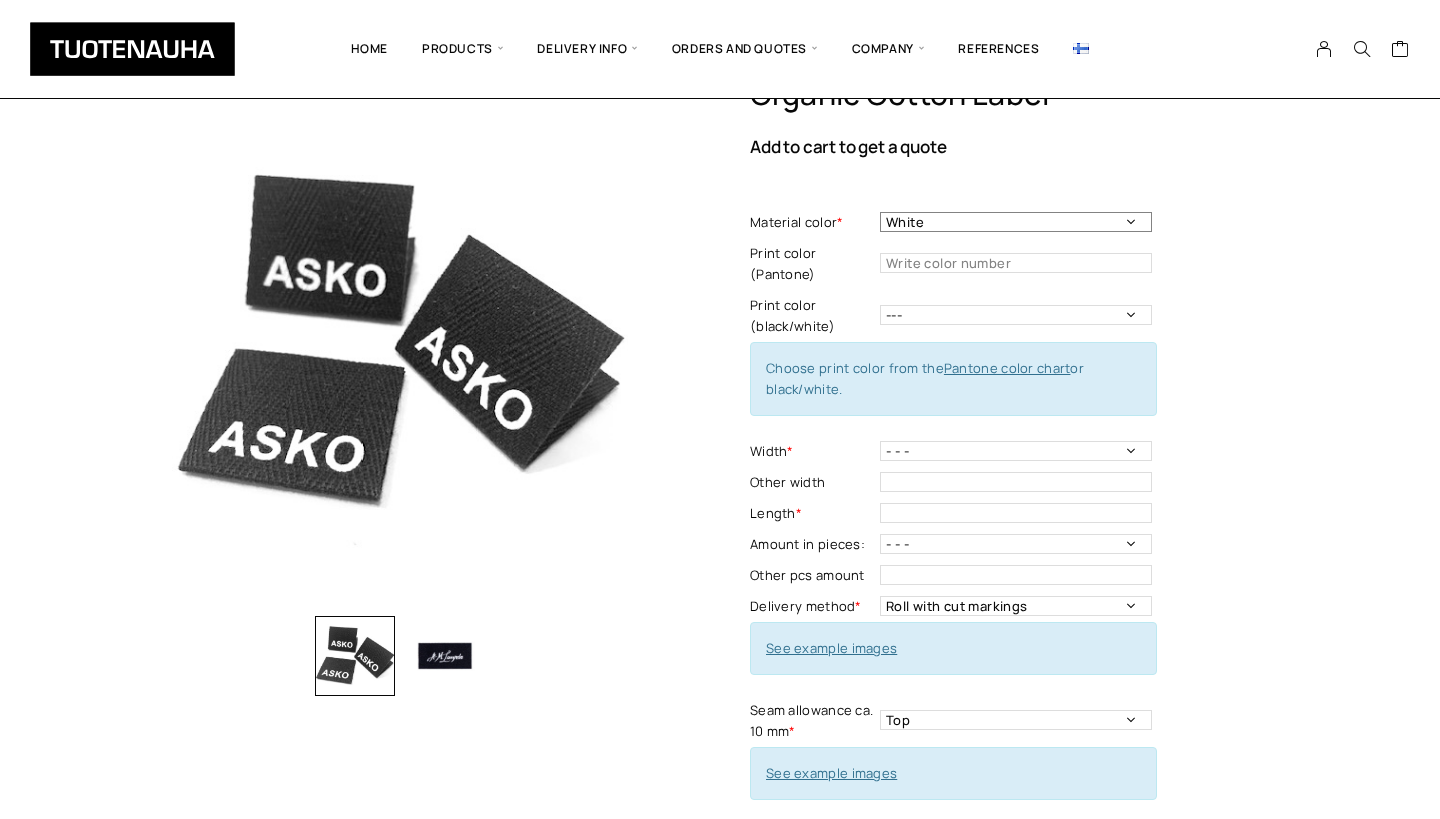 scroll, scrollTop: 69, scrollLeft: 0, axis: vertical 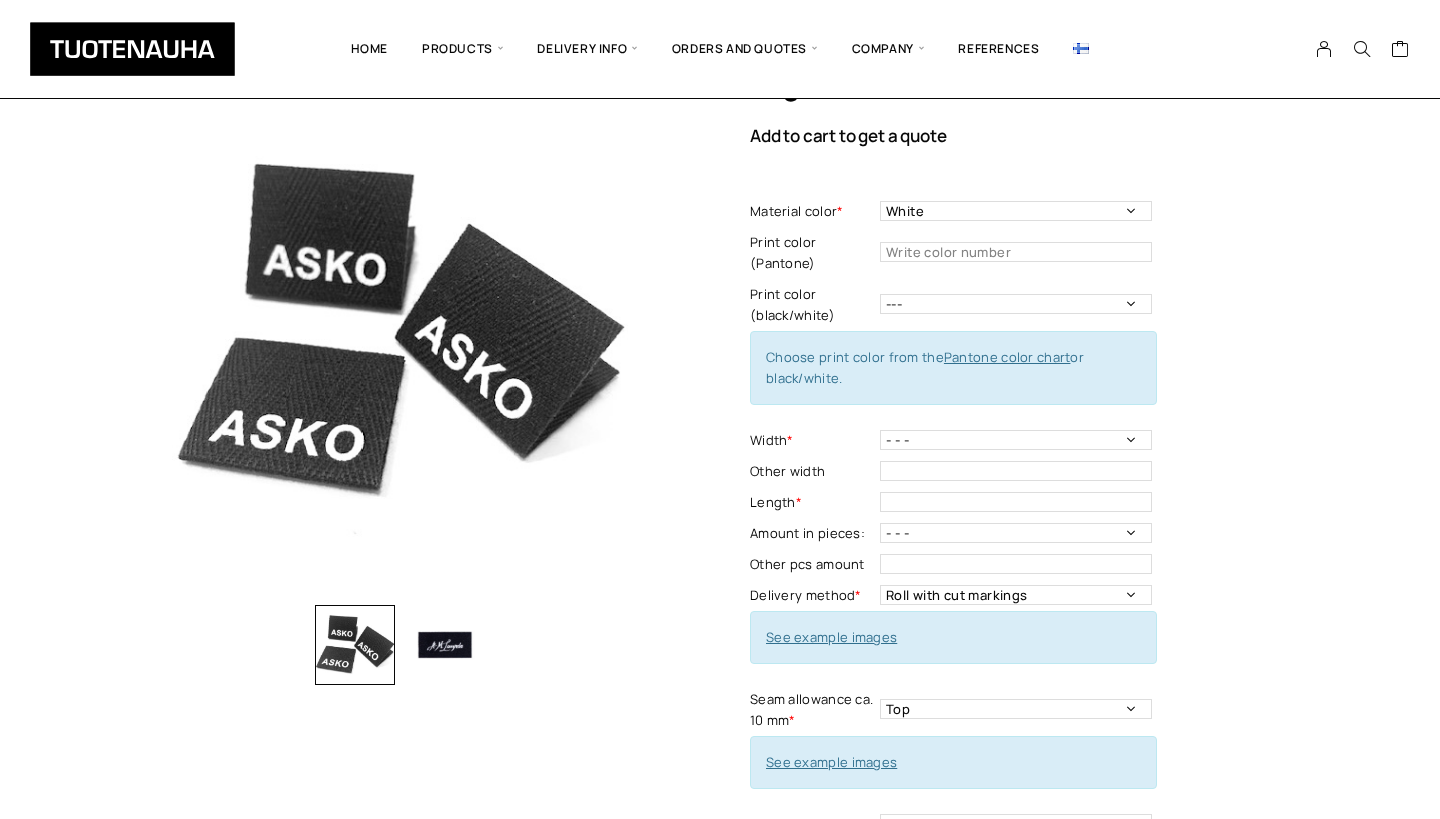 click on "Pantone color chart" at bounding box center (1007, 357) 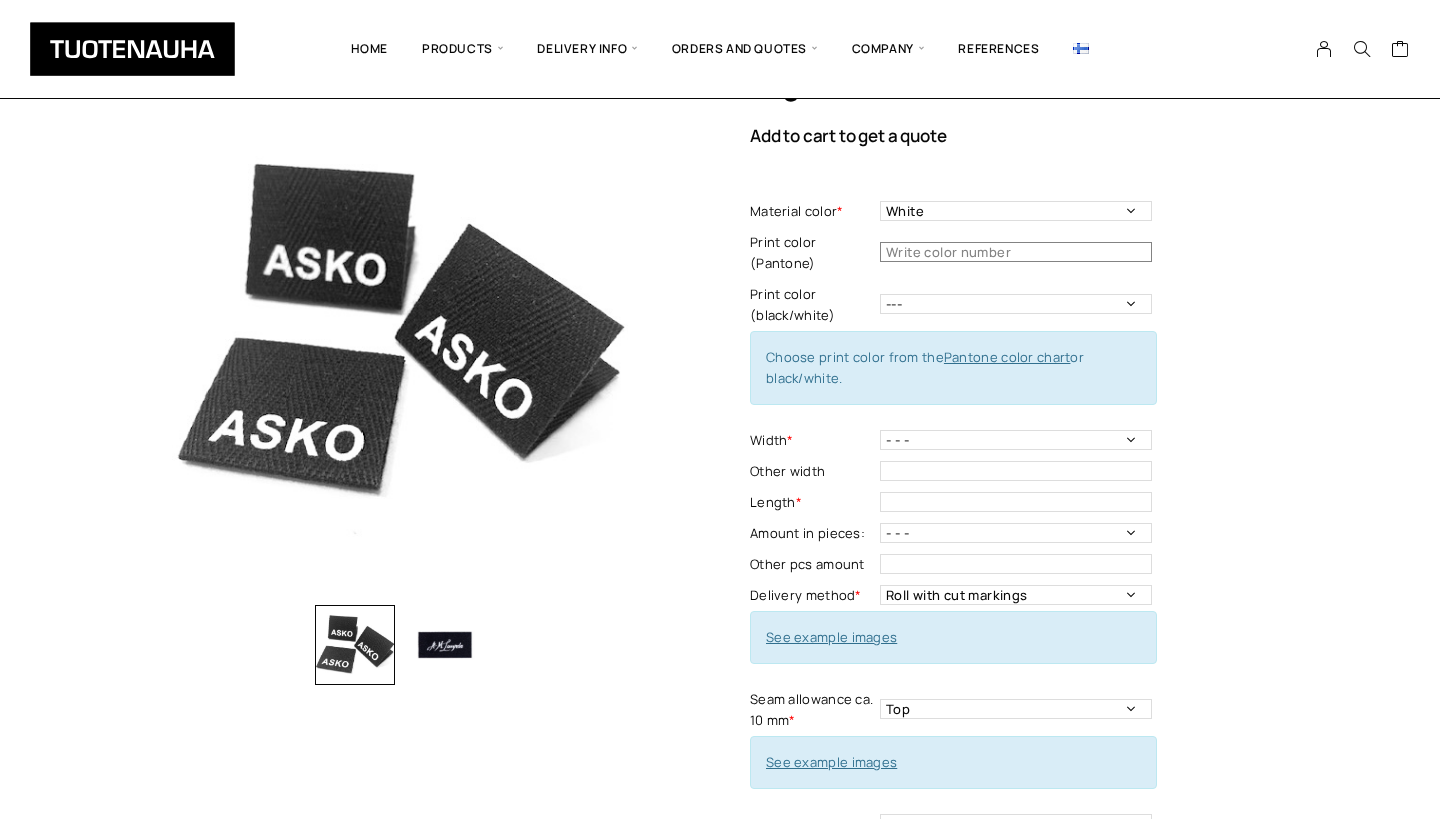 click at bounding box center (1016, 252) 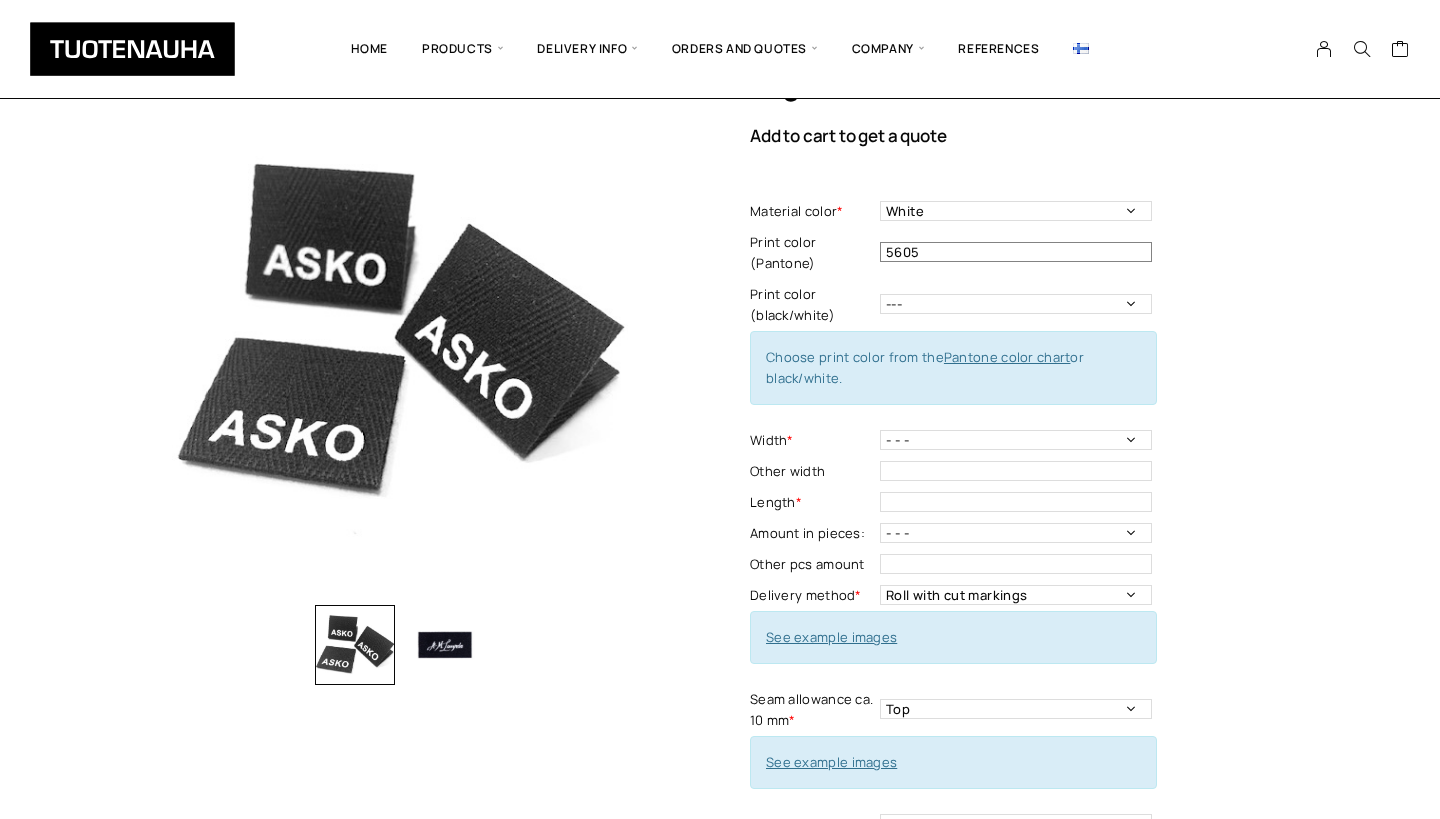 type on "5605" 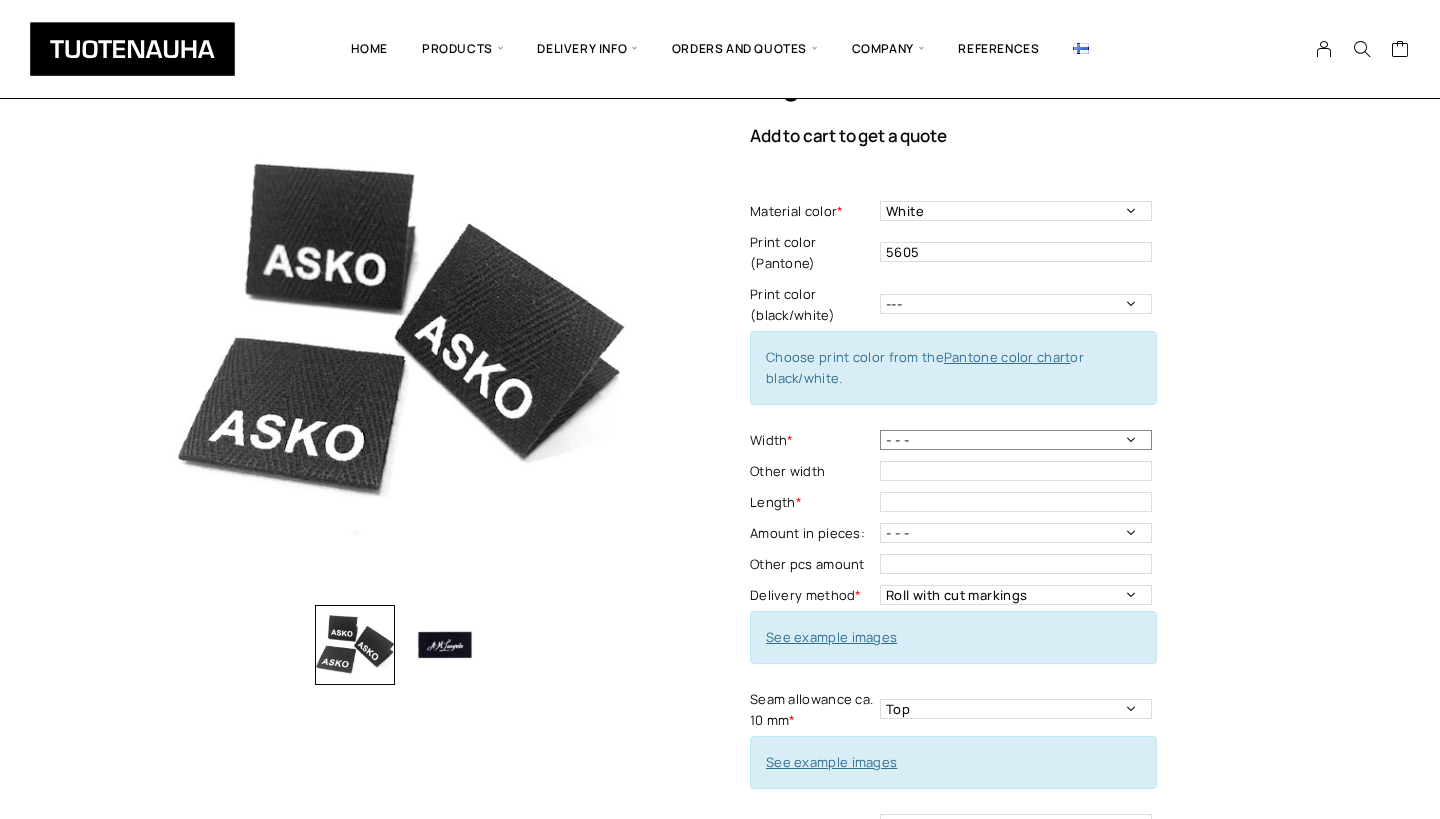 select on "20mm: black, off-white" 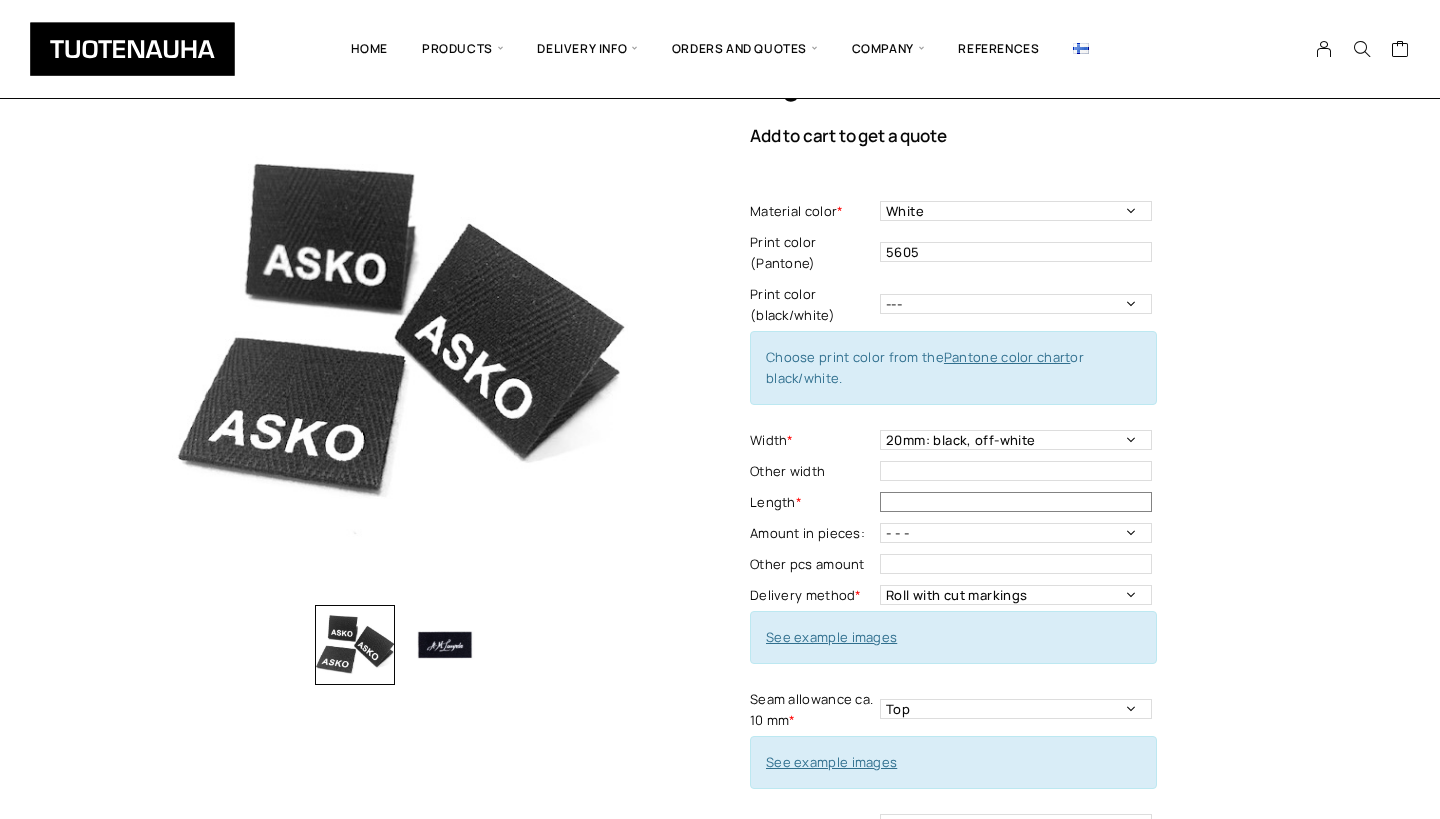 click at bounding box center [1016, 502] 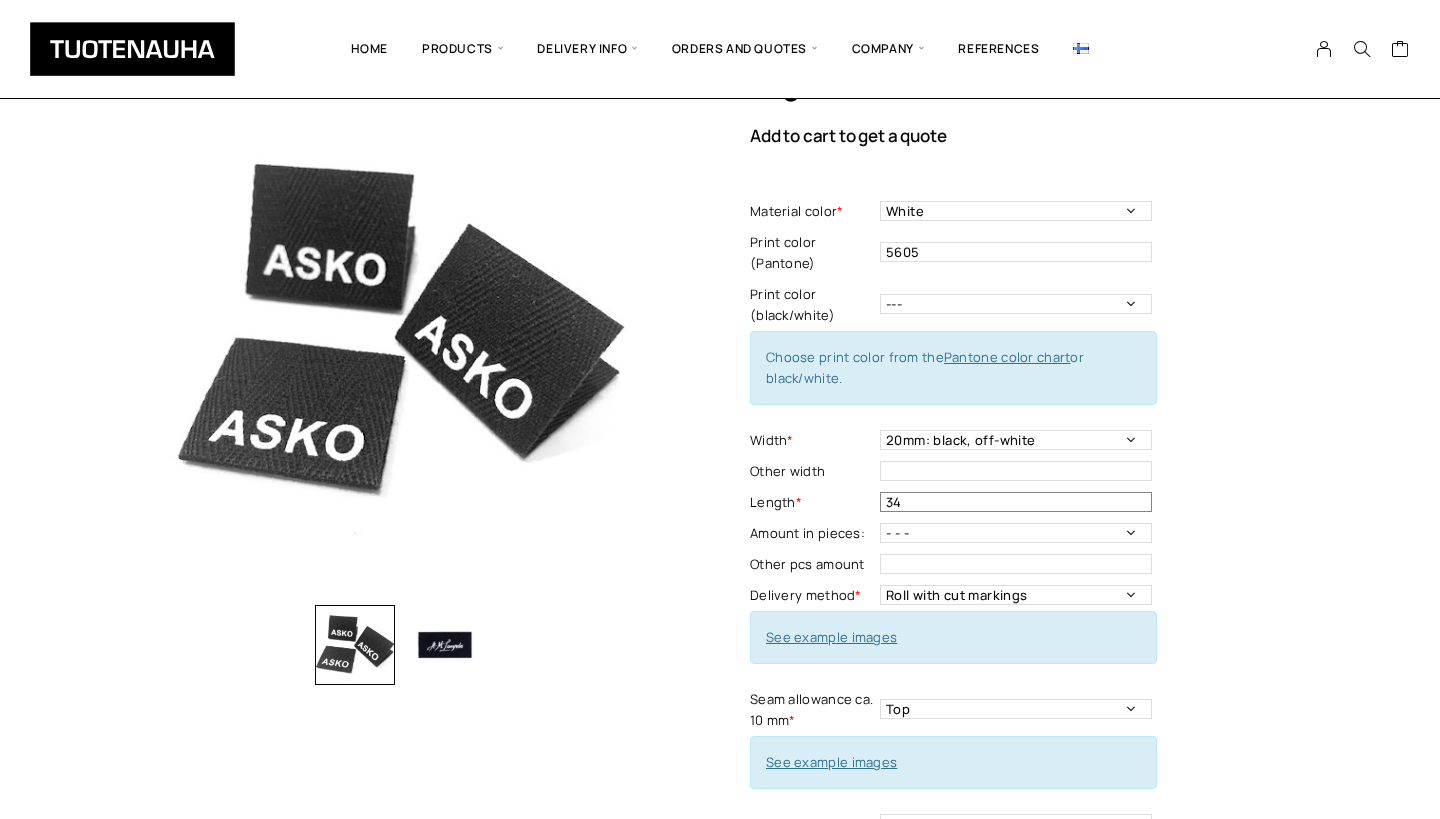 type on "[NUMBER]" 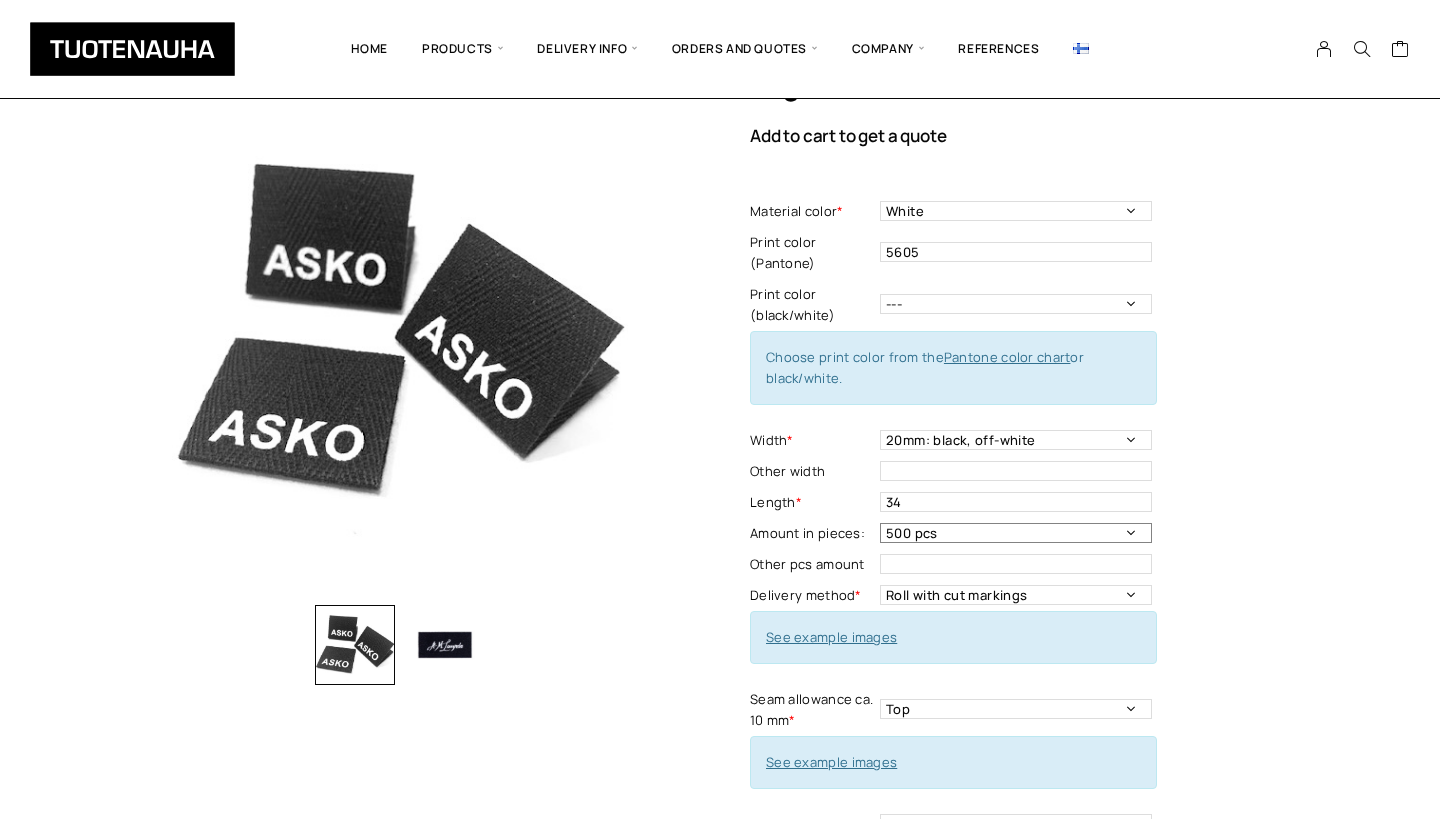 select on "250 pcs" 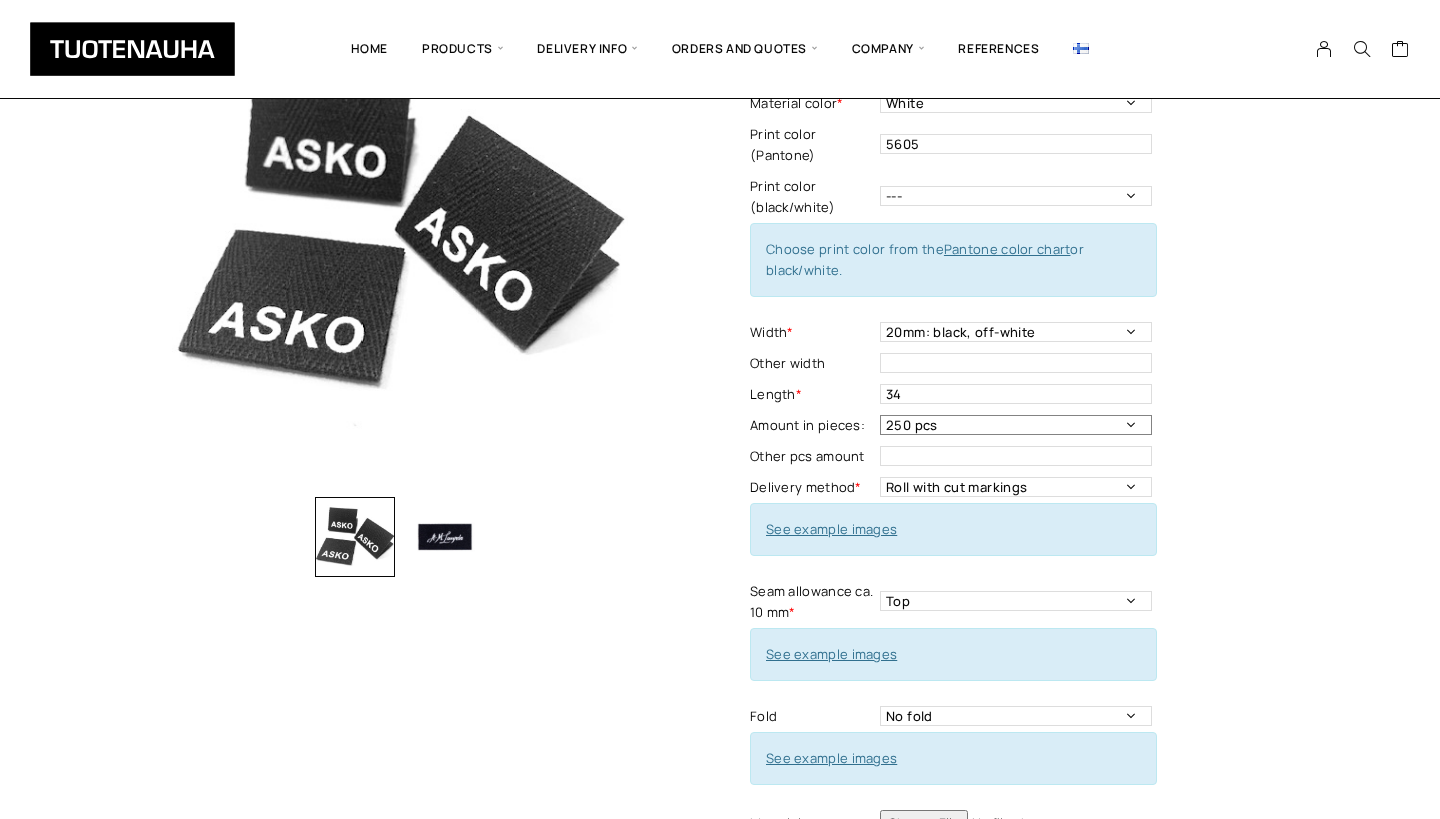 scroll, scrollTop: 180, scrollLeft: 0, axis: vertical 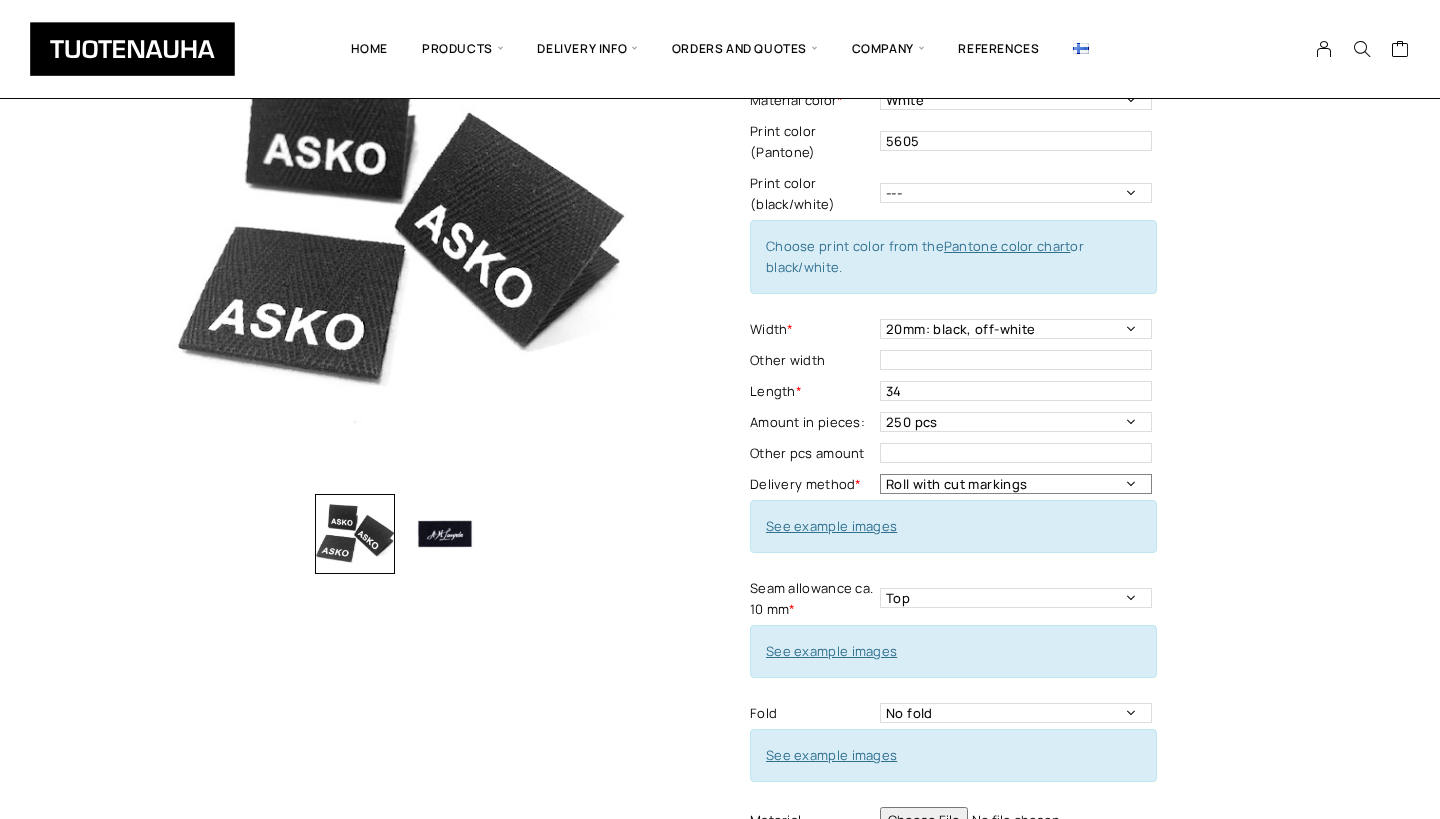 select on "Cut" 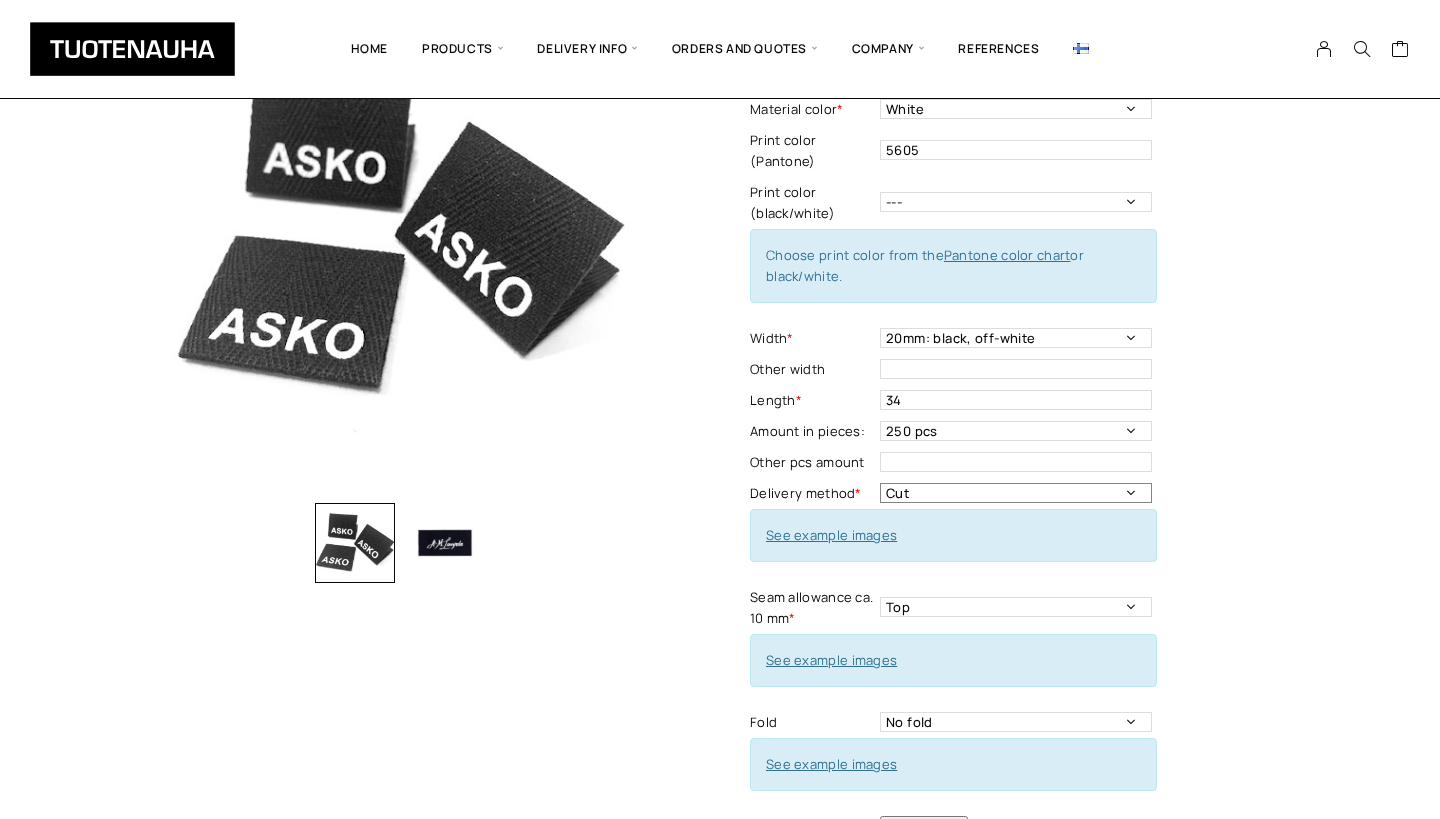 scroll, scrollTop: 172, scrollLeft: 0, axis: vertical 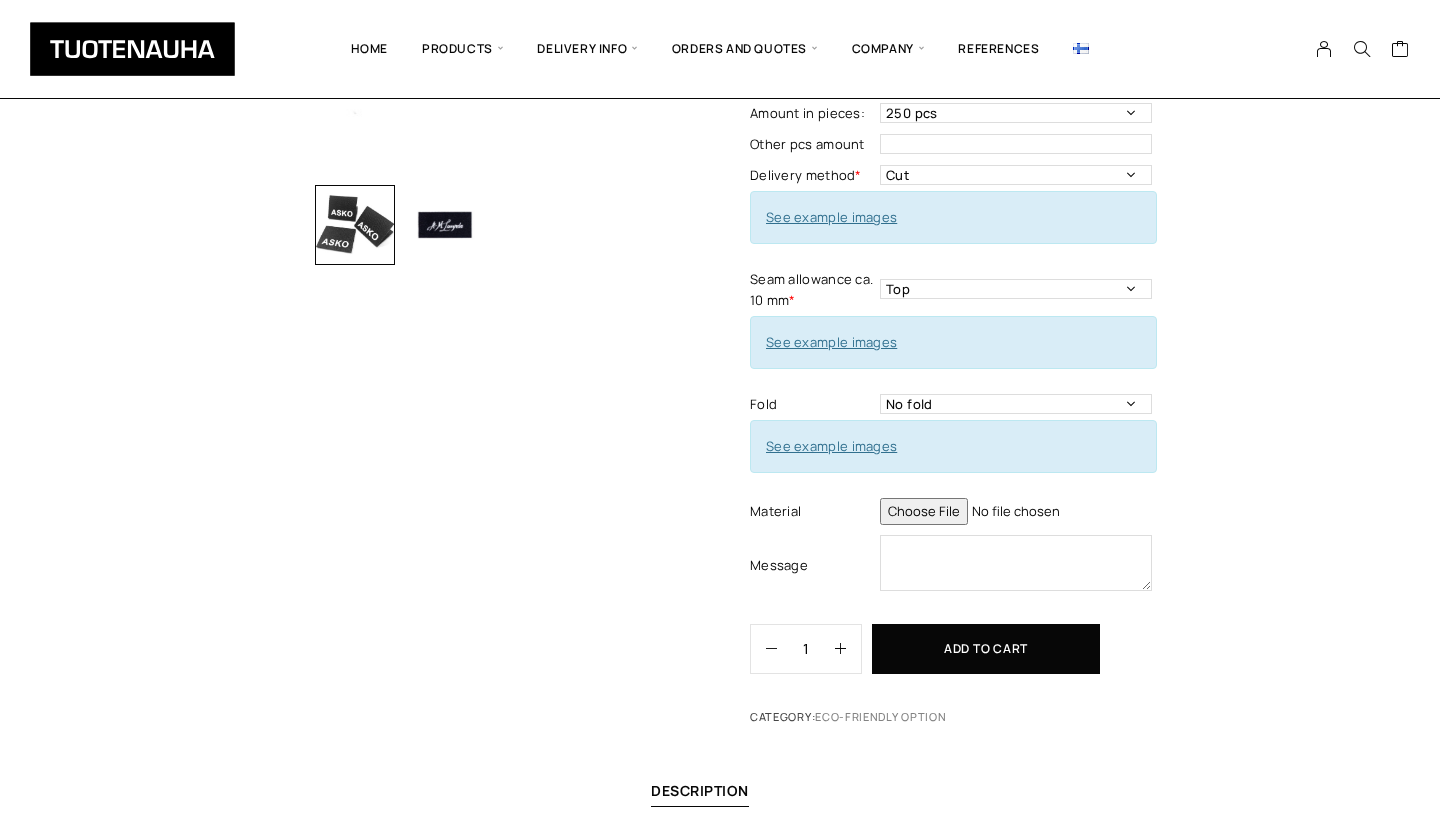 click on "See example images" at bounding box center [831, 342] 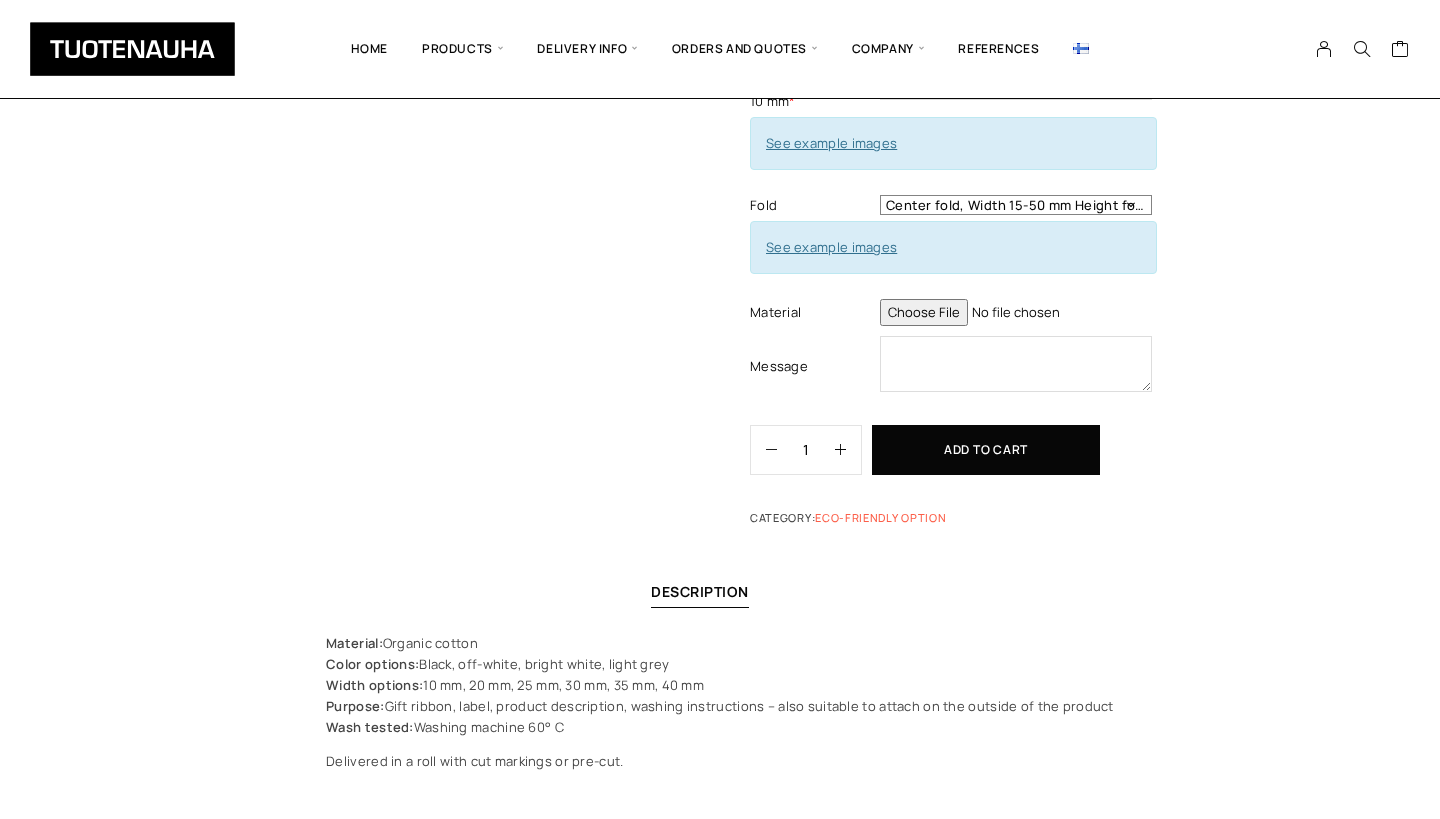 scroll, scrollTop: 688, scrollLeft: 0, axis: vertical 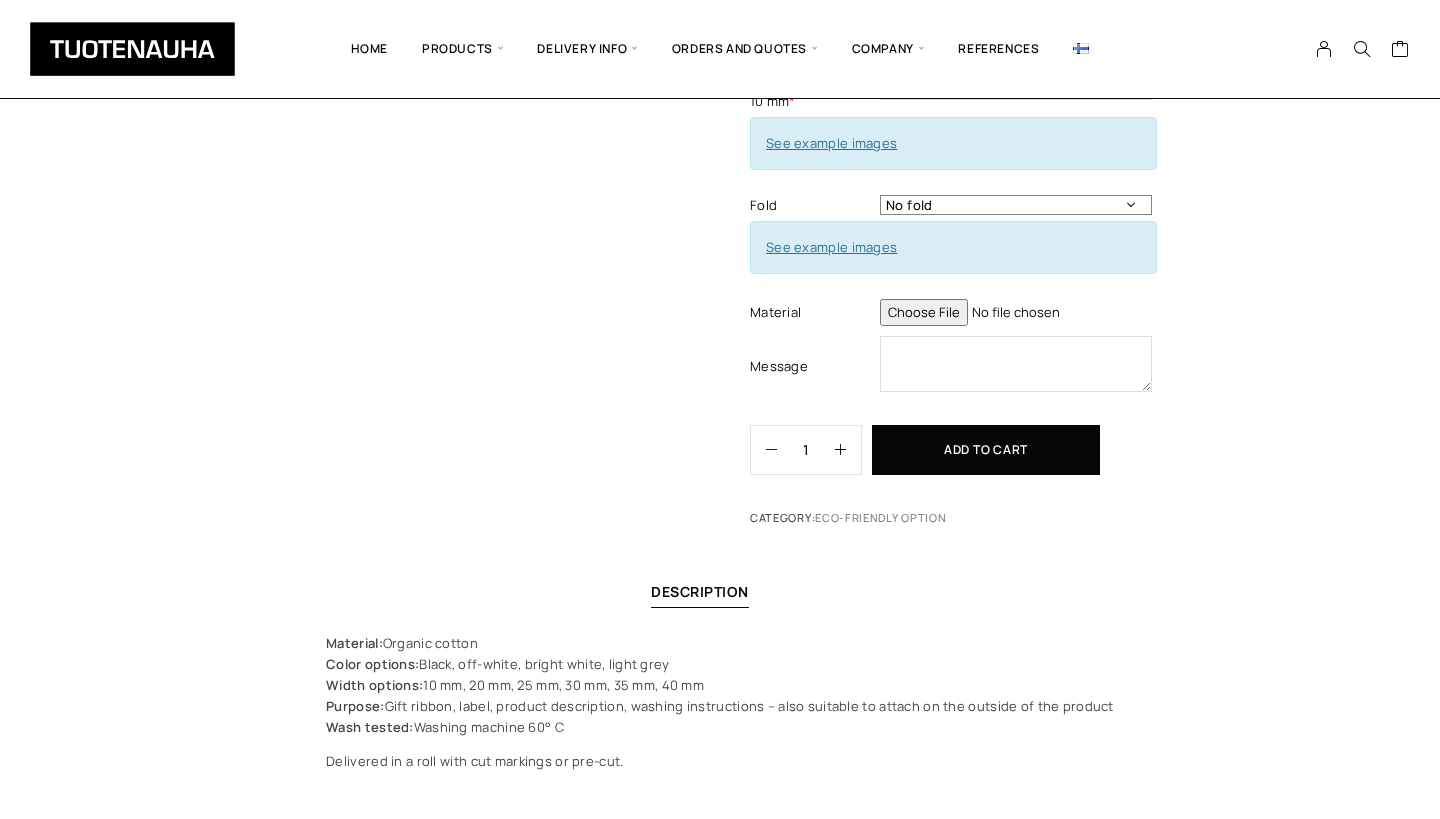 select on "Center fold" 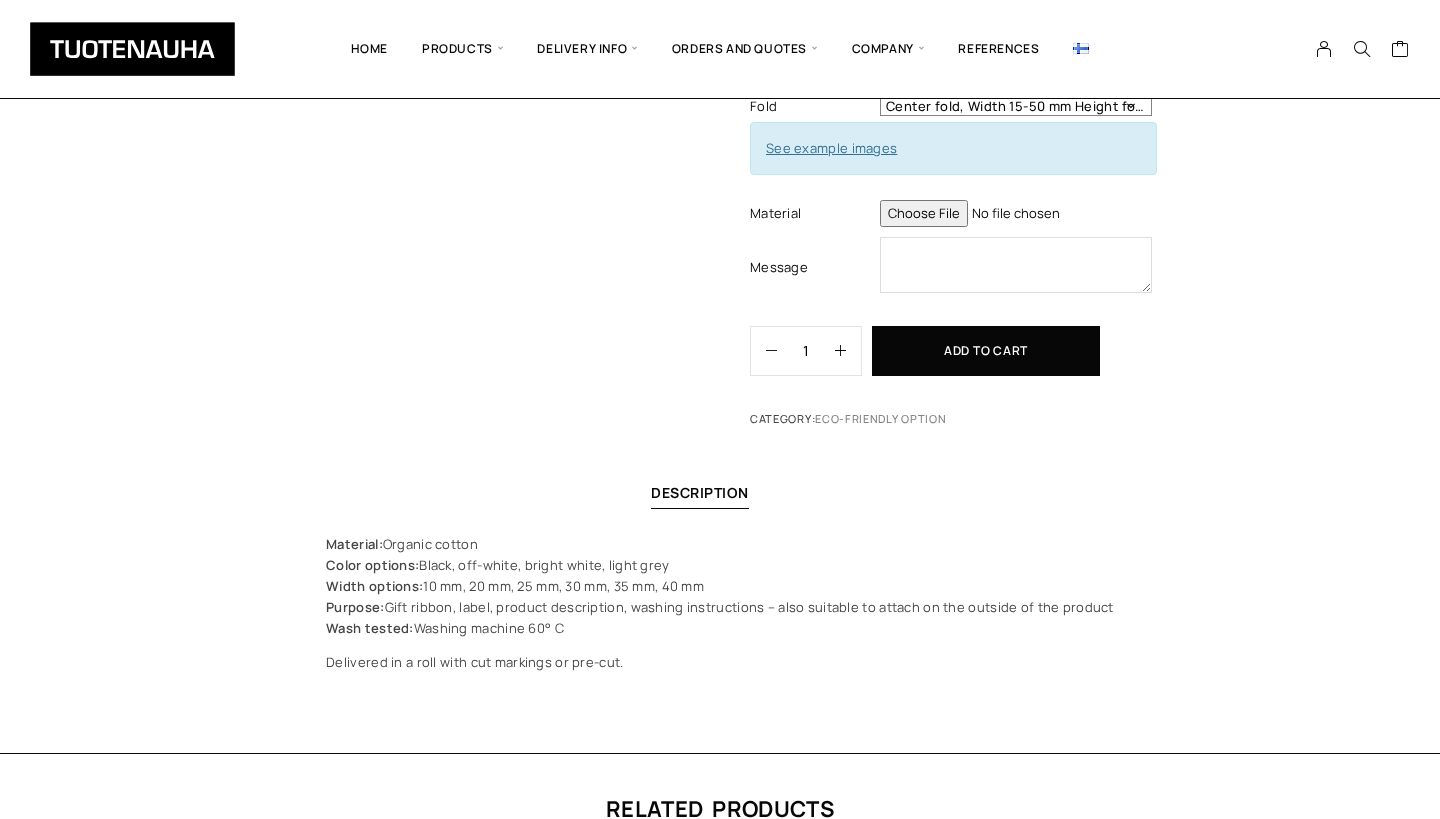 scroll, scrollTop: 749, scrollLeft: 0, axis: vertical 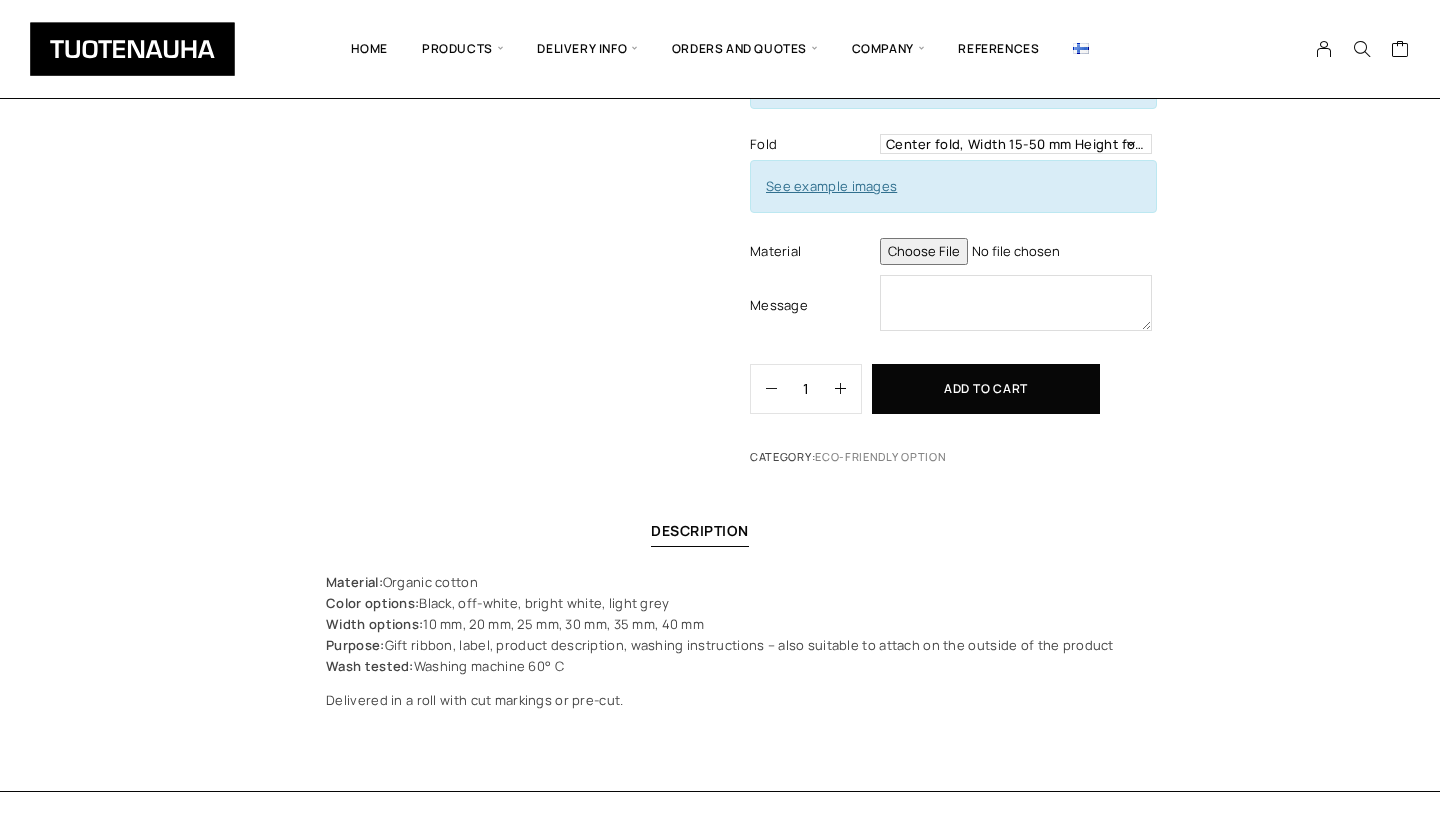 click at bounding box center (1016, 251) 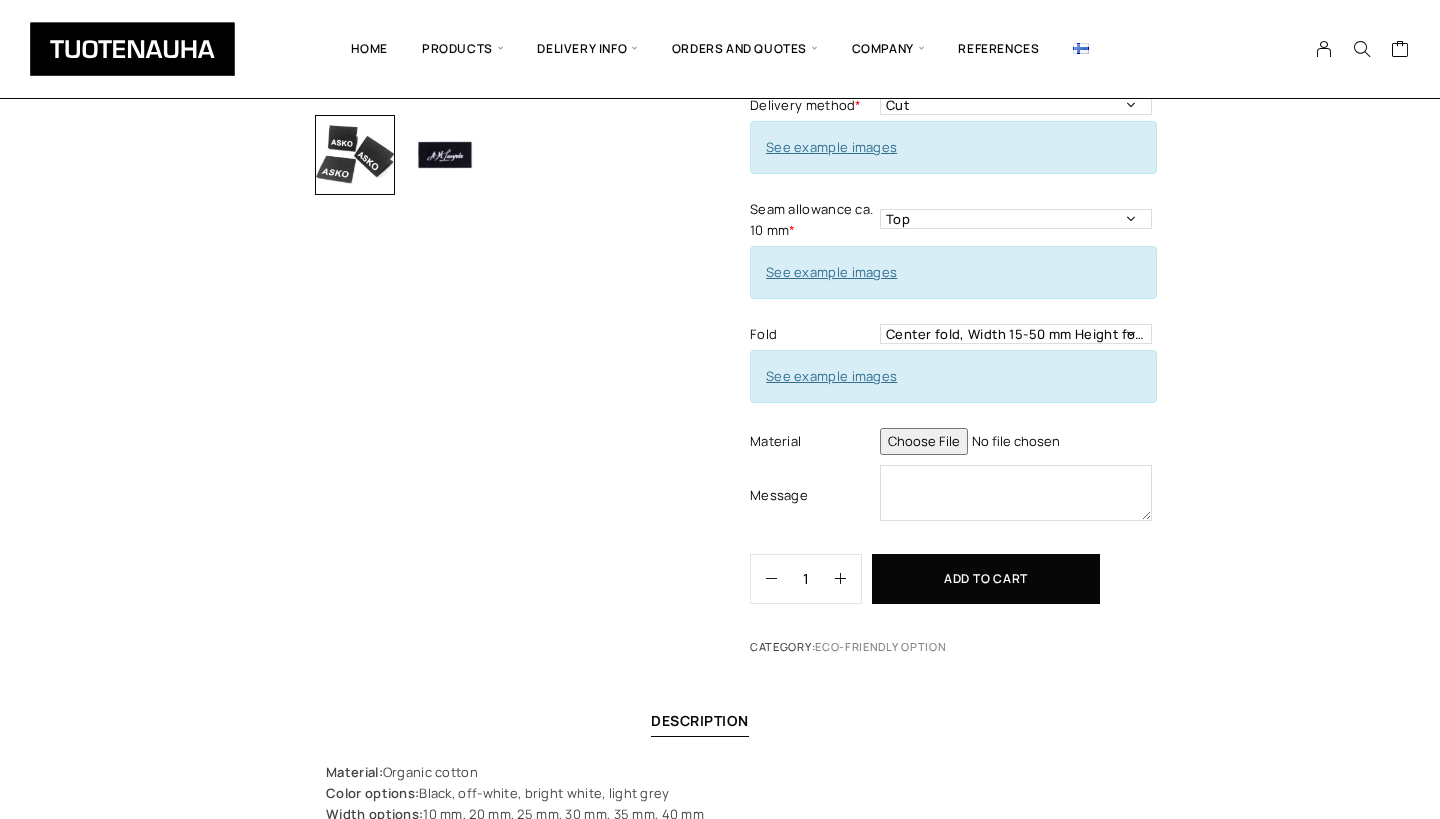 scroll, scrollTop: 571, scrollLeft: 0, axis: vertical 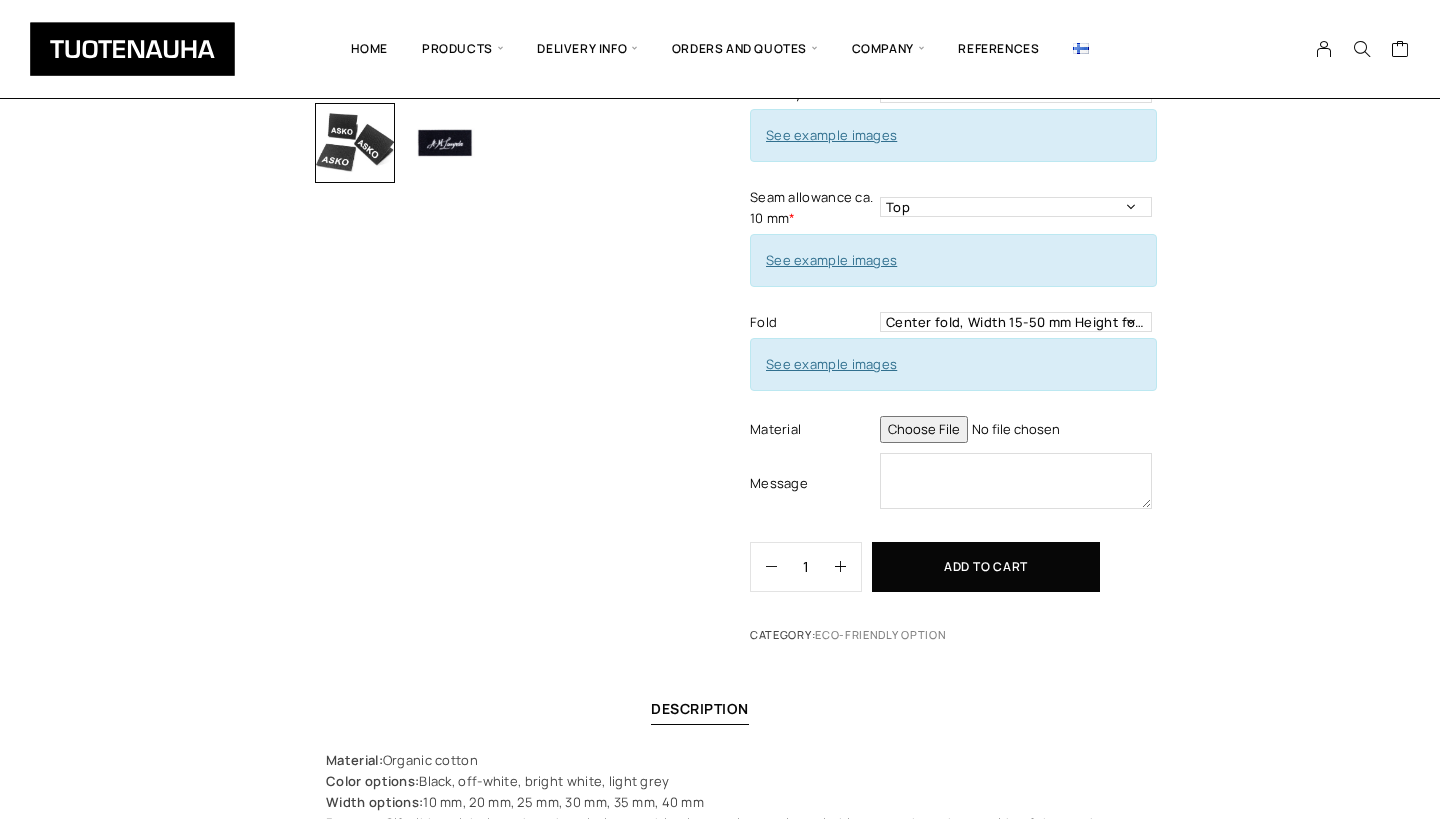 click at bounding box center (1016, 429) 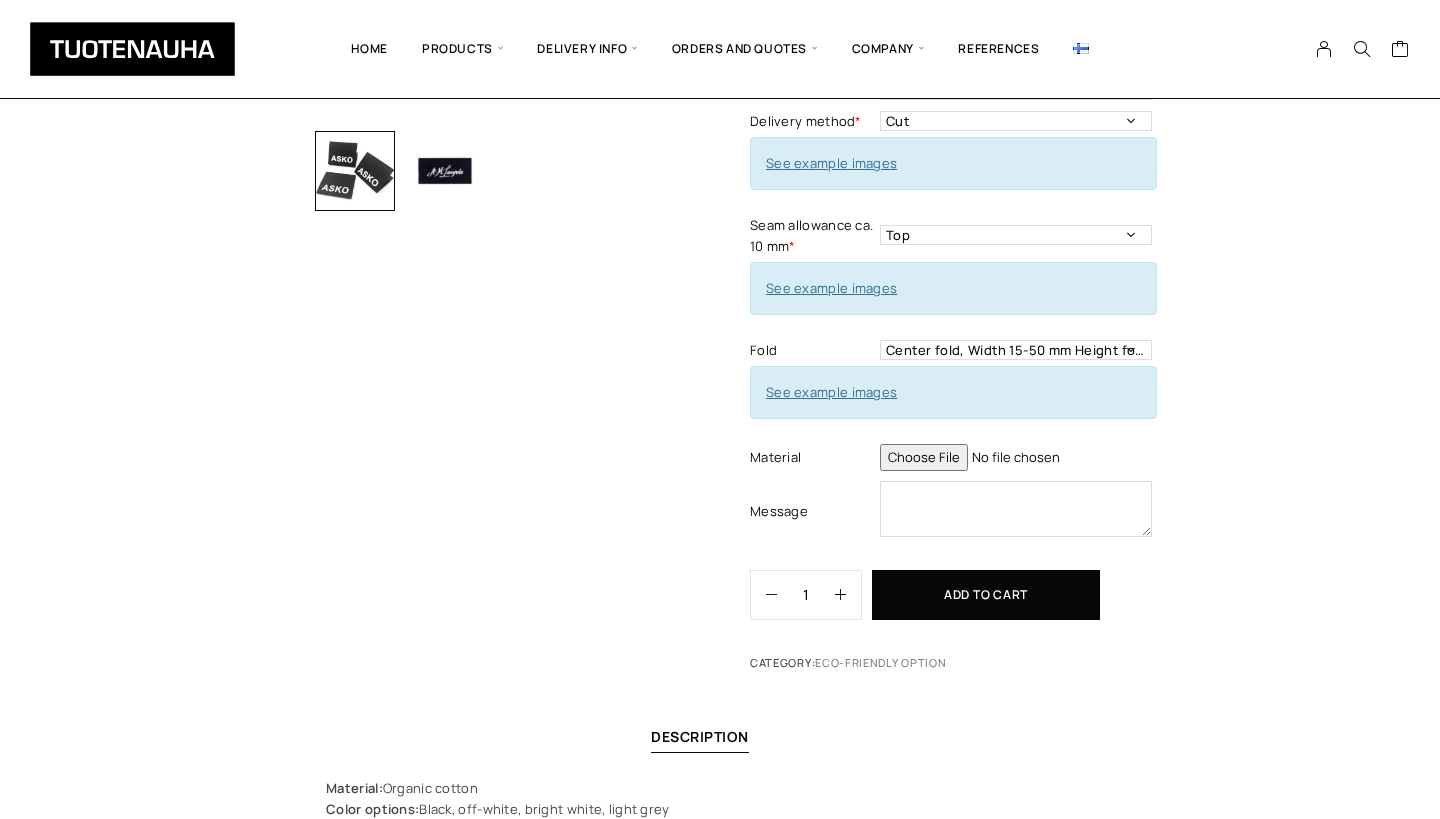 scroll, scrollTop: 555, scrollLeft: 0, axis: vertical 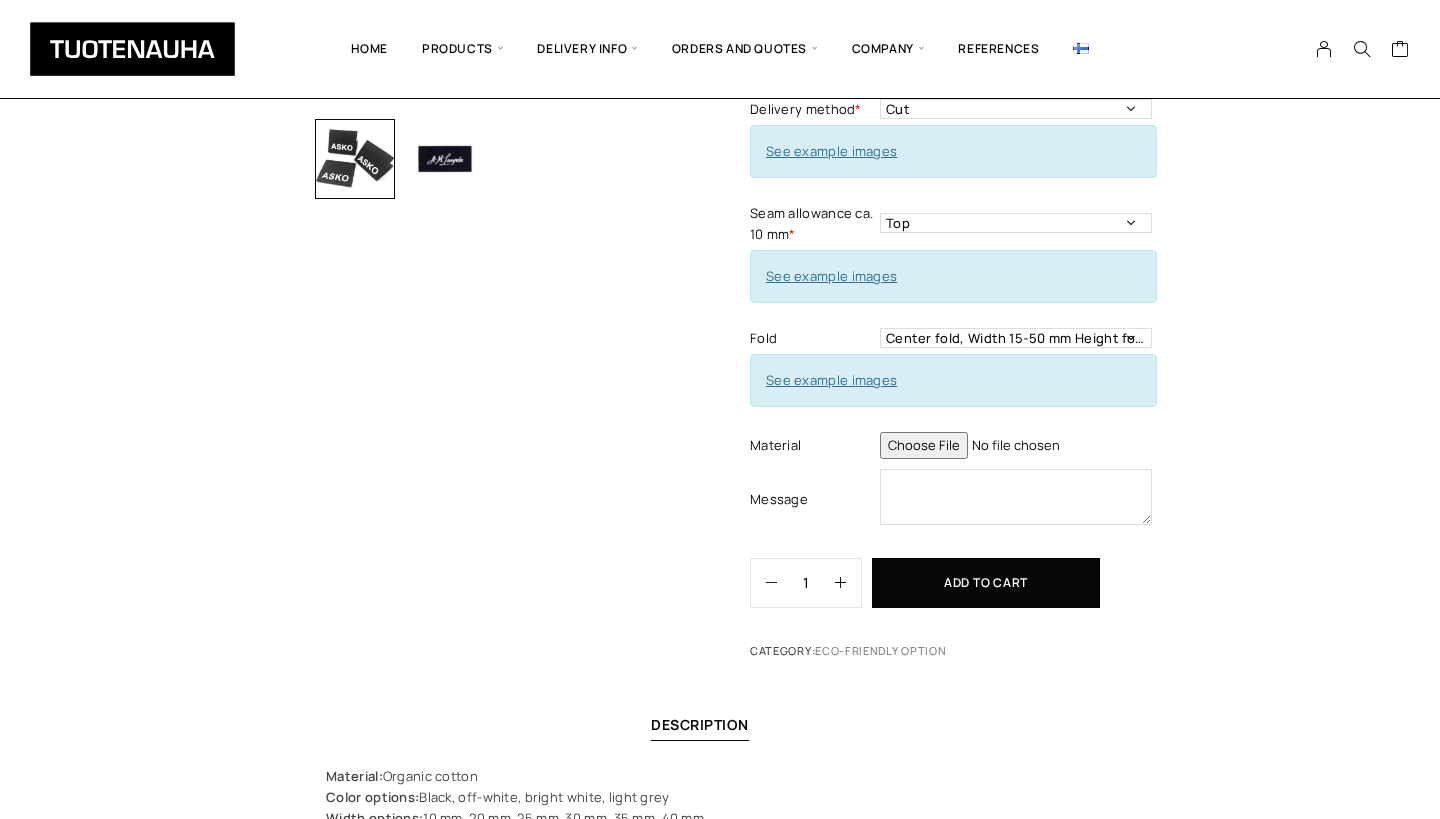 click at bounding box center [1016, 445] 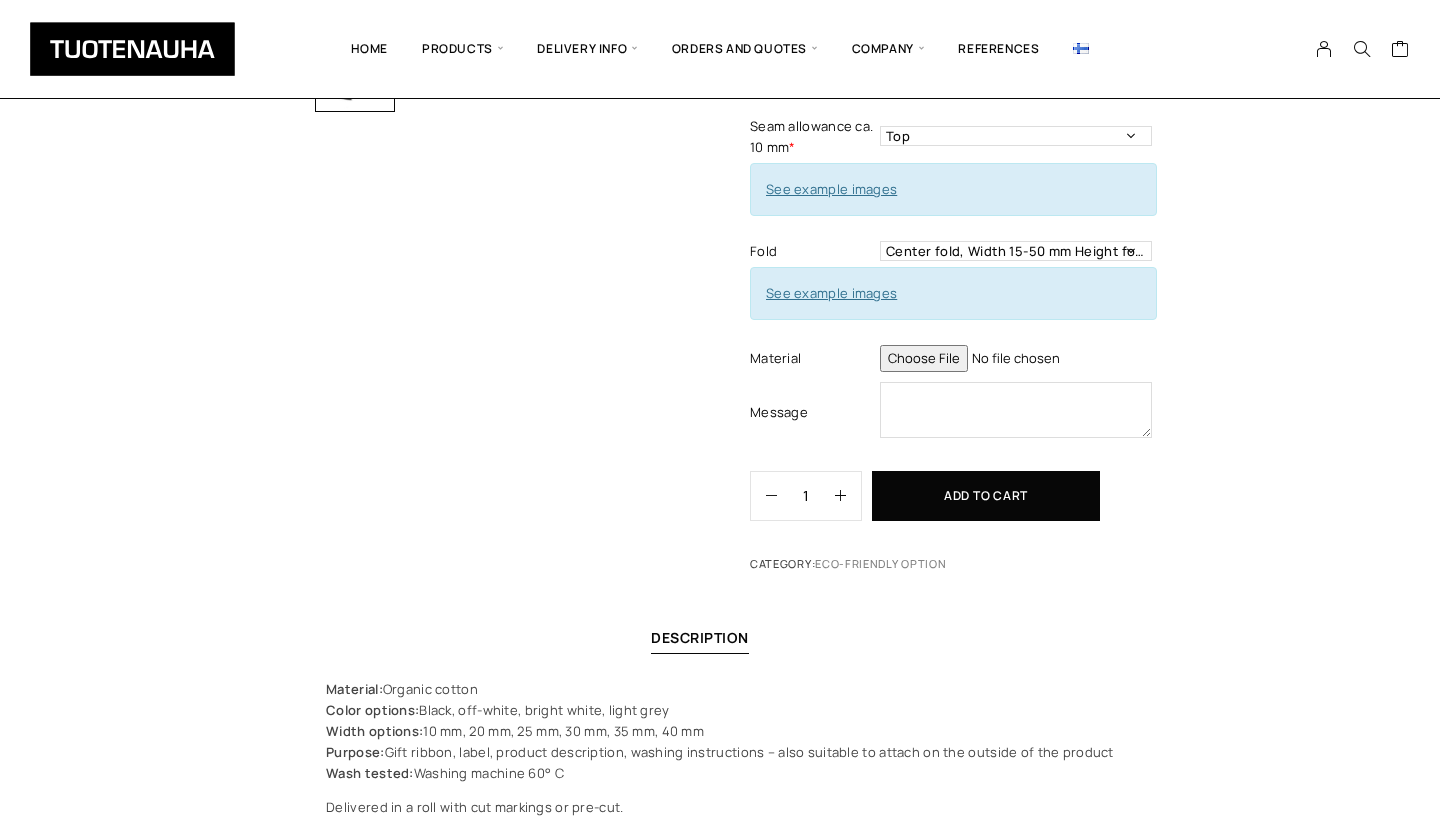 scroll, scrollTop: 644, scrollLeft: 0, axis: vertical 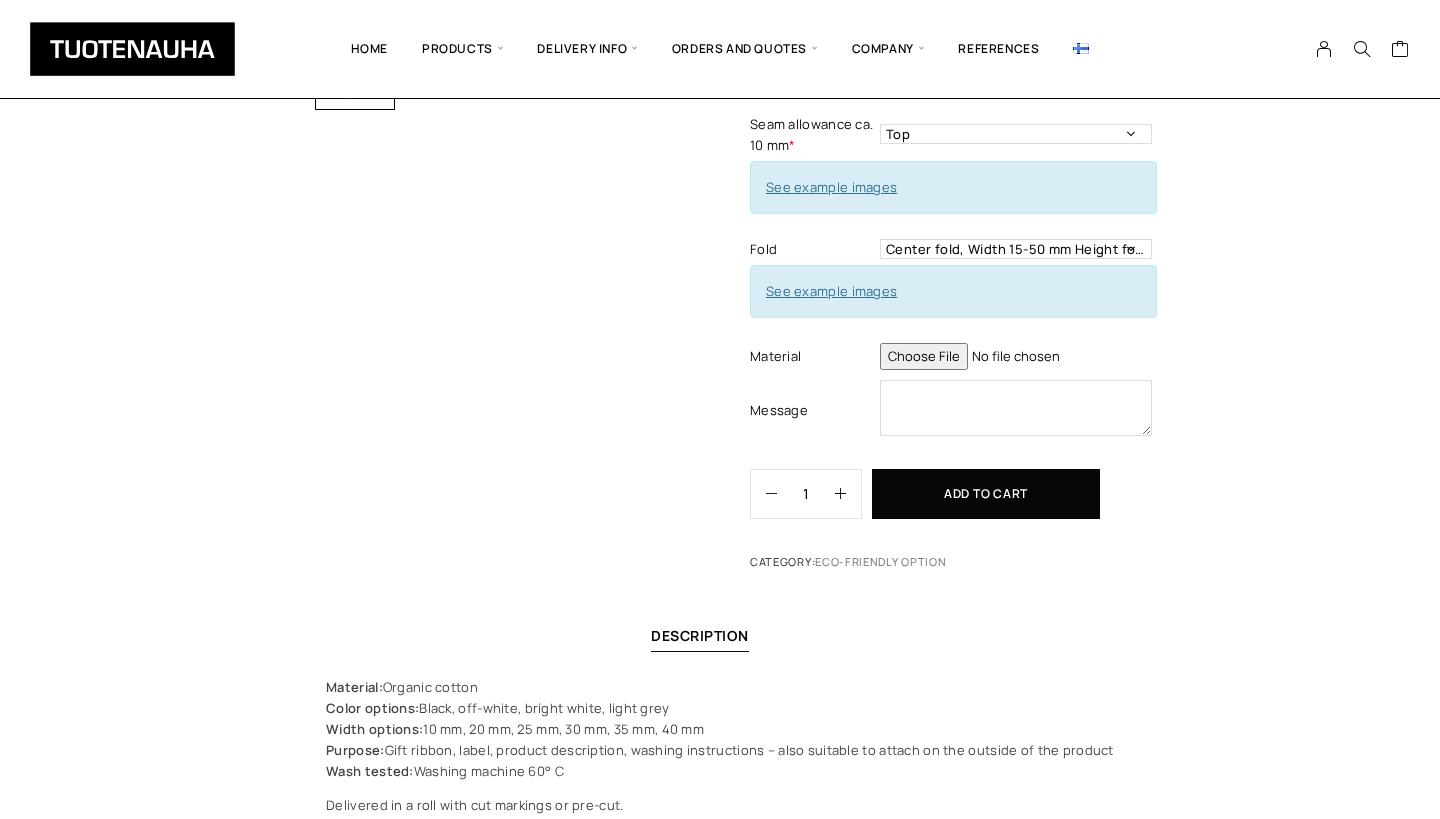 click at bounding box center (1016, 356) 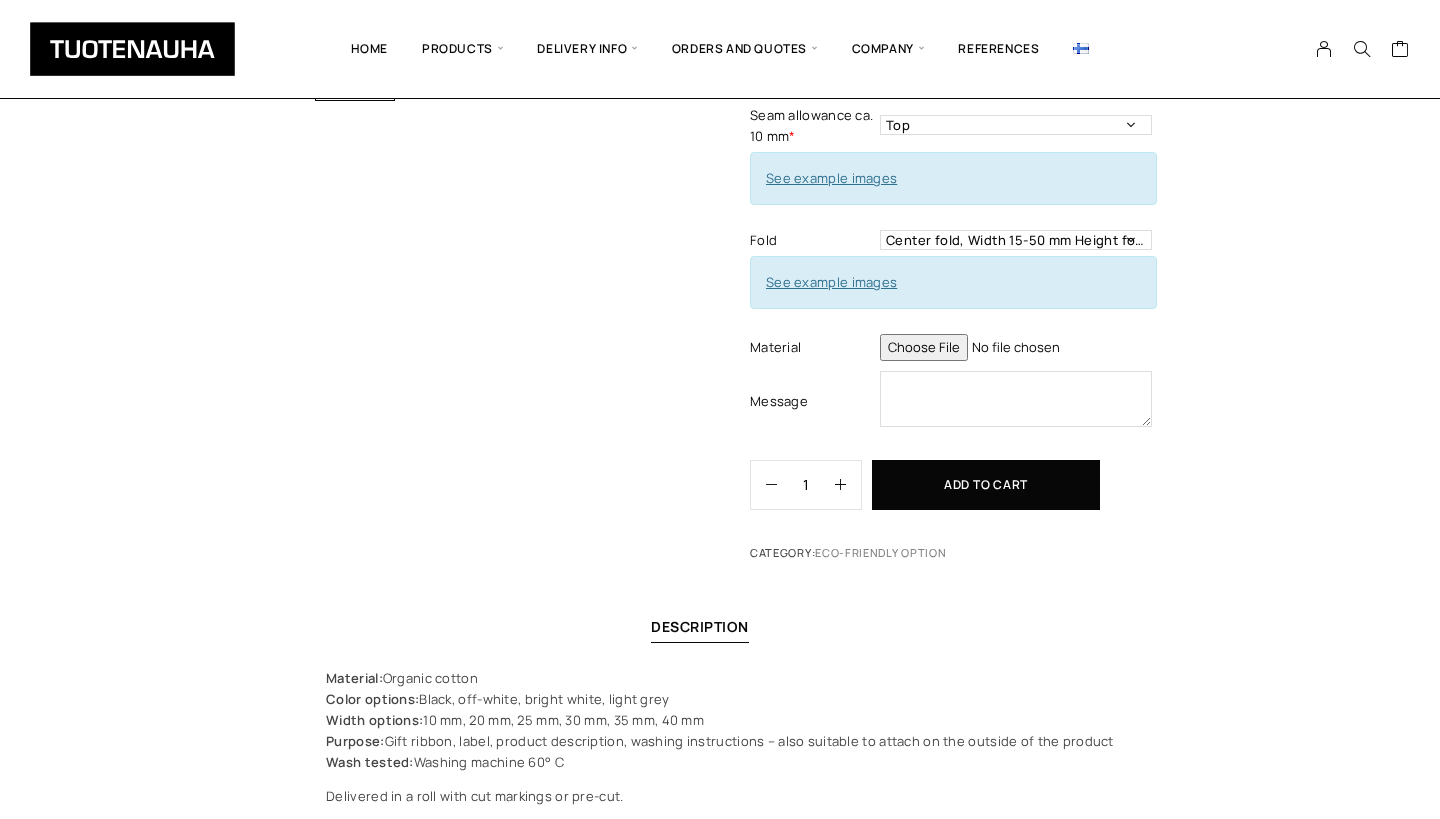 scroll, scrollTop: 674, scrollLeft: 0, axis: vertical 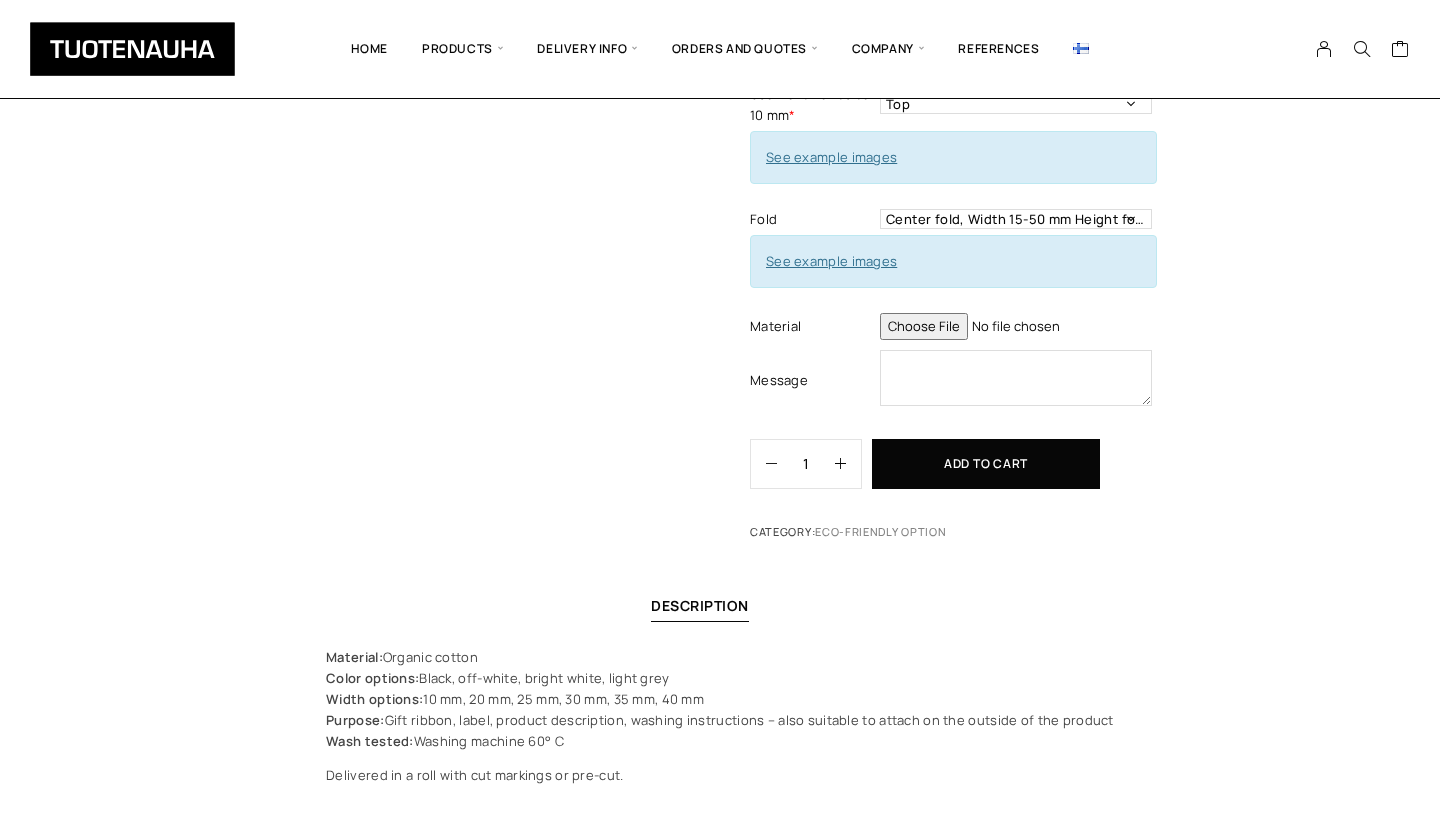 click at bounding box center (1016, 326) 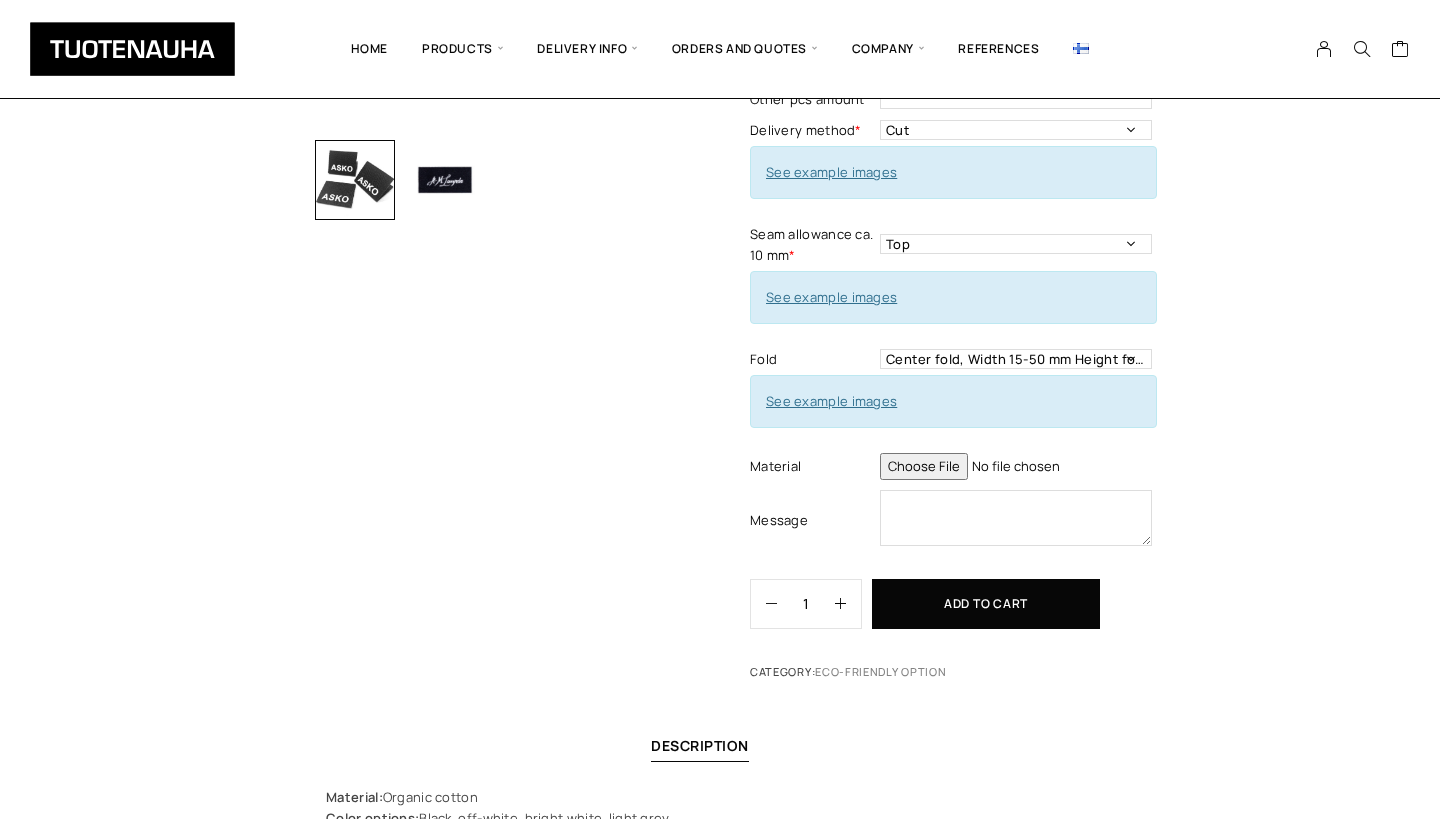 scroll, scrollTop: 522, scrollLeft: 0, axis: vertical 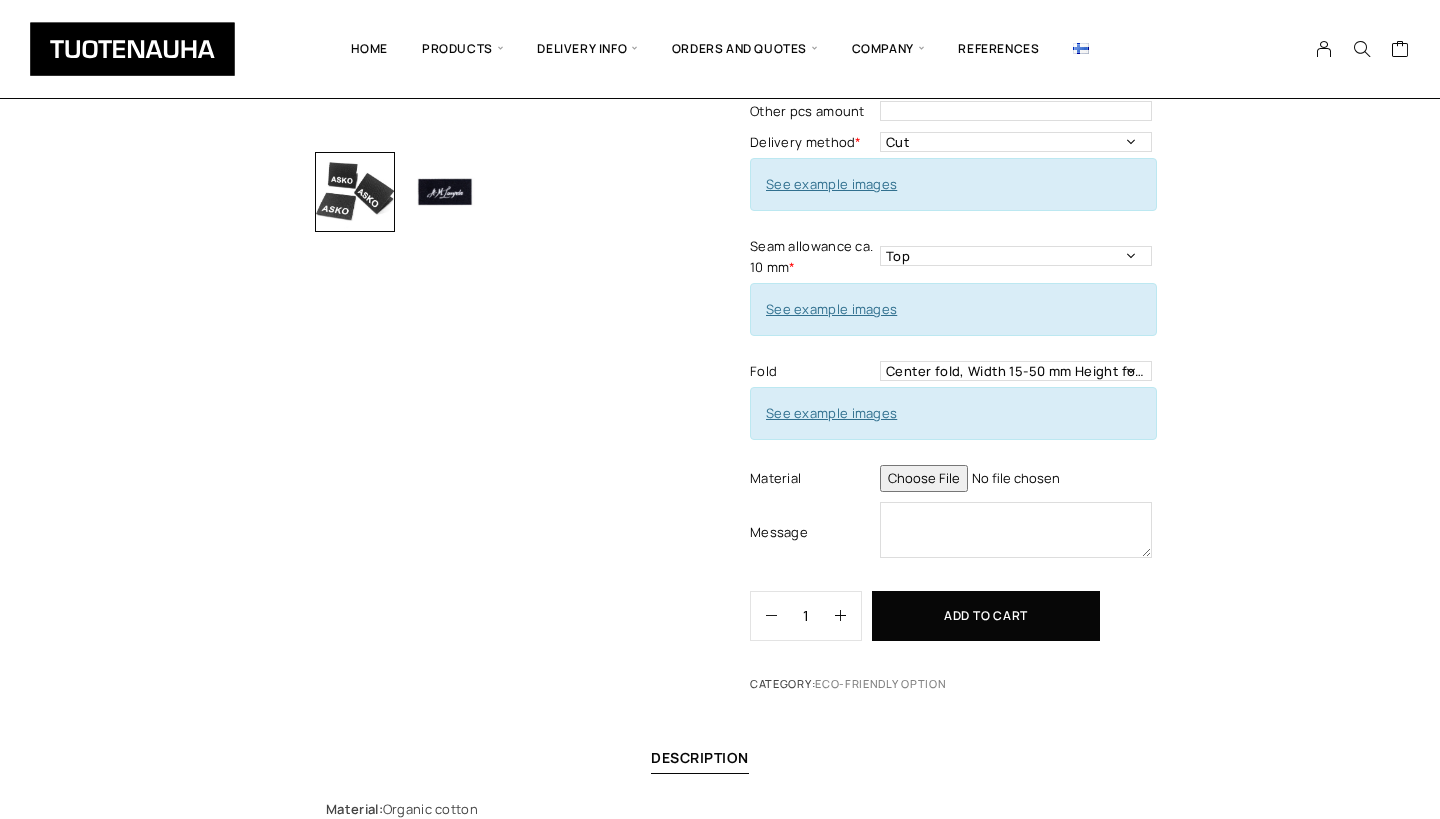 click at bounding box center [1016, 478] 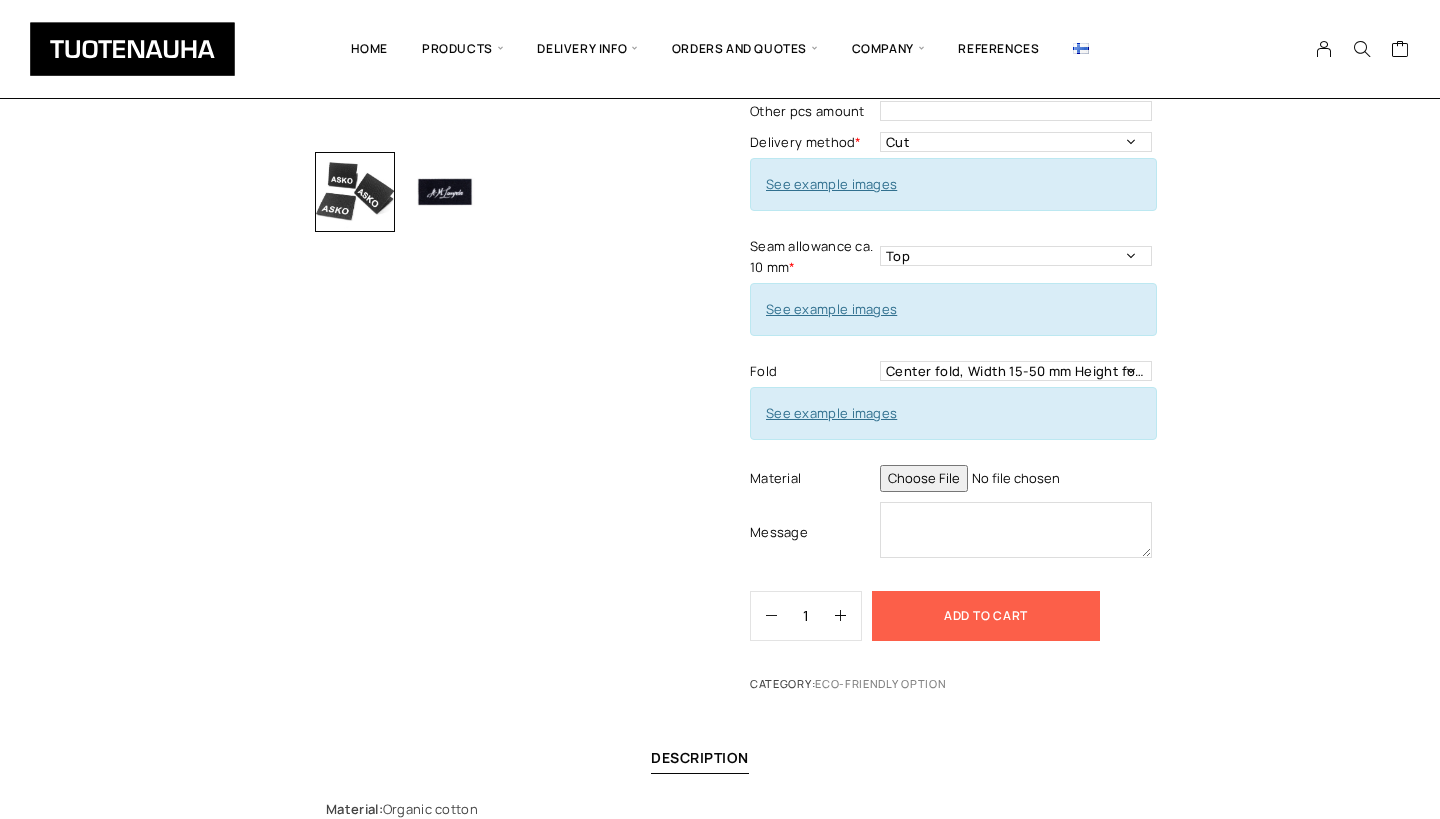 click on "Add to cart" at bounding box center [986, 616] 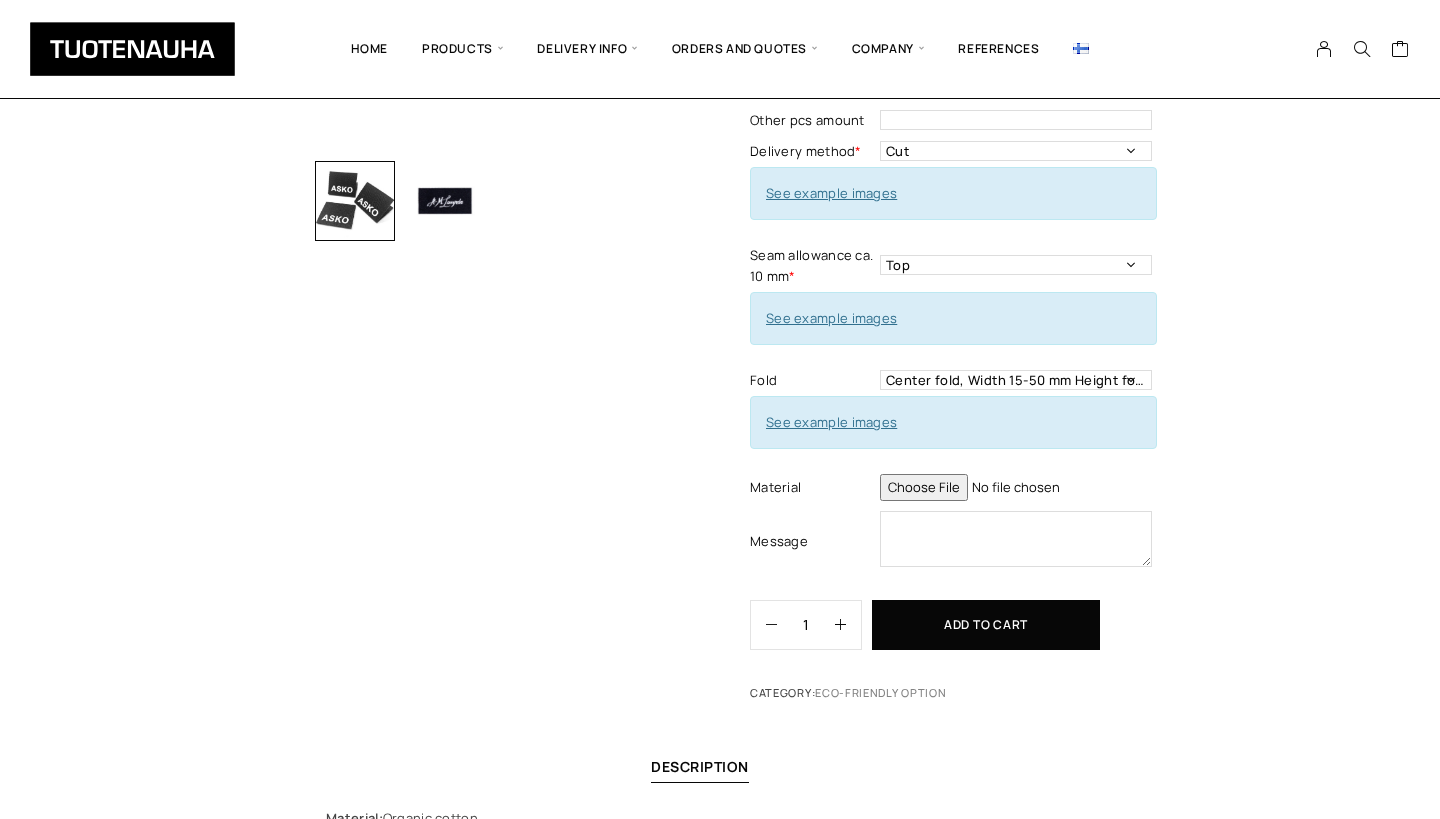 scroll, scrollTop: 518, scrollLeft: 0, axis: vertical 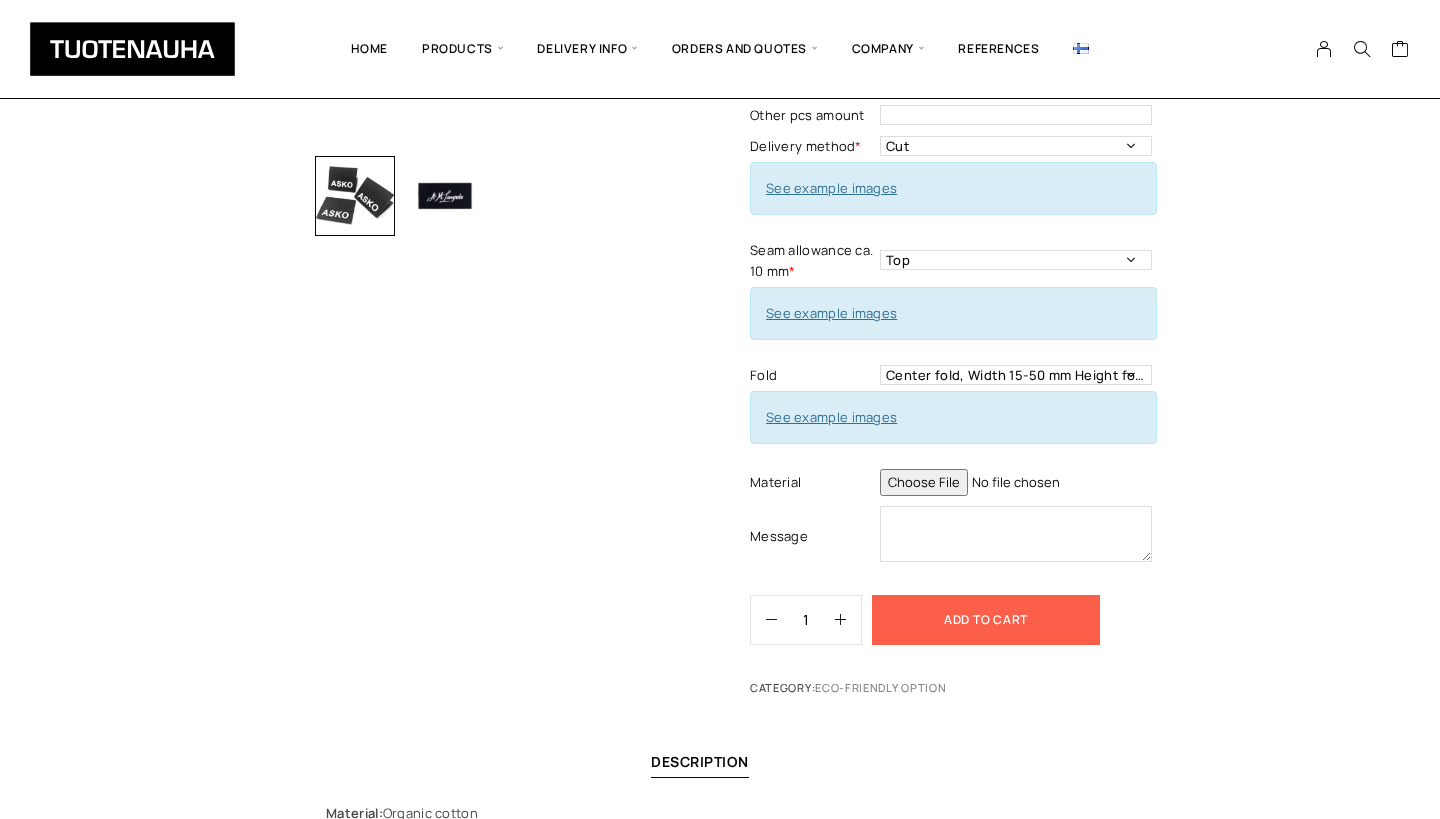 click on "Add to cart" at bounding box center [986, 620] 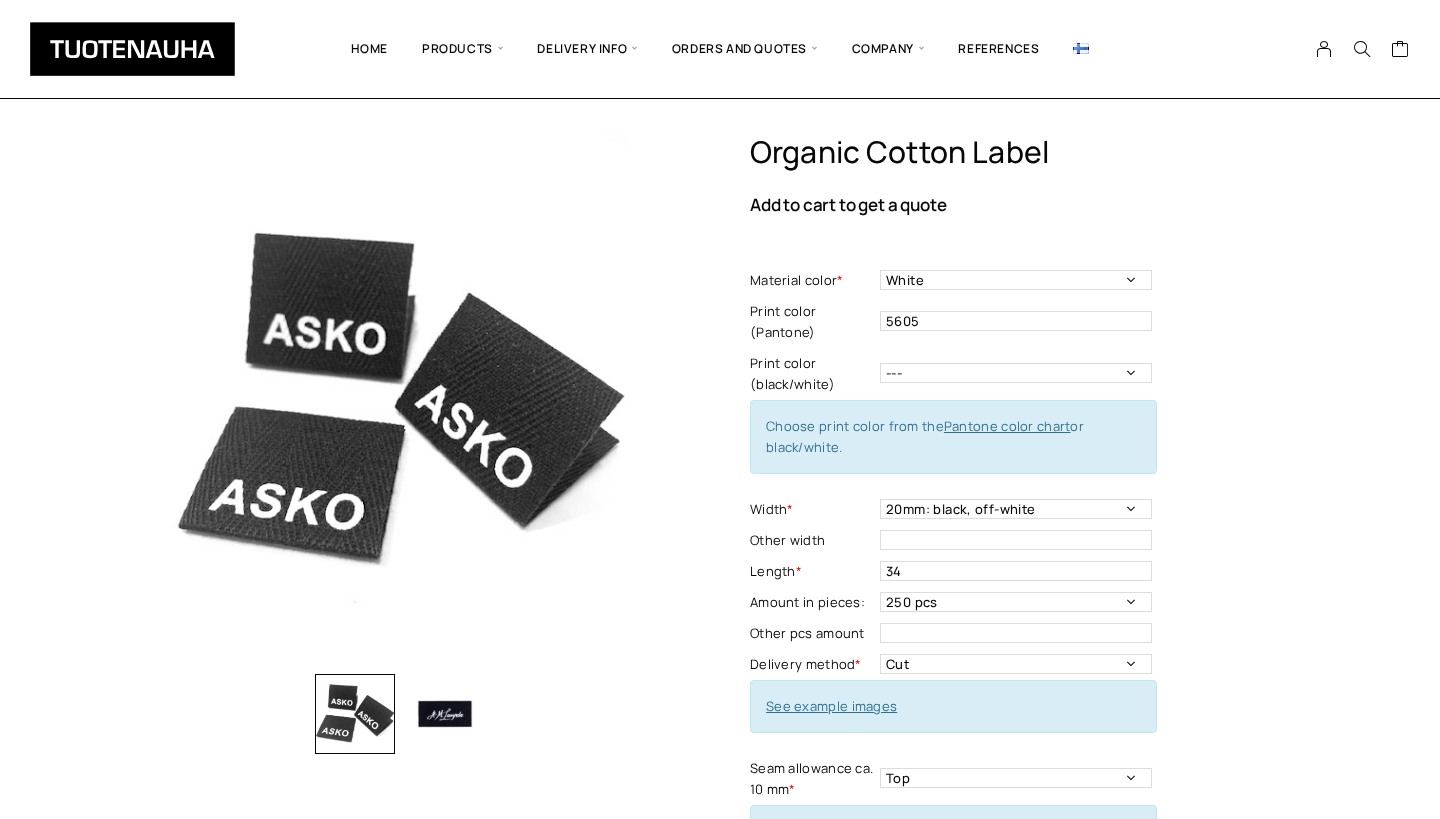 scroll, scrollTop: 0, scrollLeft: 0, axis: both 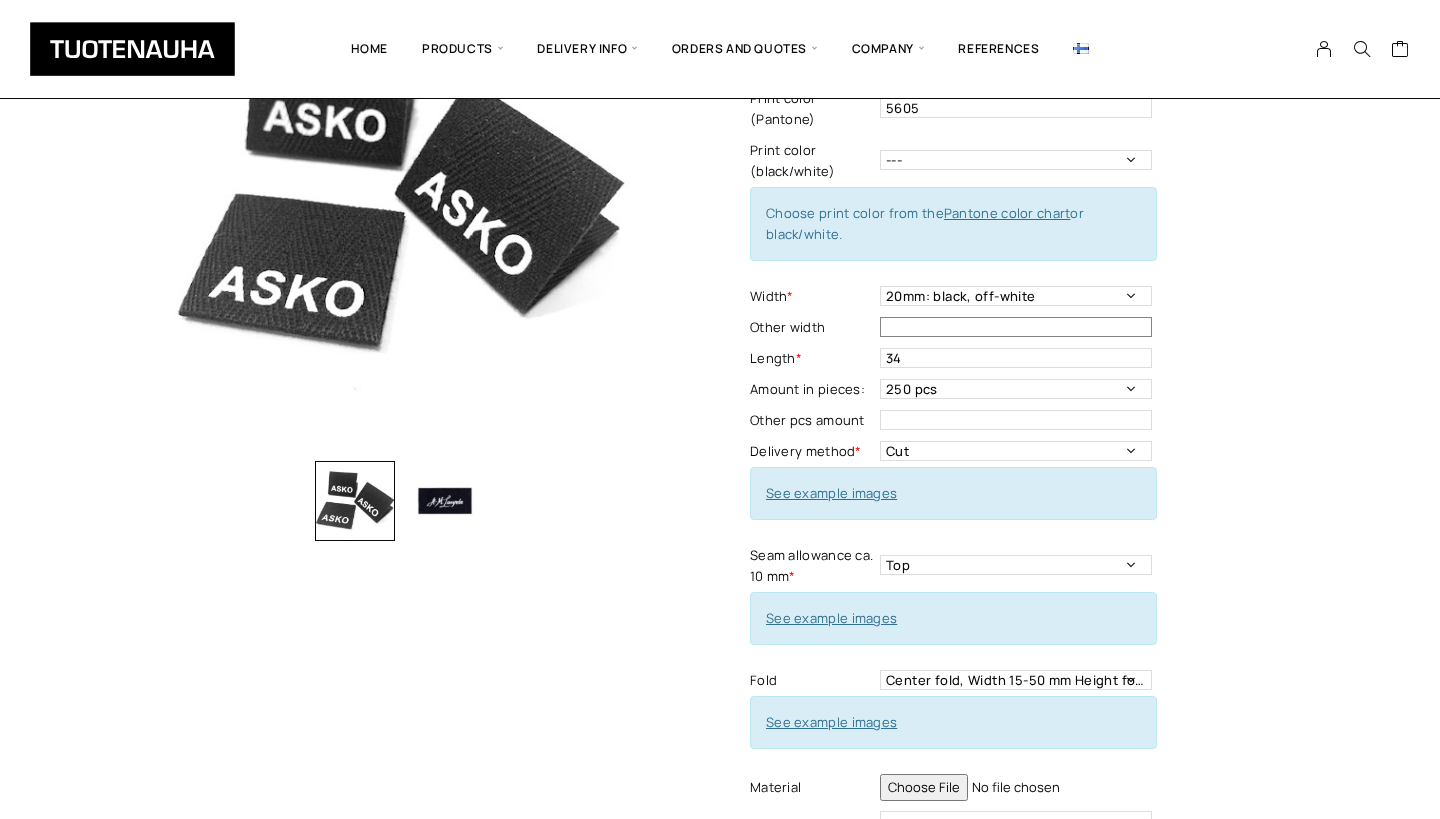 click at bounding box center (1016, 327) 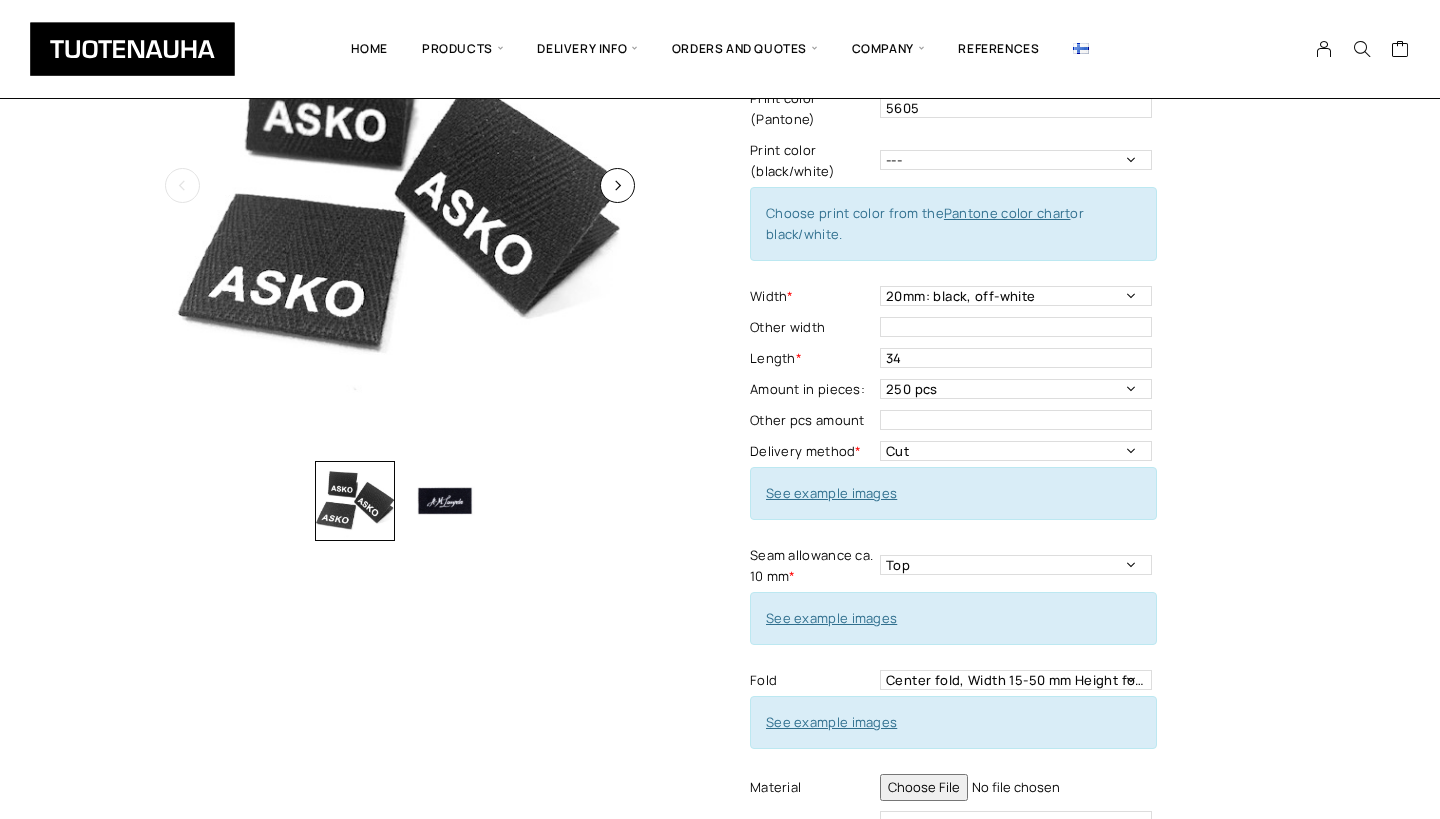 click at bounding box center [400, 186] 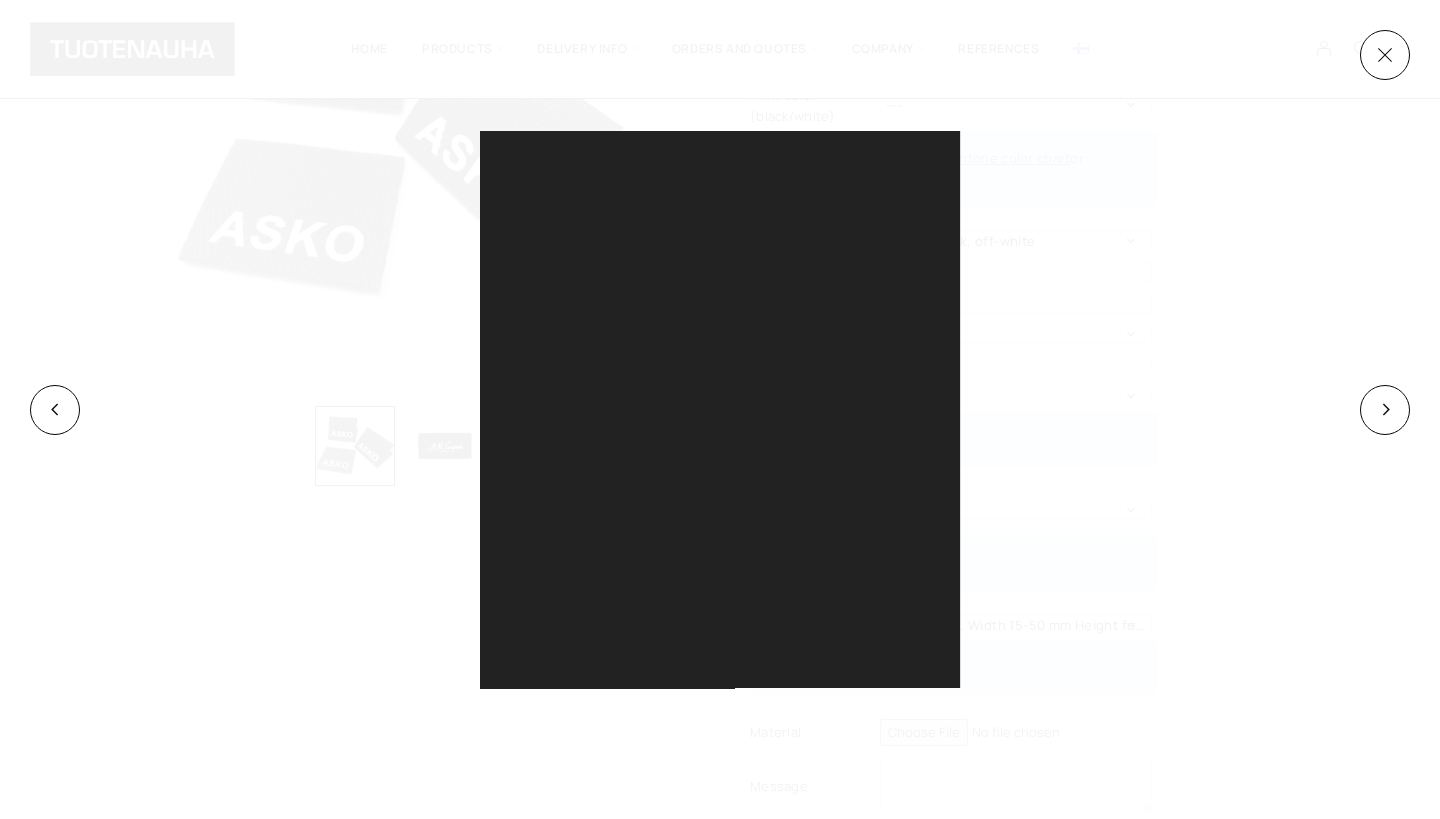 scroll, scrollTop: 278, scrollLeft: 0, axis: vertical 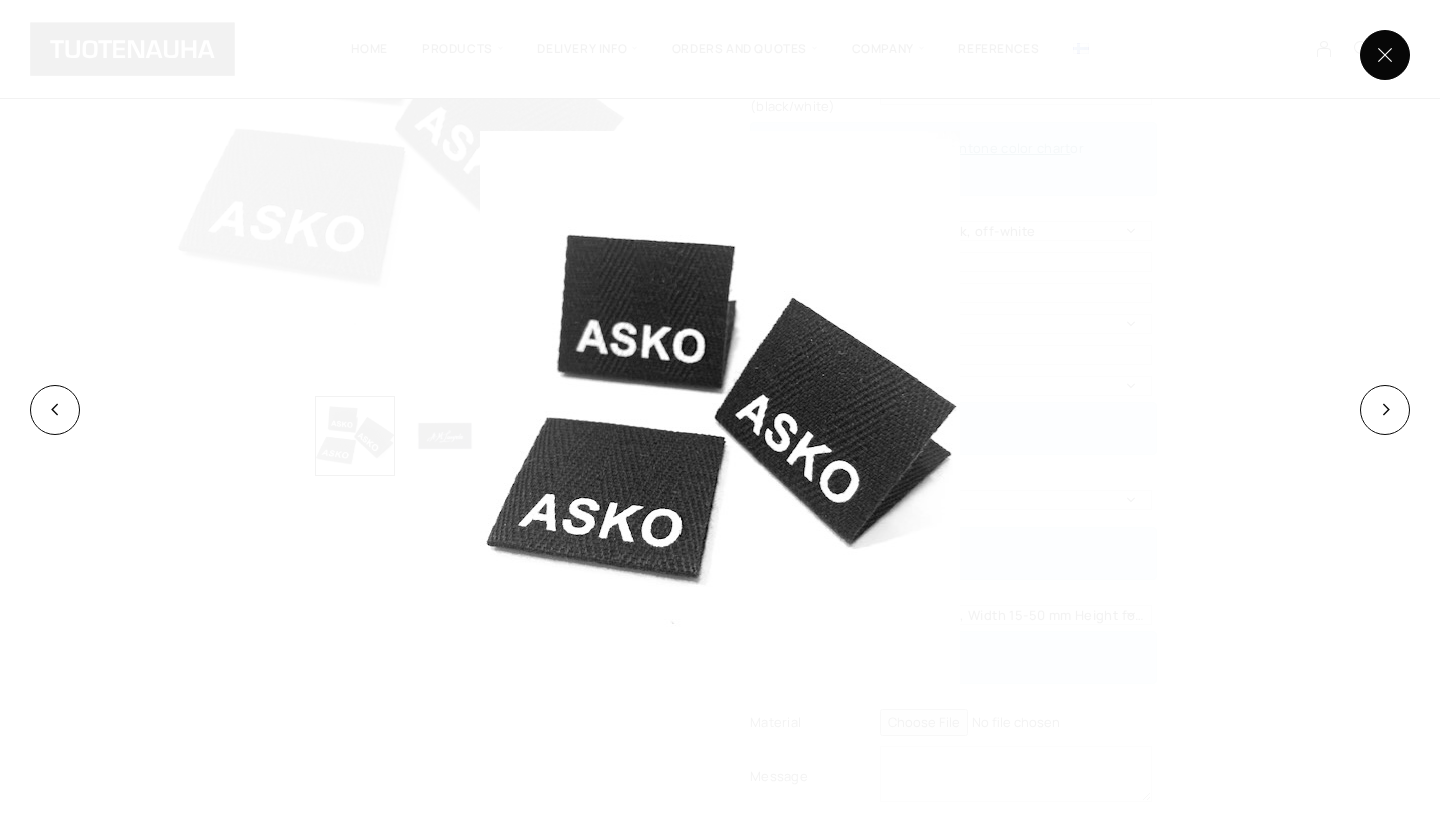 click at bounding box center (1385, 55) 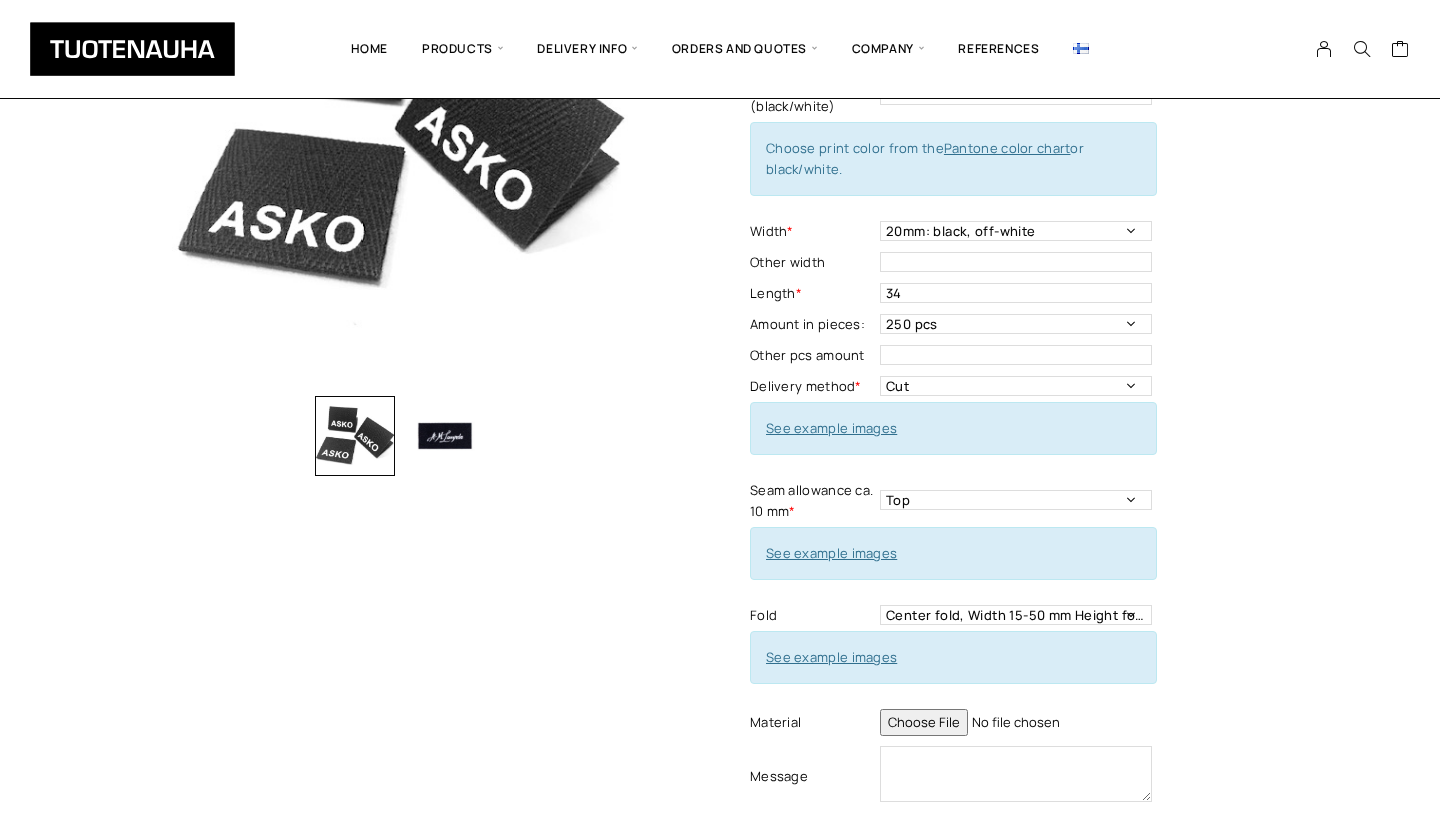 scroll, scrollTop: 213, scrollLeft: 0, axis: vertical 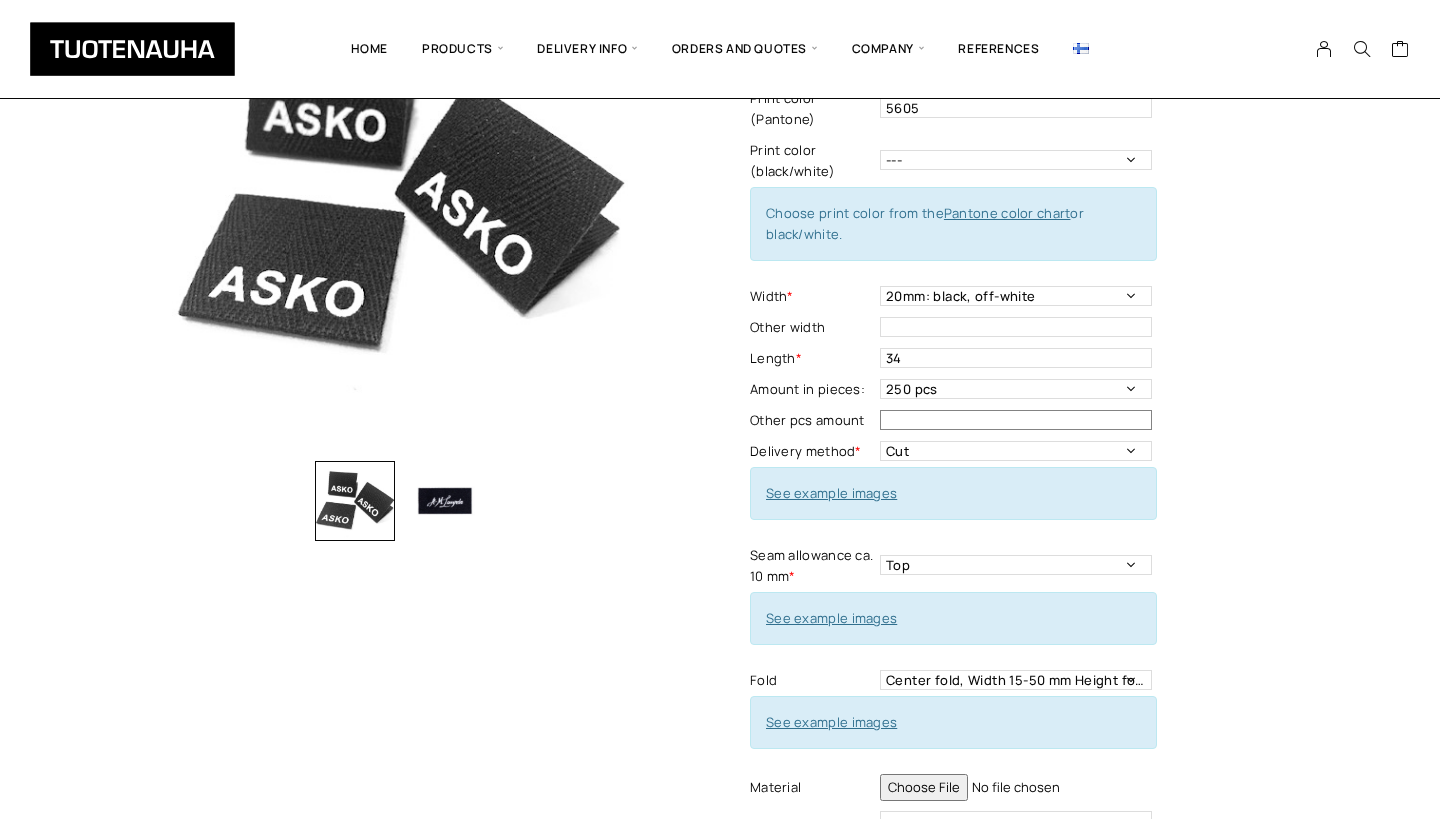 click at bounding box center (1016, 420) 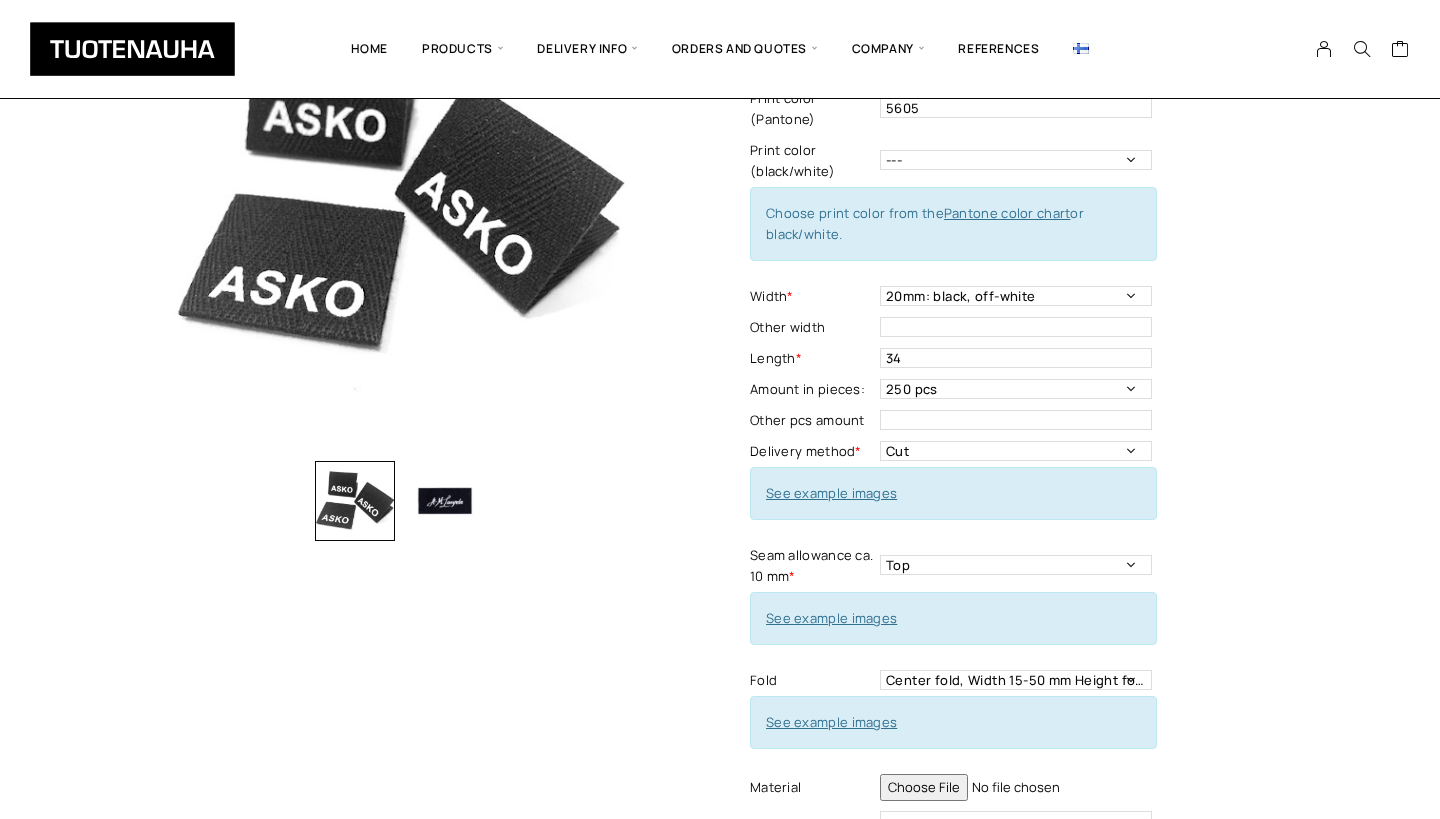 click on "Organic cotton label Add to cart to get a quote
Material color  * Black White Off-white Light gray Material color - Mandatory information Print color (Pantone) 5605 Print color - Mandatory information Print color (black/white) --- Black White Choose print color from the  Pantone color chart   or black/white. Width  * - - - 10 mm: gray, off-white 15 mm: gray, off-white 20mm: black, off-white 25 mm: gray, black, white, off-white 30 mm: gray, black, white, off-white 35 mm: black, off-white 40 mm: black, off-white 50 mm: off-white Width - Mandatory information Other width This field can't be Empty Length  * 34 Length - Mandatory information Amount in pieces:  - - - 250 pcs 500 pcs 1000 pcs 1500 pcs 2000 pcs 2500 pcs 3000 pcs 3500 pcs 4000 pcs Amount - Mandatory information Other pcs amount This field can't be Empty Delivery method  * Roll with cut markings Roll without cut markings Cut Delivery method - Mandatory information See example images Seam allowance ca. 10 mm  * Top Left Side" at bounding box center [1027, 466] 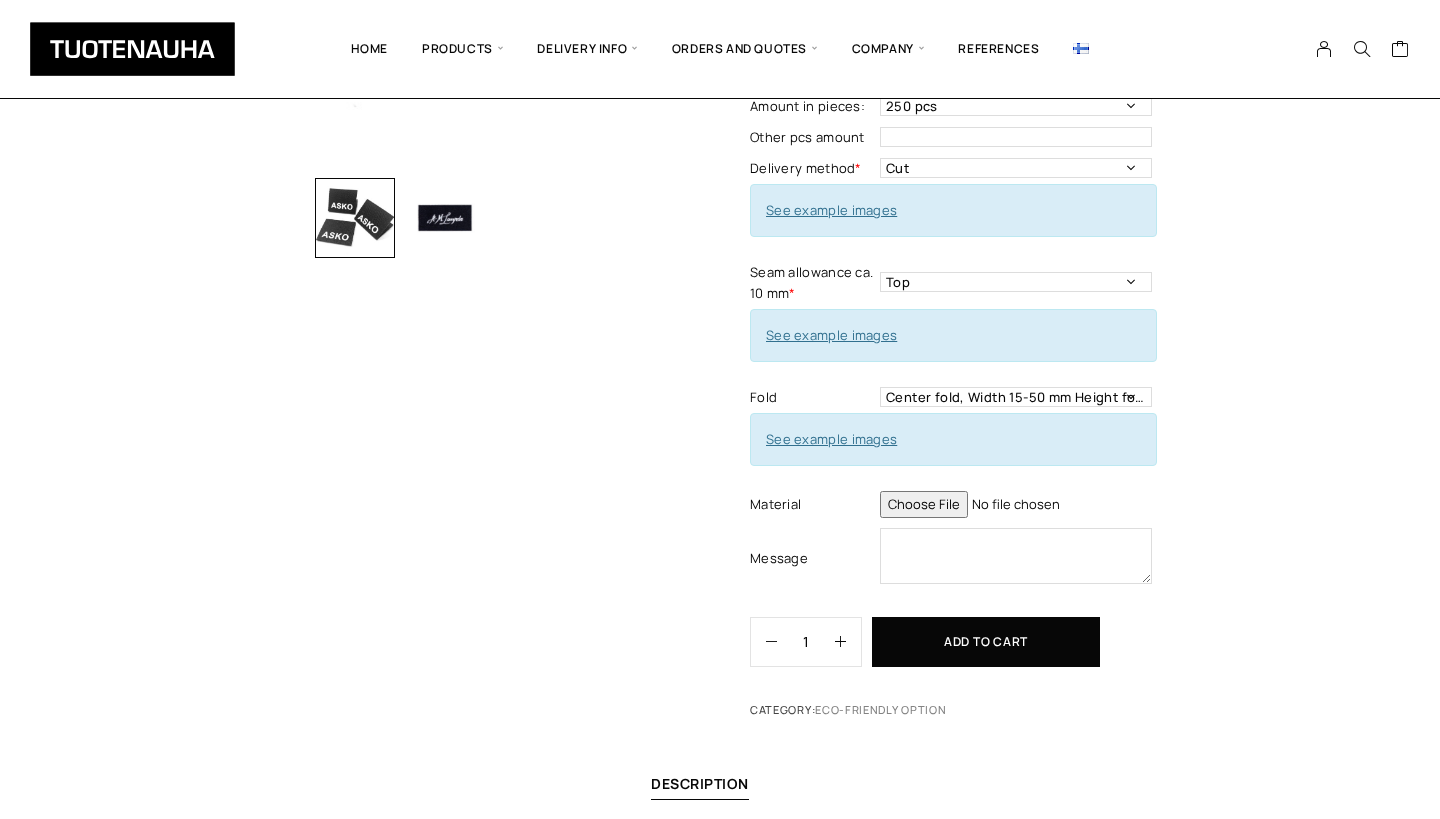 scroll, scrollTop: 497, scrollLeft: 0, axis: vertical 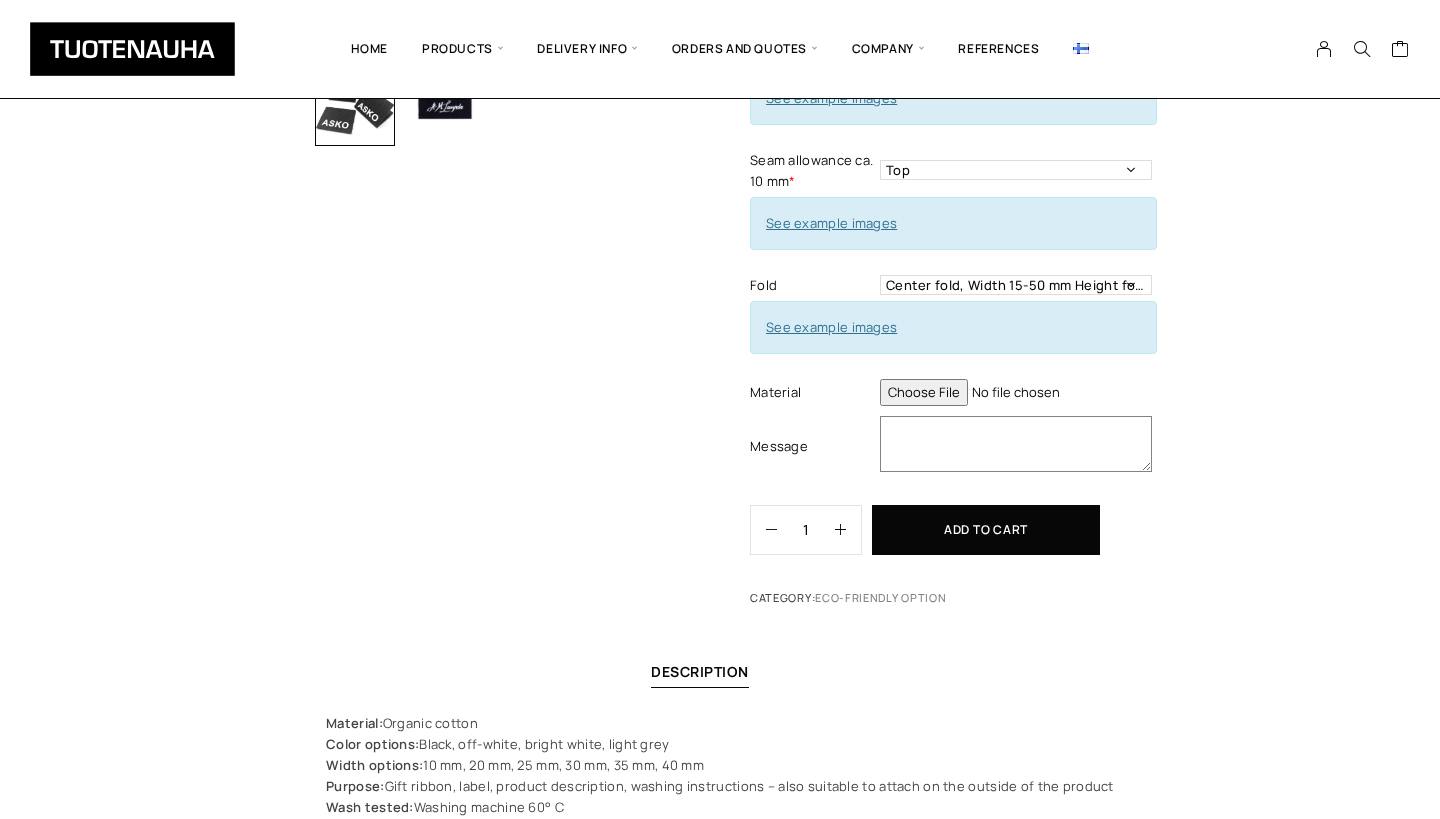 click at bounding box center (1016, 444) 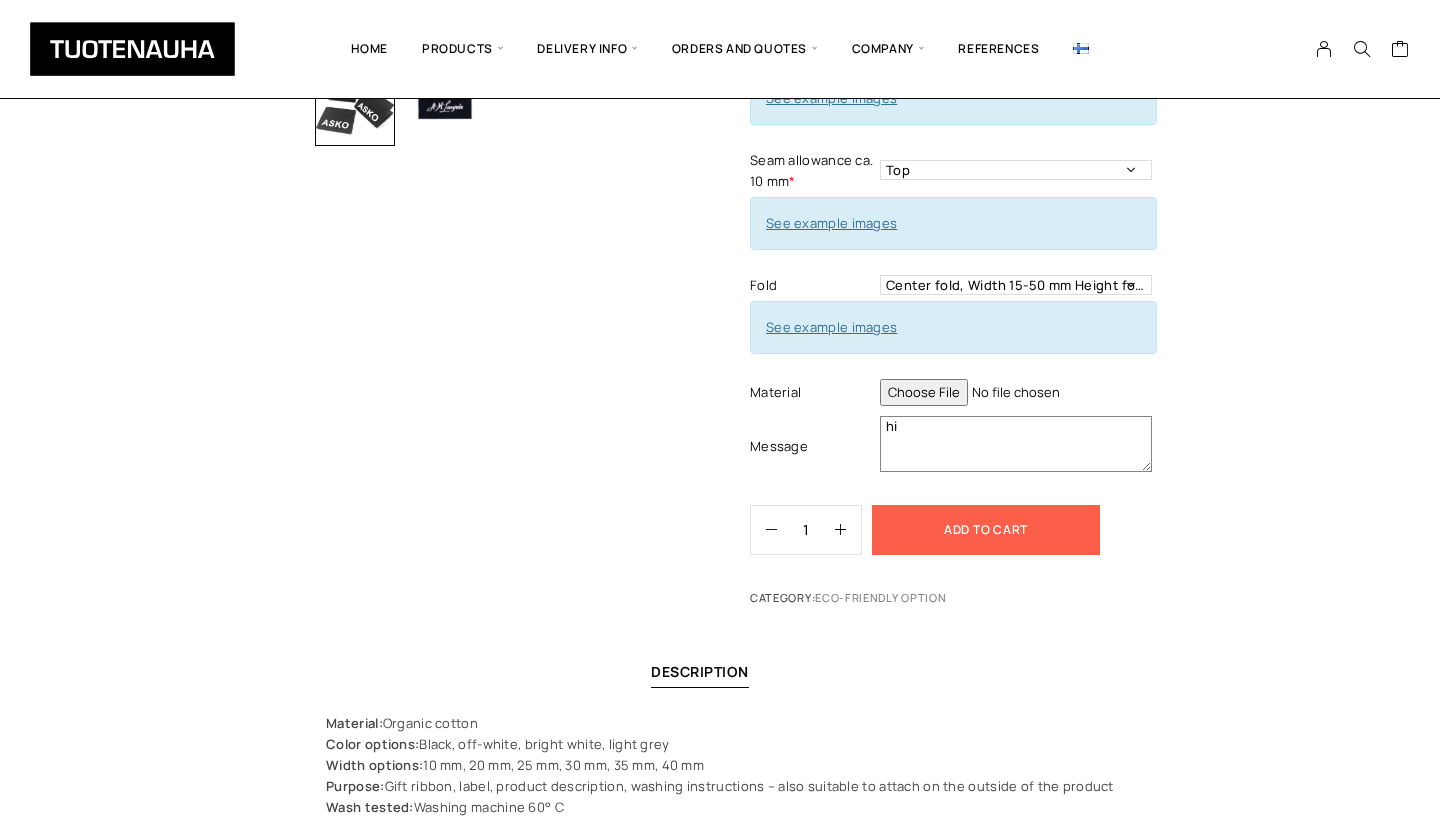 type on "hi" 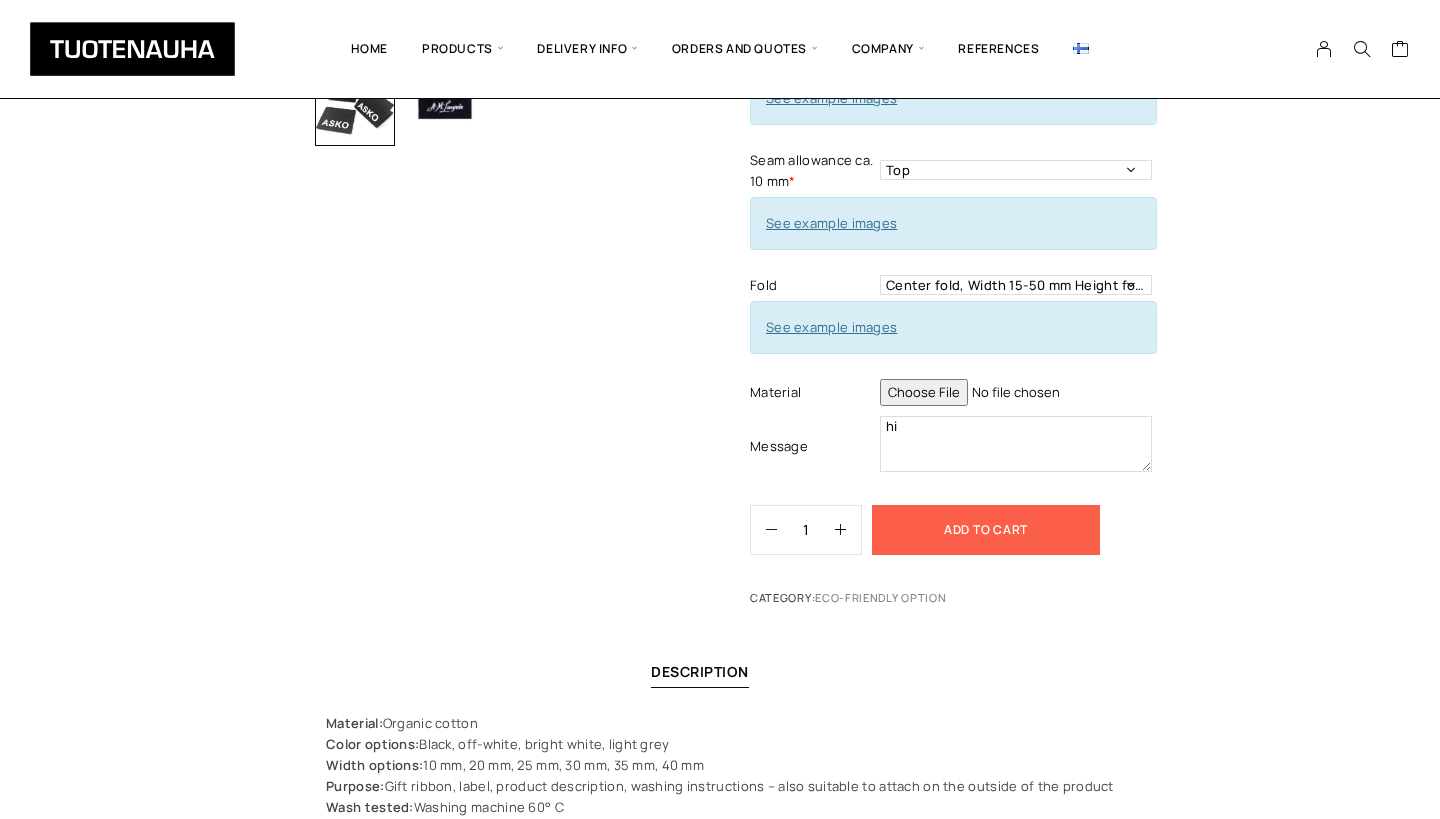 click on "Add to cart" at bounding box center [986, 530] 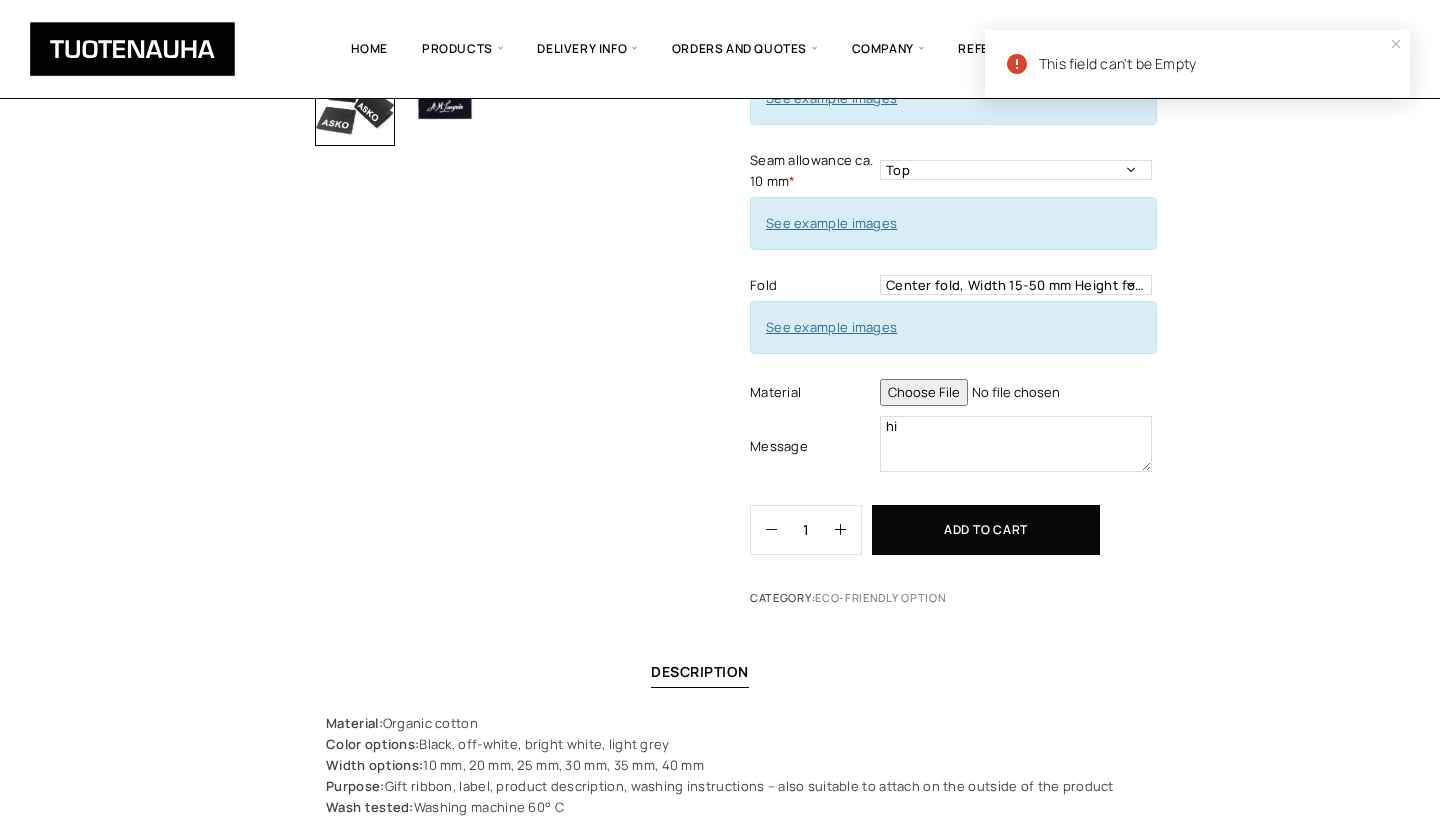 click on "Organic cotton label Add to cart to get a quote
Material color  * Black White Off-white Light gray Material color - Mandatory information Print color (Pantone) 5605 Print color - Mandatory information Print color (black/white) --- Black White Choose print color from the  Pantone color chart   or black/white. Width  * - - - 10 mm: gray, off-white 15 mm: gray, off-white 20mm: black, off-white 25 mm: gray, black, white, off-white 30 mm: gray, black, white, off-white 35 mm: black, off-white 40 mm: black, off-white 50 mm: off-white Width - Mandatory information Other width This field can't be Empty Length  * 34 Length - Mandatory information Amount in pieces:  - - - 250 pcs 500 pcs 1000 pcs 1500 pcs 2000 pcs 2500 pcs 3000 pcs 3500 pcs 4000 pcs Amount - Mandatory information Other pcs amount This field can't be Empty Delivery method  * Roll with cut markings Roll without cut markings Cut Delivery method - Mandatory information See example images Seam allowance ca. 10 mm  * Top Left Side hi" at bounding box center [1027, 71] 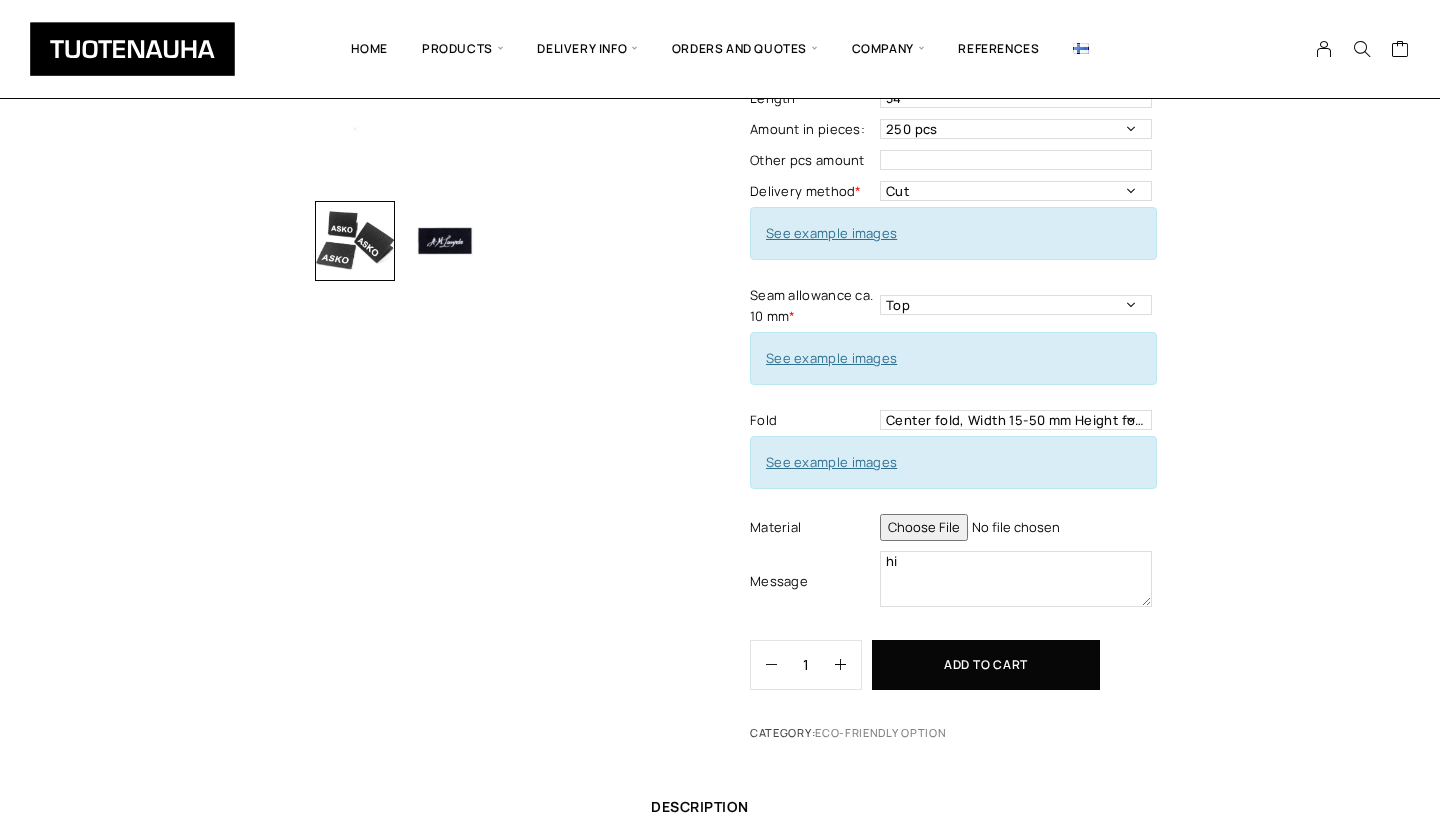 scroll, scrollTop: 453, scrollLeft: 0, axis: vertical 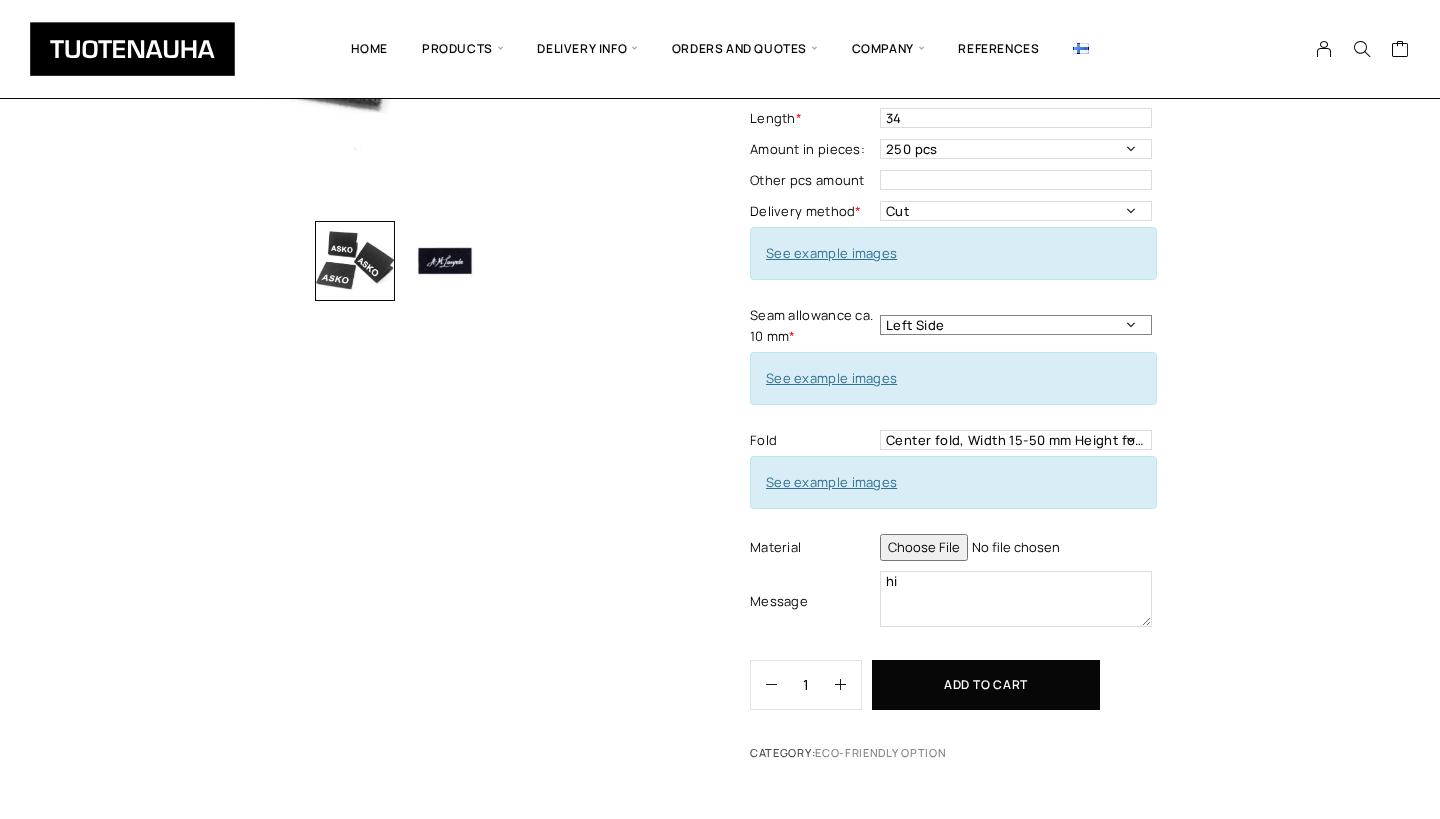 select on "Top" 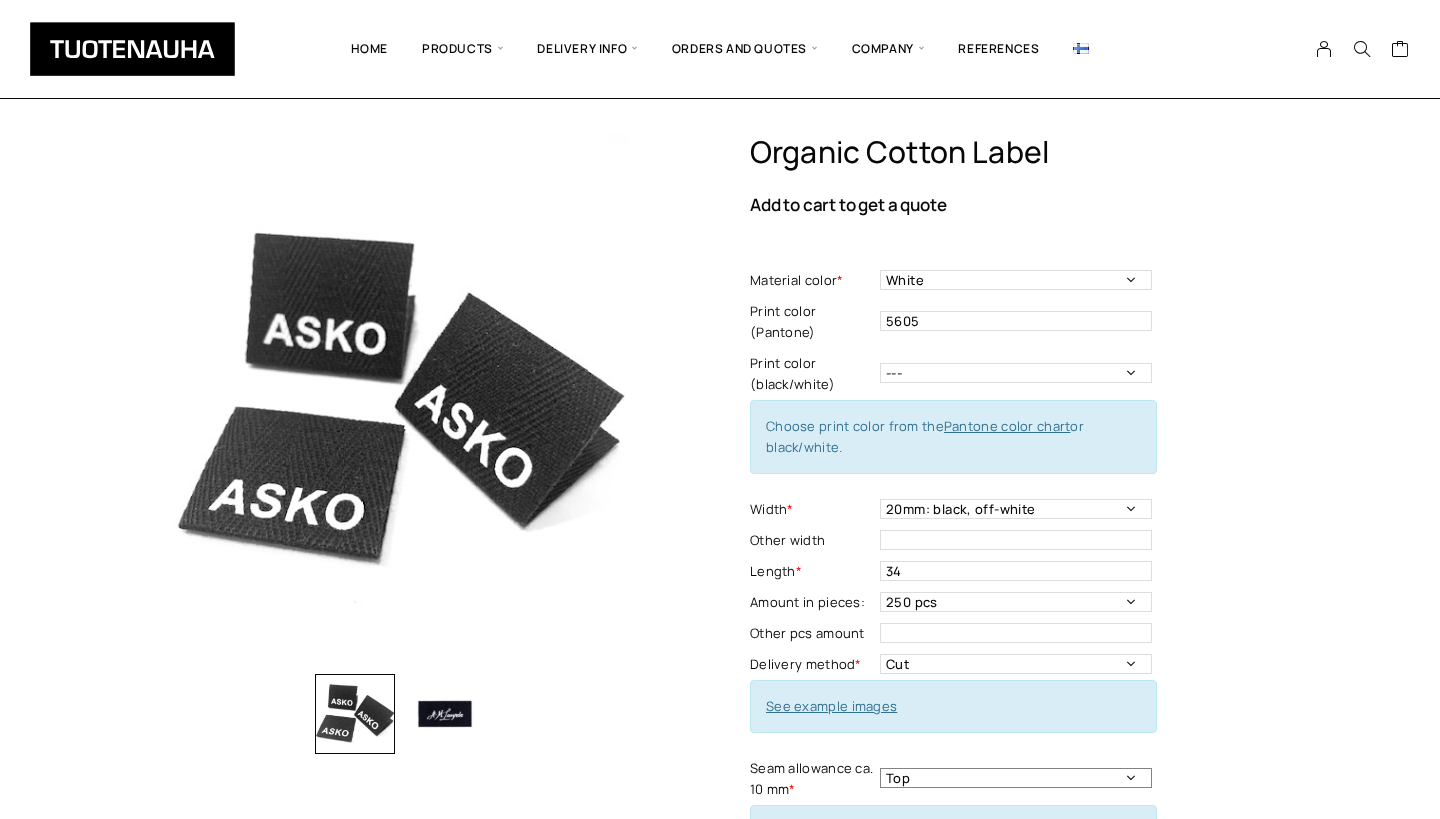 scroll, scrollTop: 0, scrollLeft: 0, axis: both 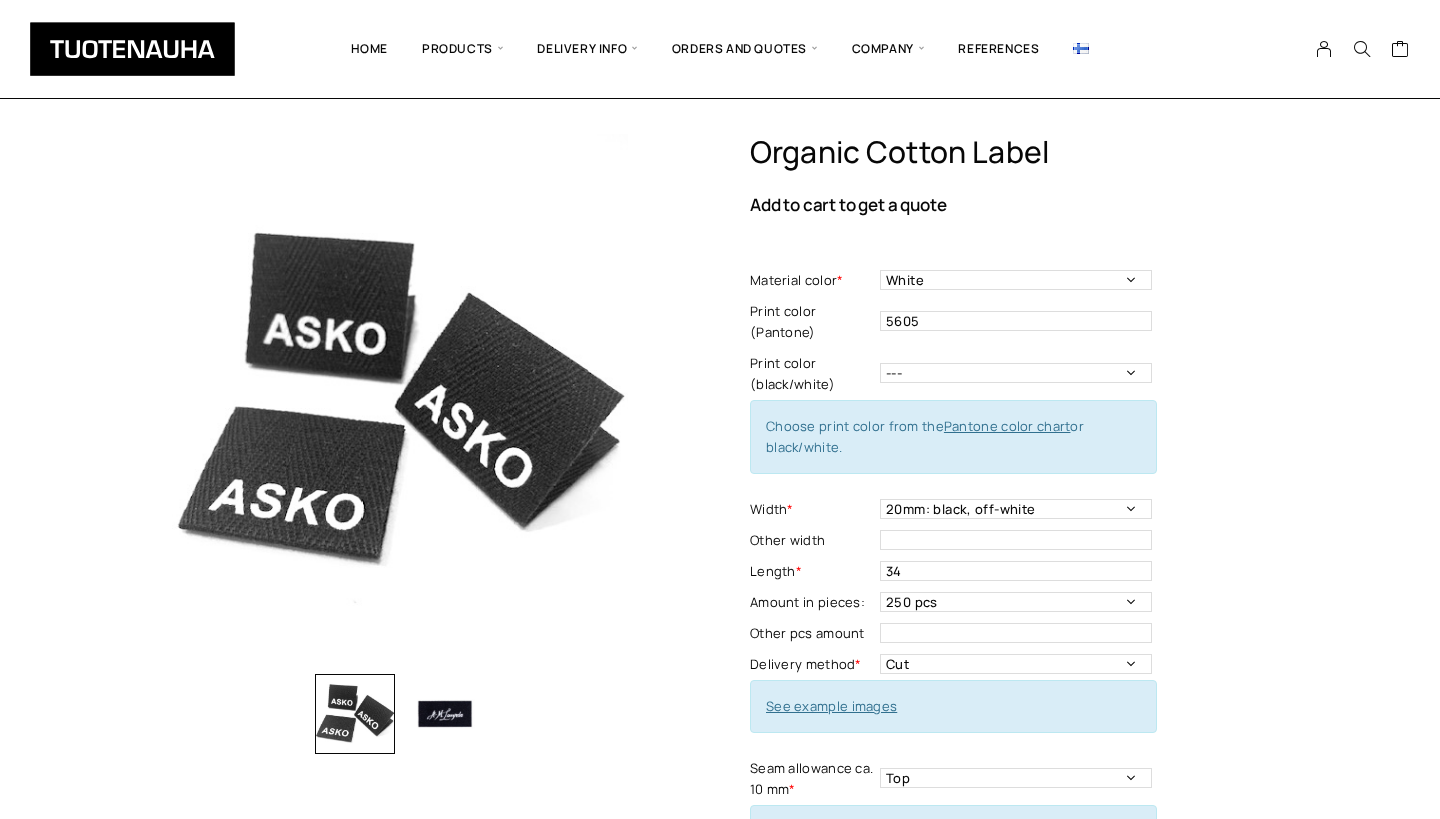 click at bounding box center (1081, 48) 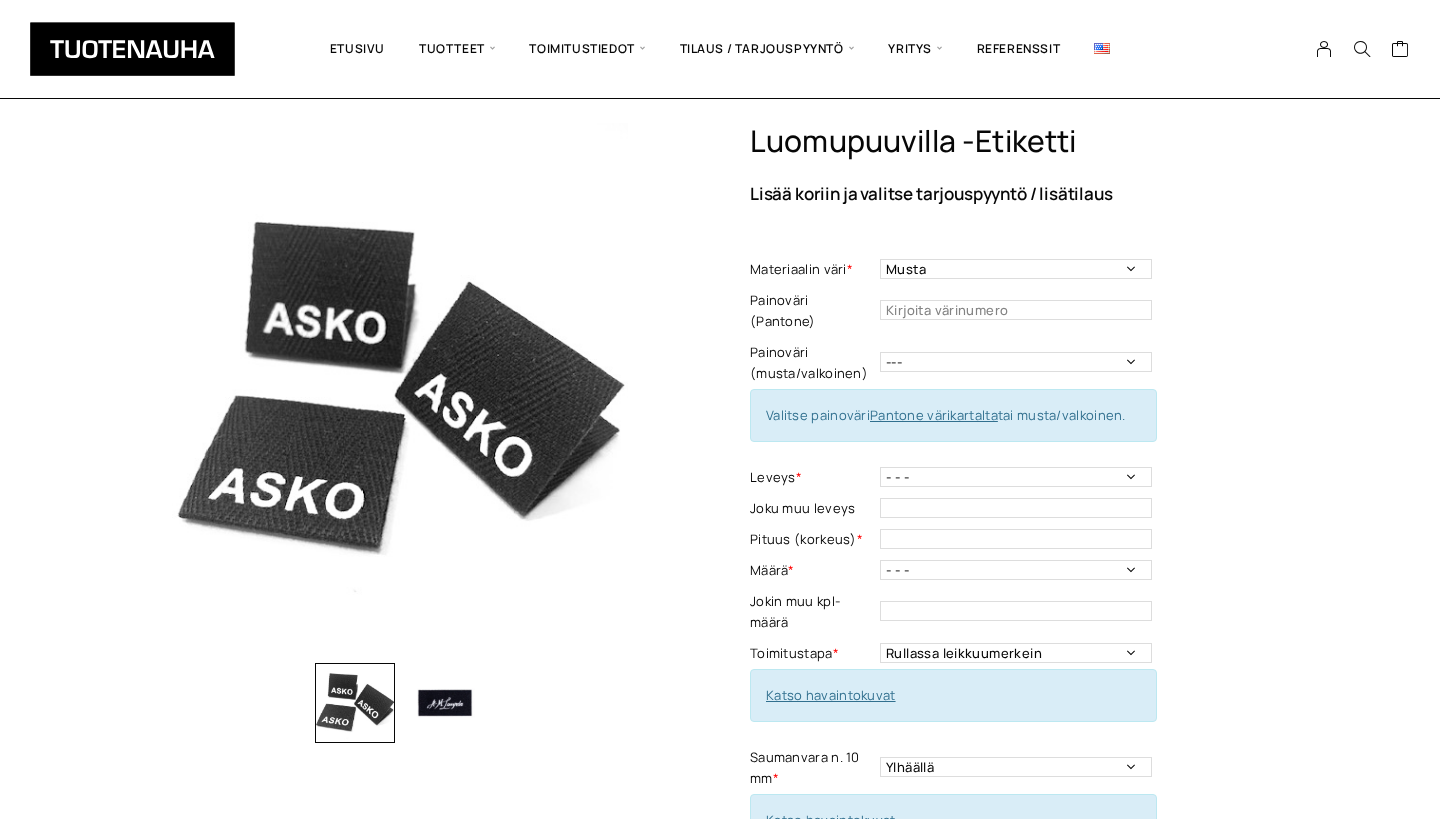 scroll, scrollTop: 47, scrollLeft: 0, axis: vertical 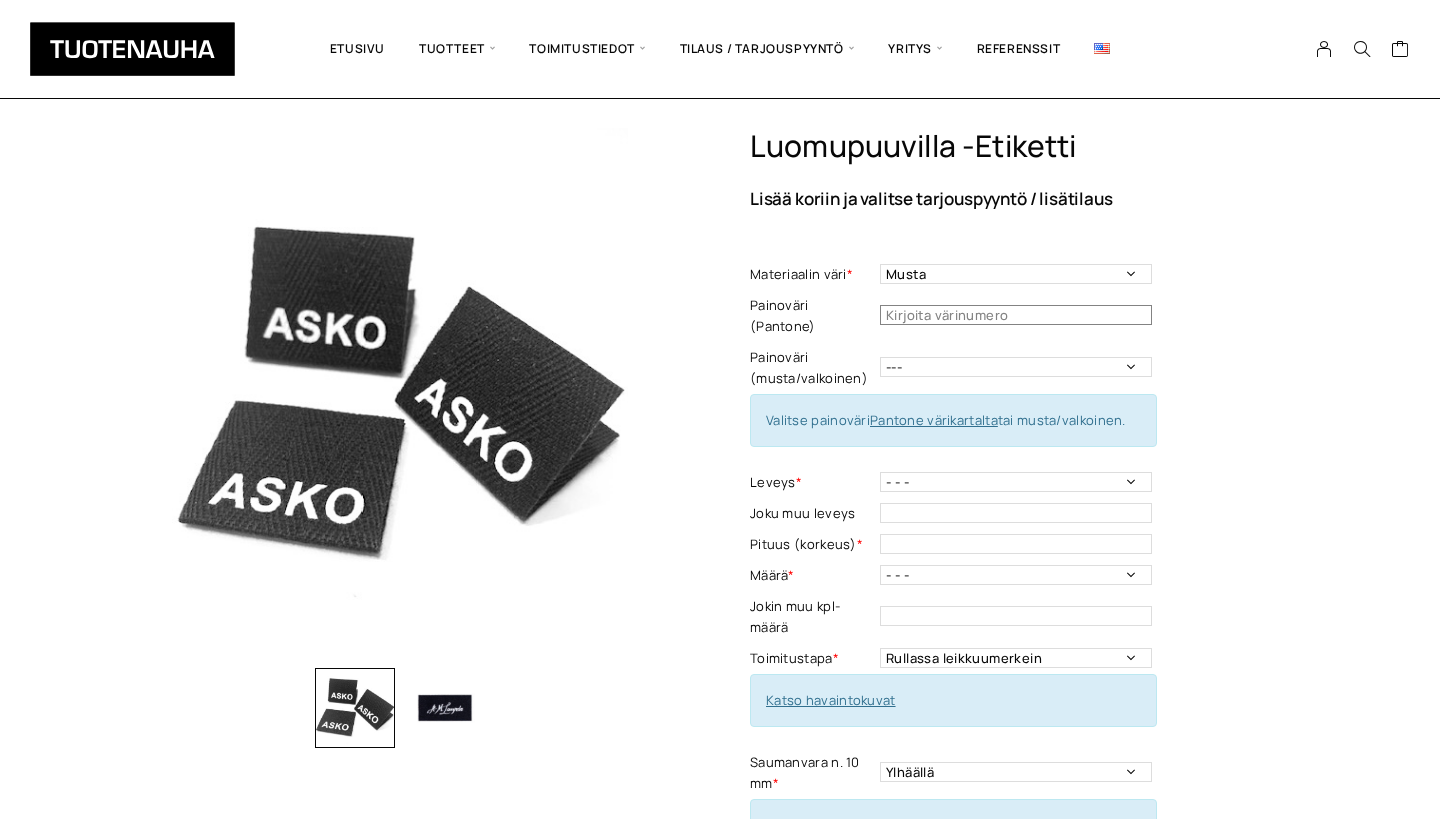 click at bounding box center [1016, 315] 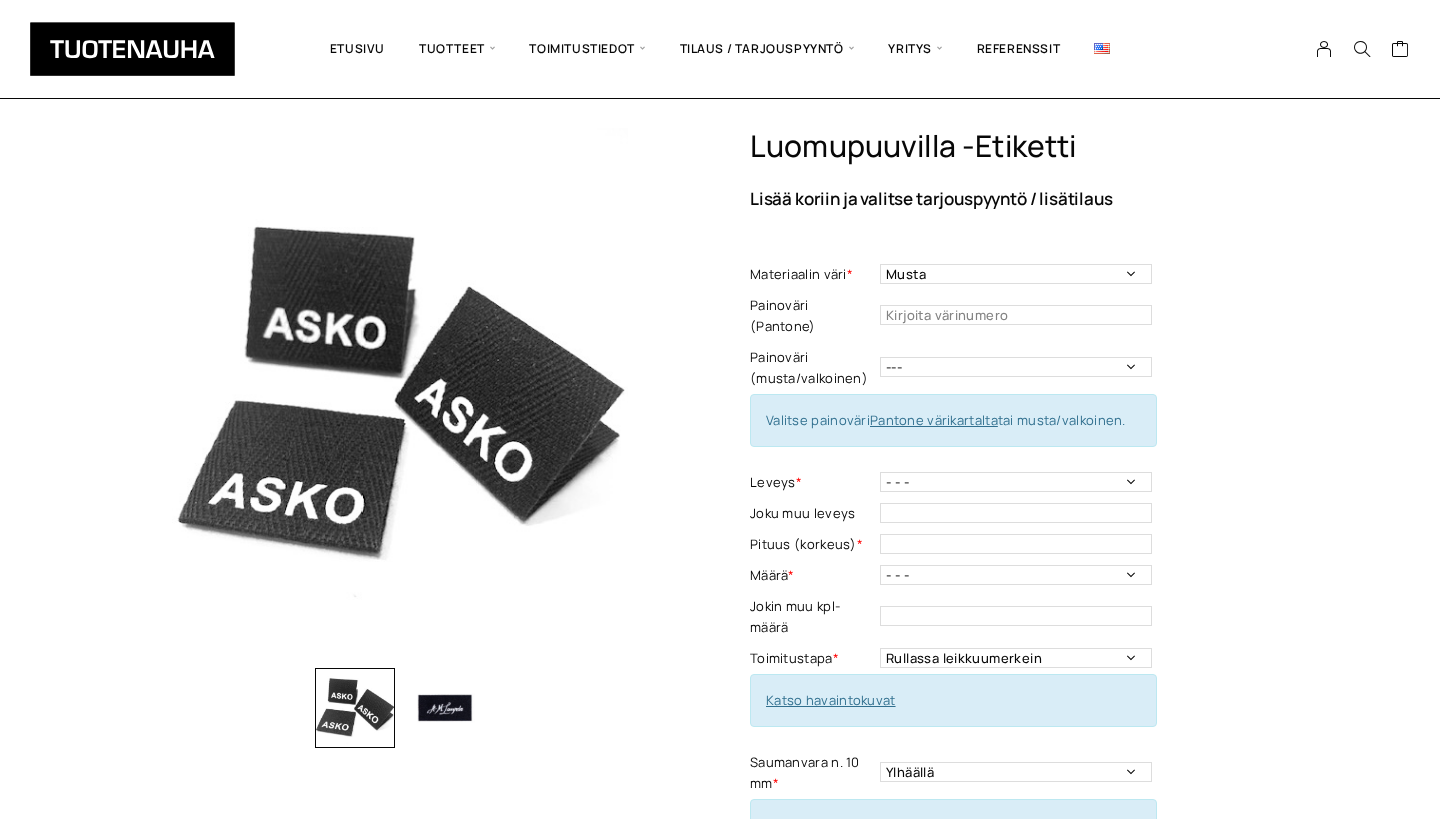 click on "Pantone värikartalta" at bounding box center [934, 420] 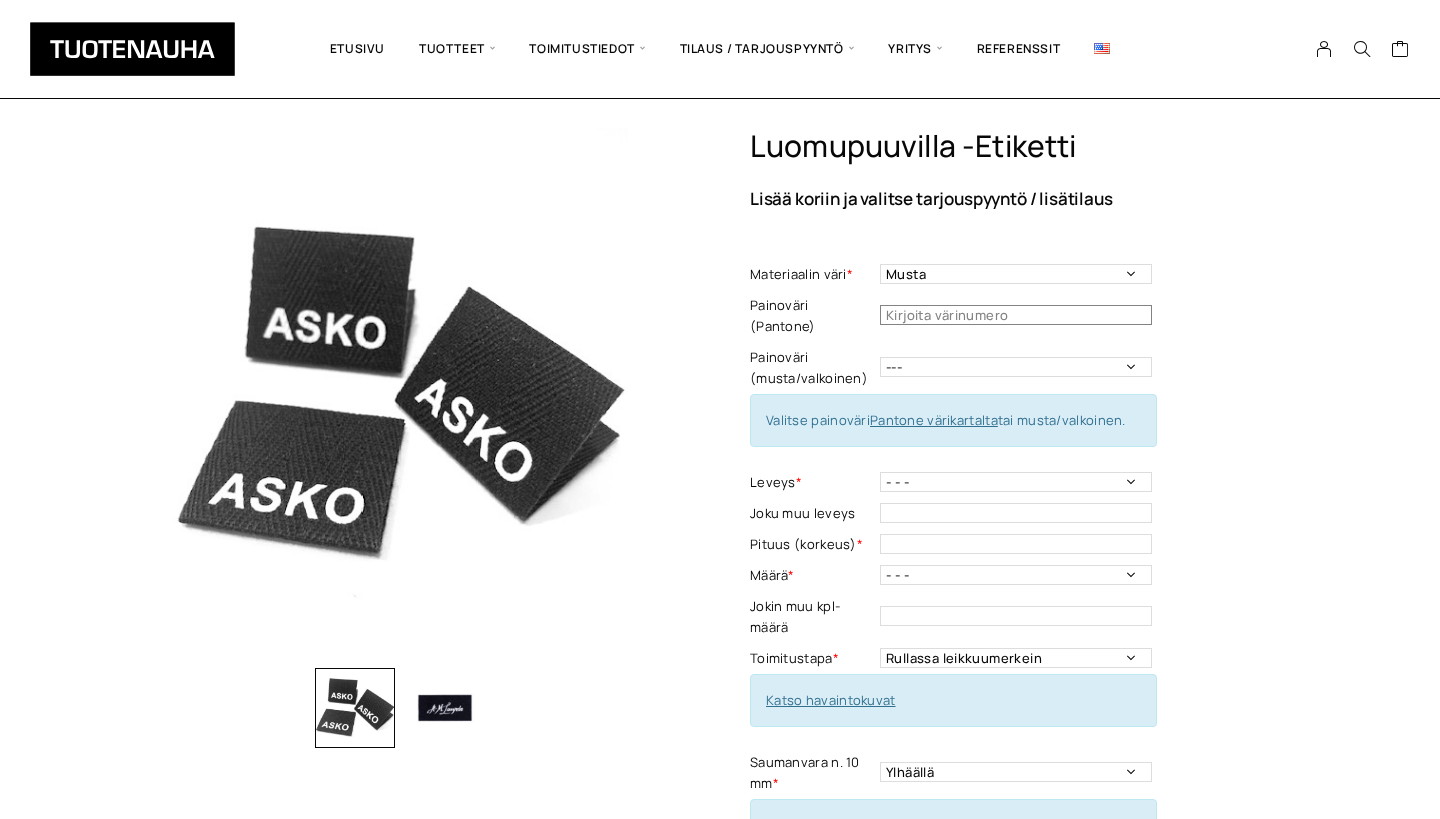 click at bounding box center [1016, 315] 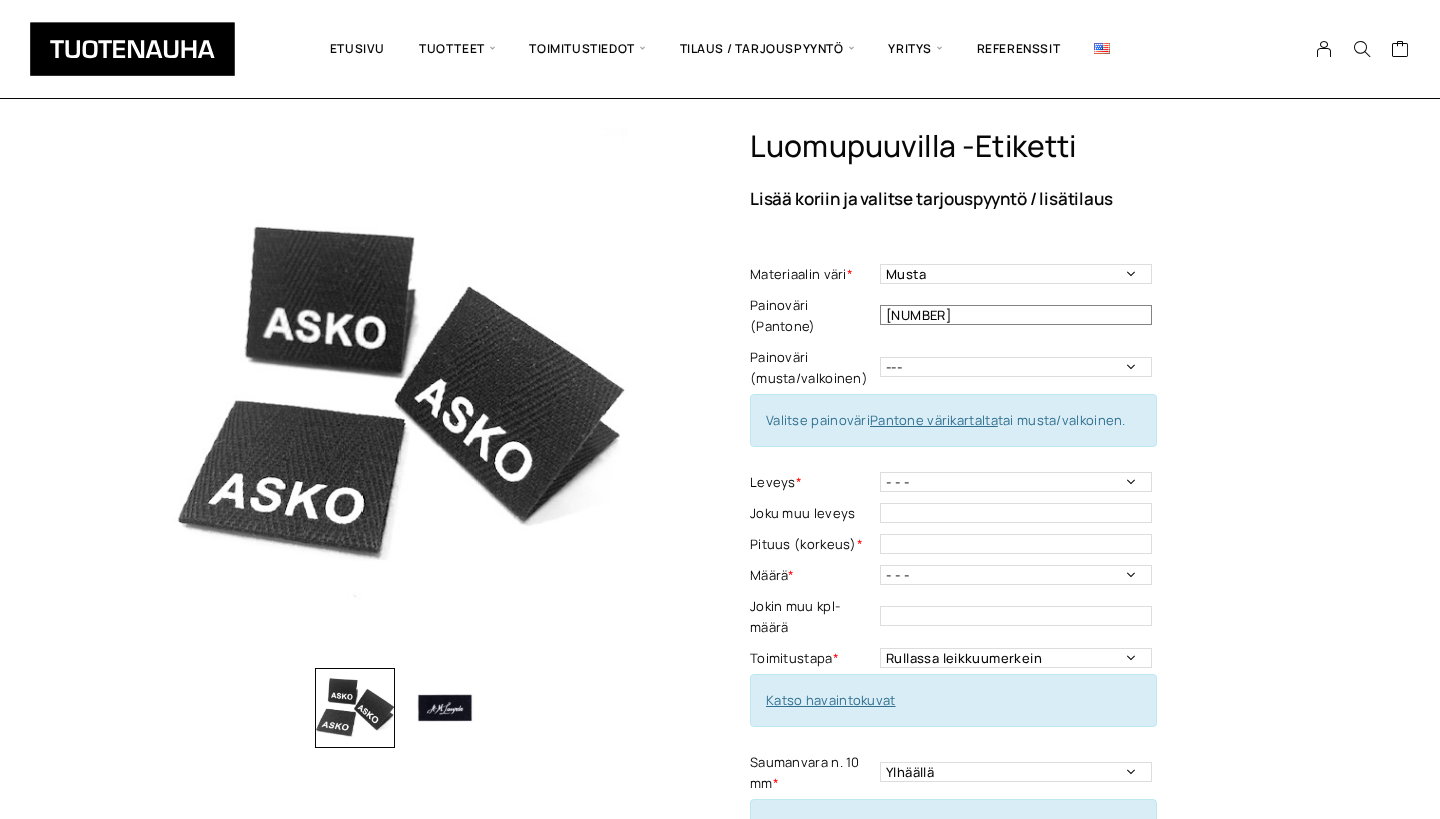 type on "[NUMBER]" 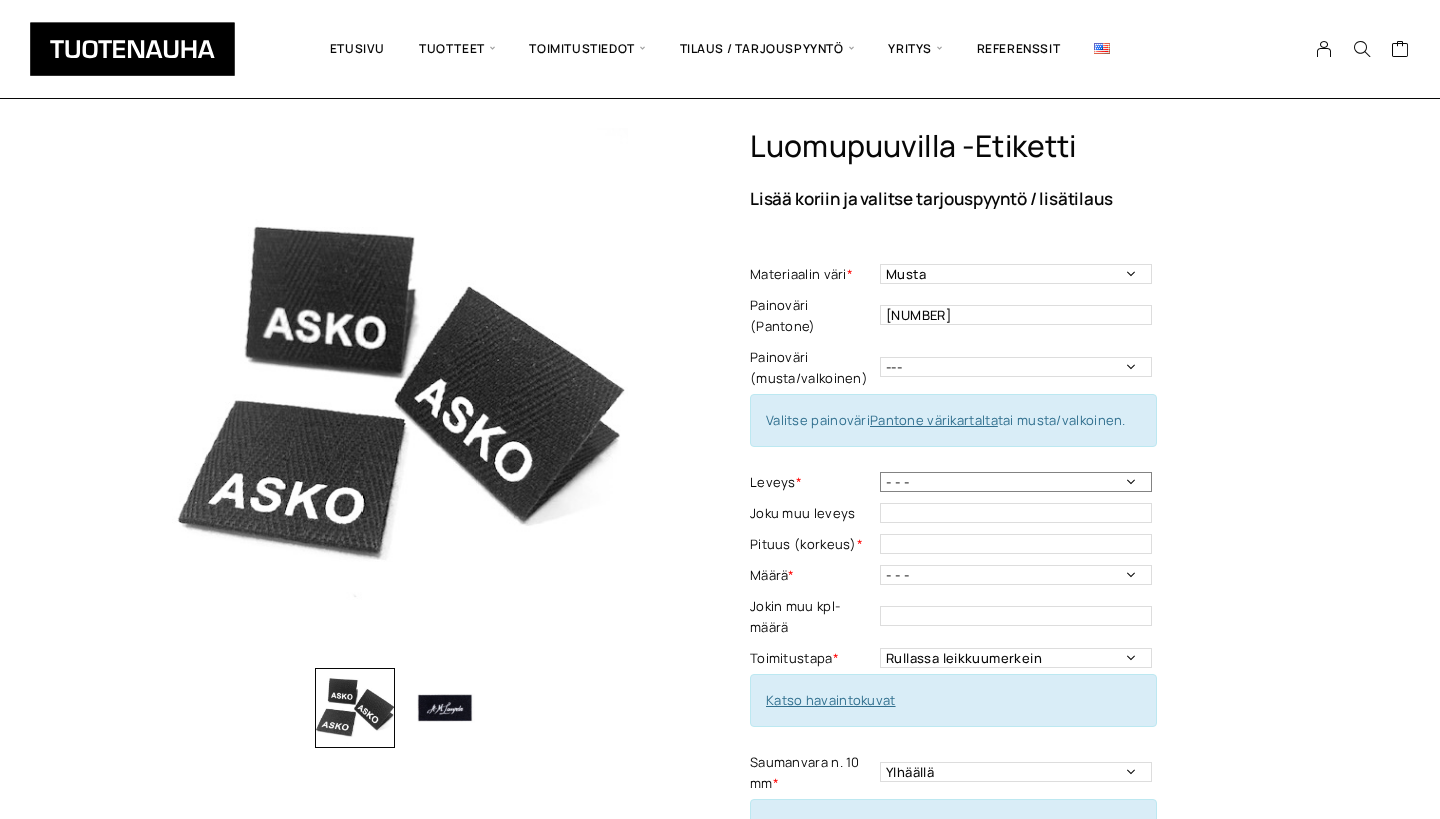 select on "20mm: musta, luonnonvalkoinen" 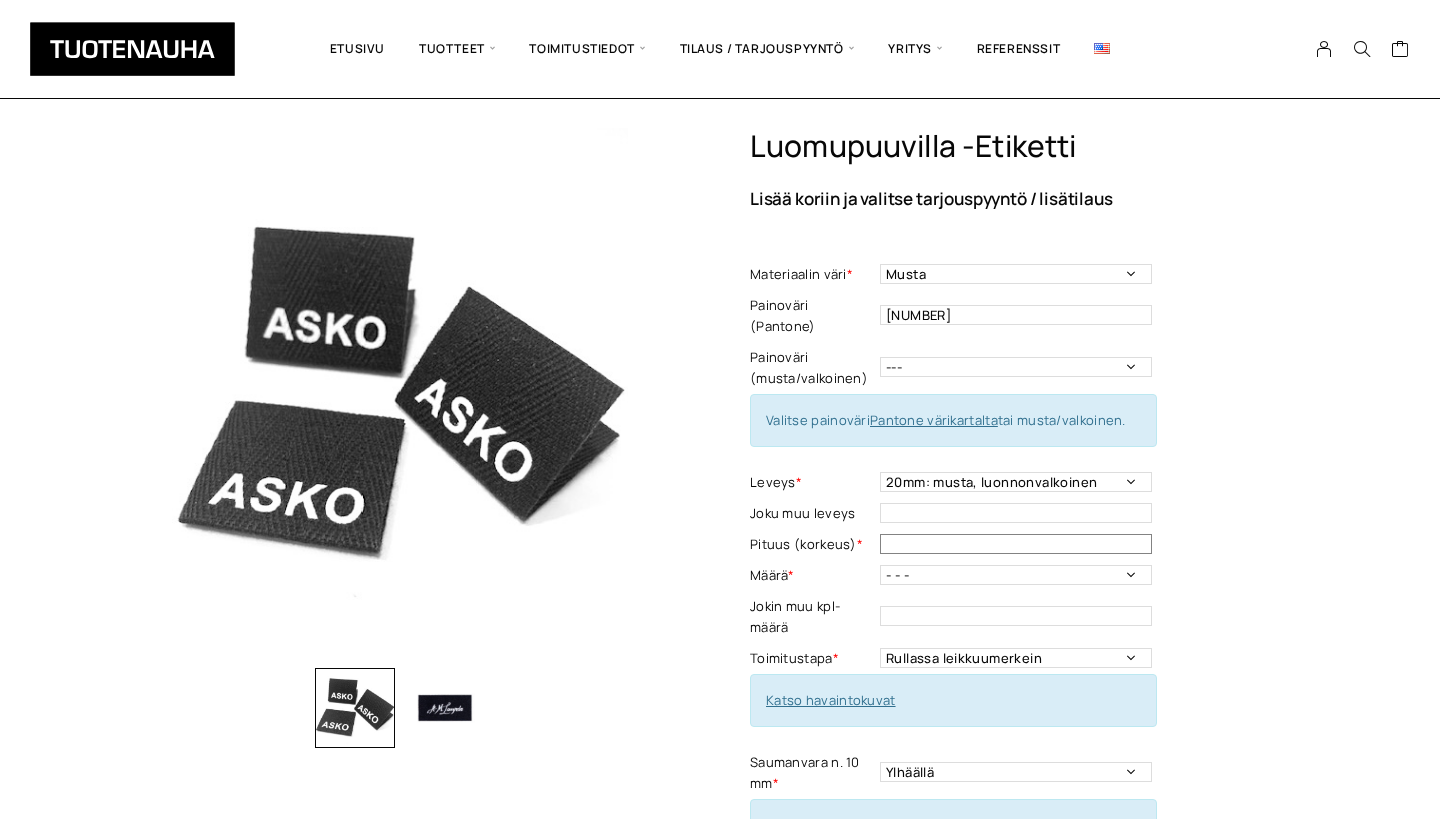 click at bounding box center [1016, 544] 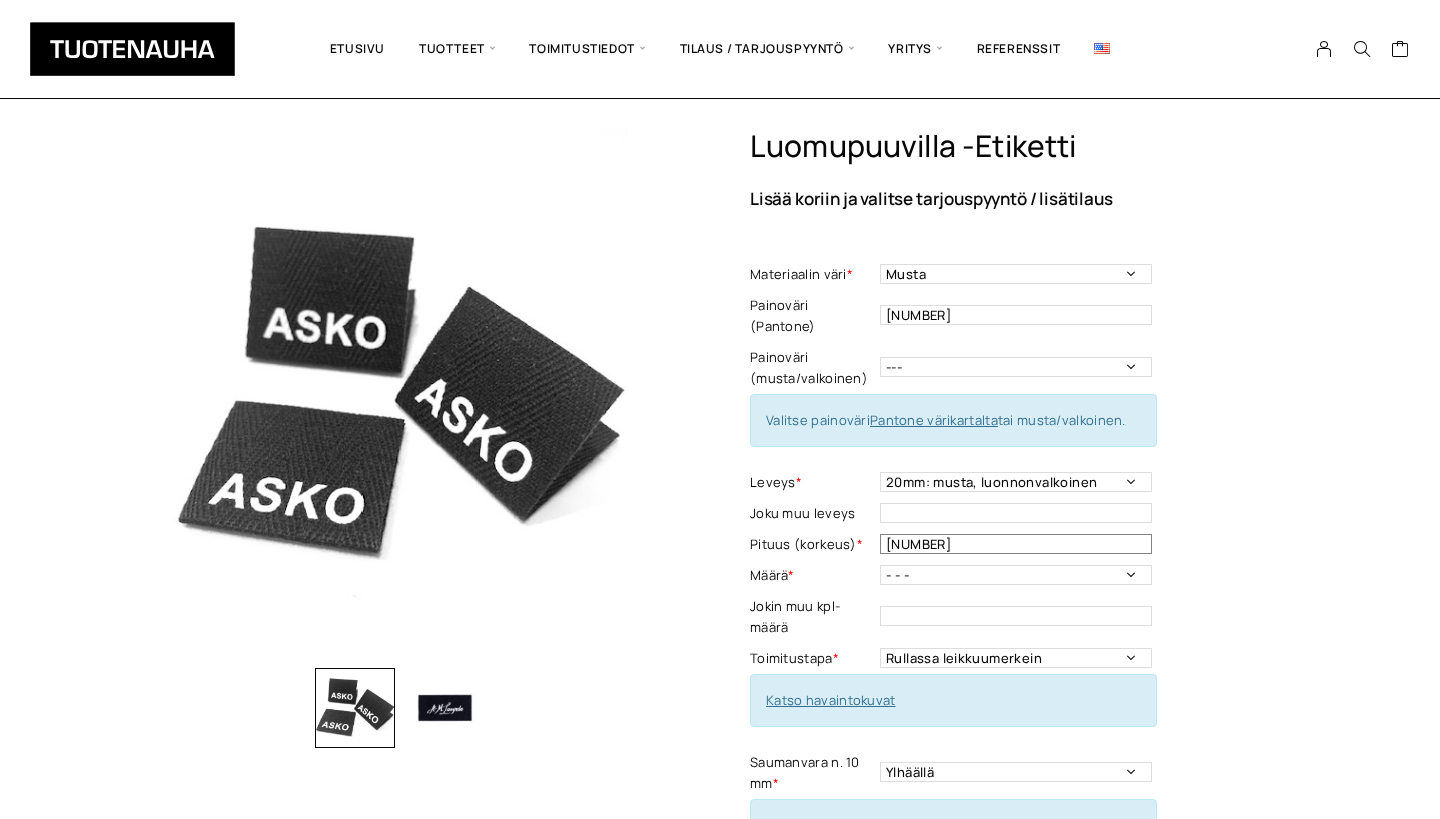 type on "[NUMBER]" 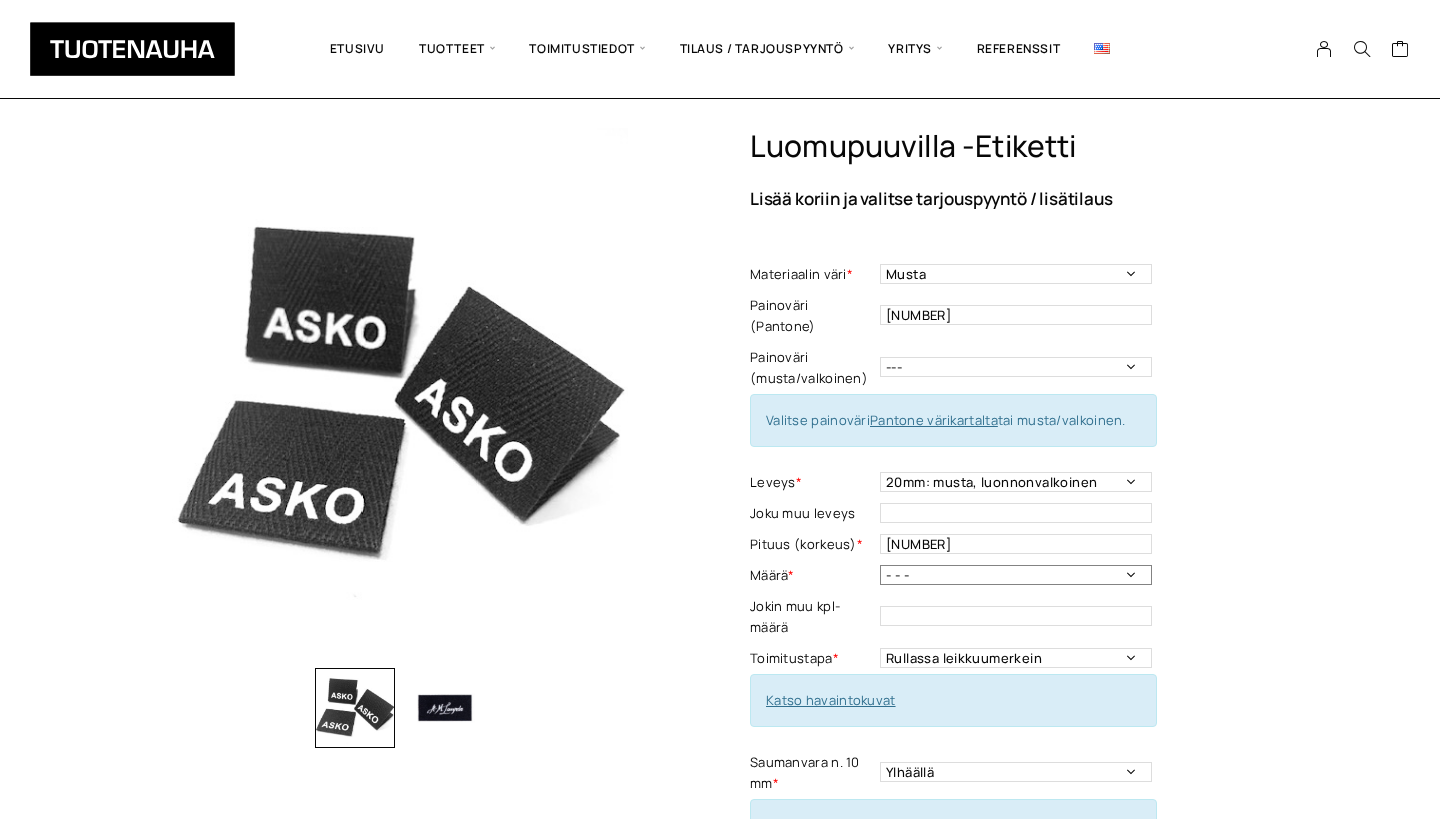 click on "- - - 250 kpl 500 kpl 1000 kpl 1500 kpl 2000 kpl 2500 kpl 3000 kpl 3500 kpl 4000 kpl" at bounding box center (1016, 575) 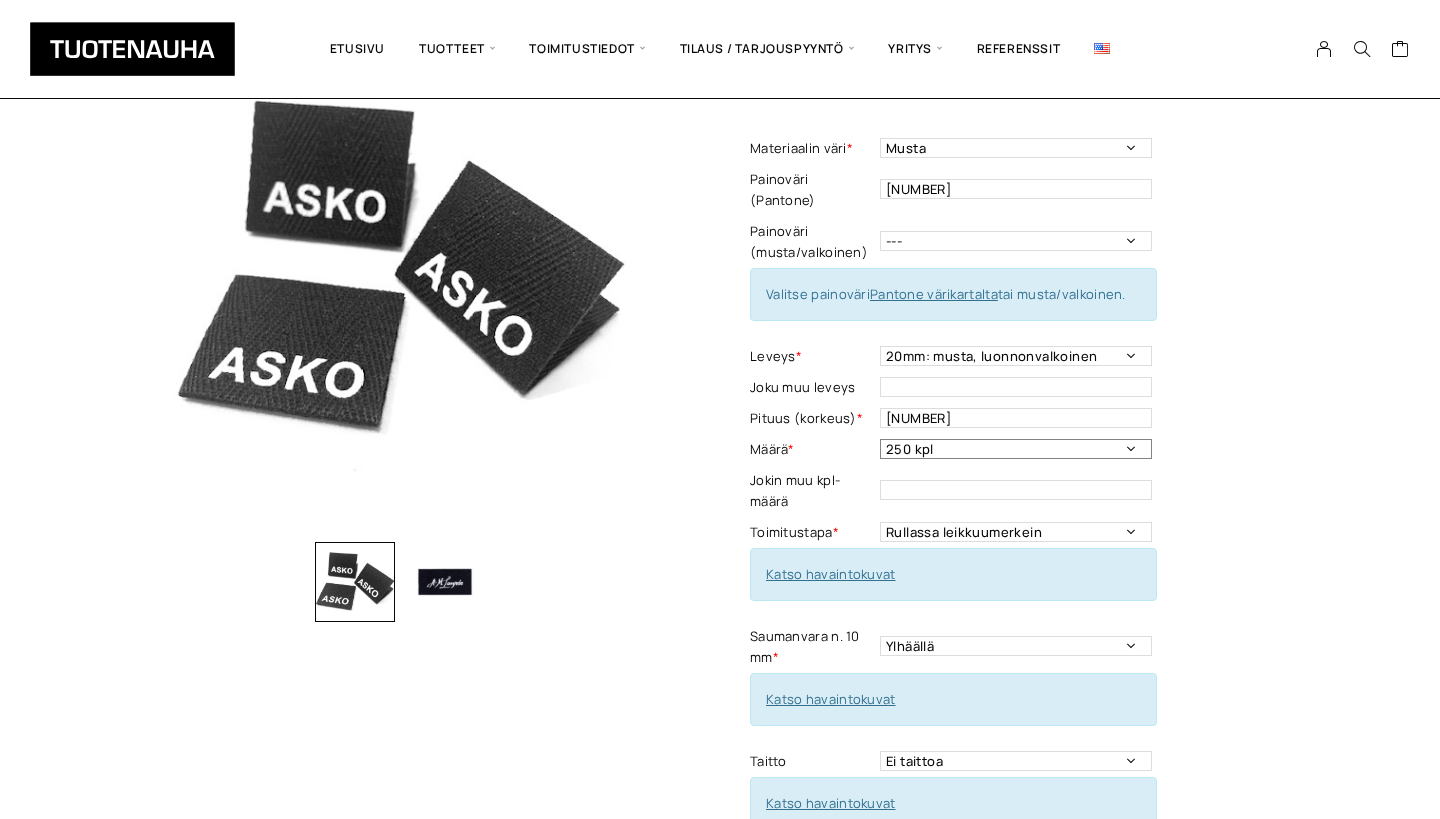 scroll, scrollTop: 174, scrollLeft: 0, axis: vertical 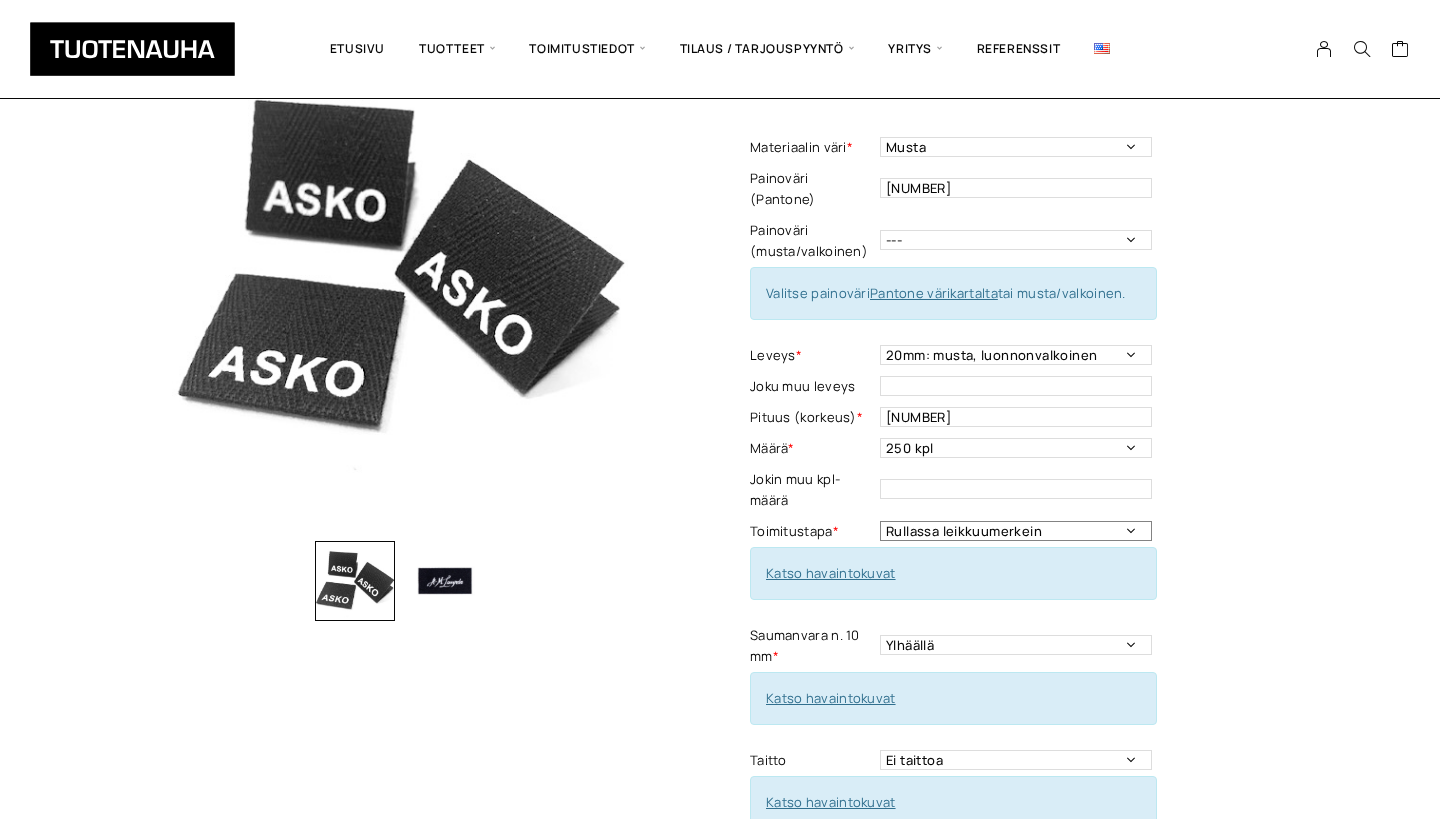 select on "Leikattuna" 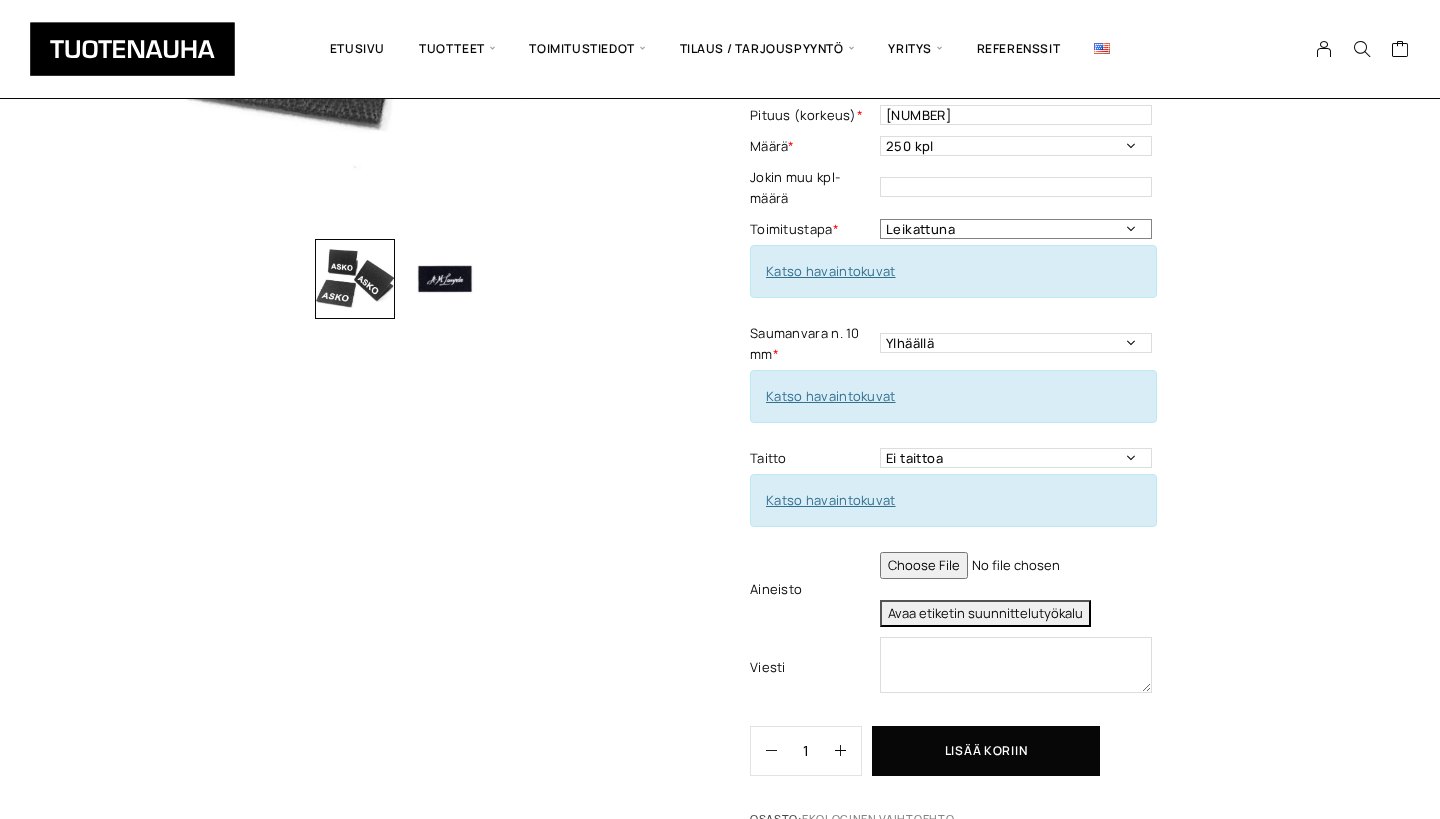 scroll, scrollTop: 481, scrollLeft: 0, axis: vertical 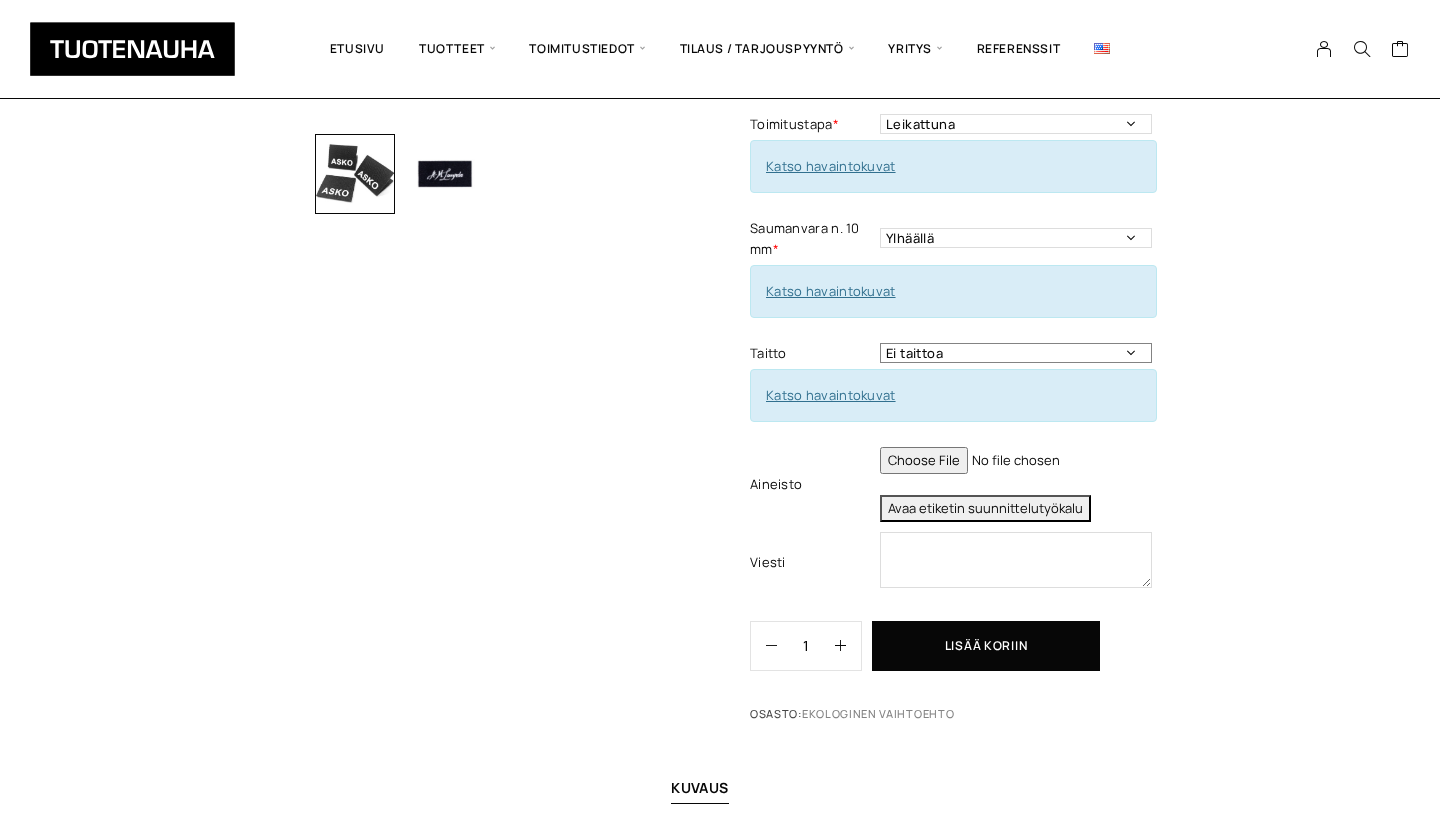 select on "Keskitaitto" 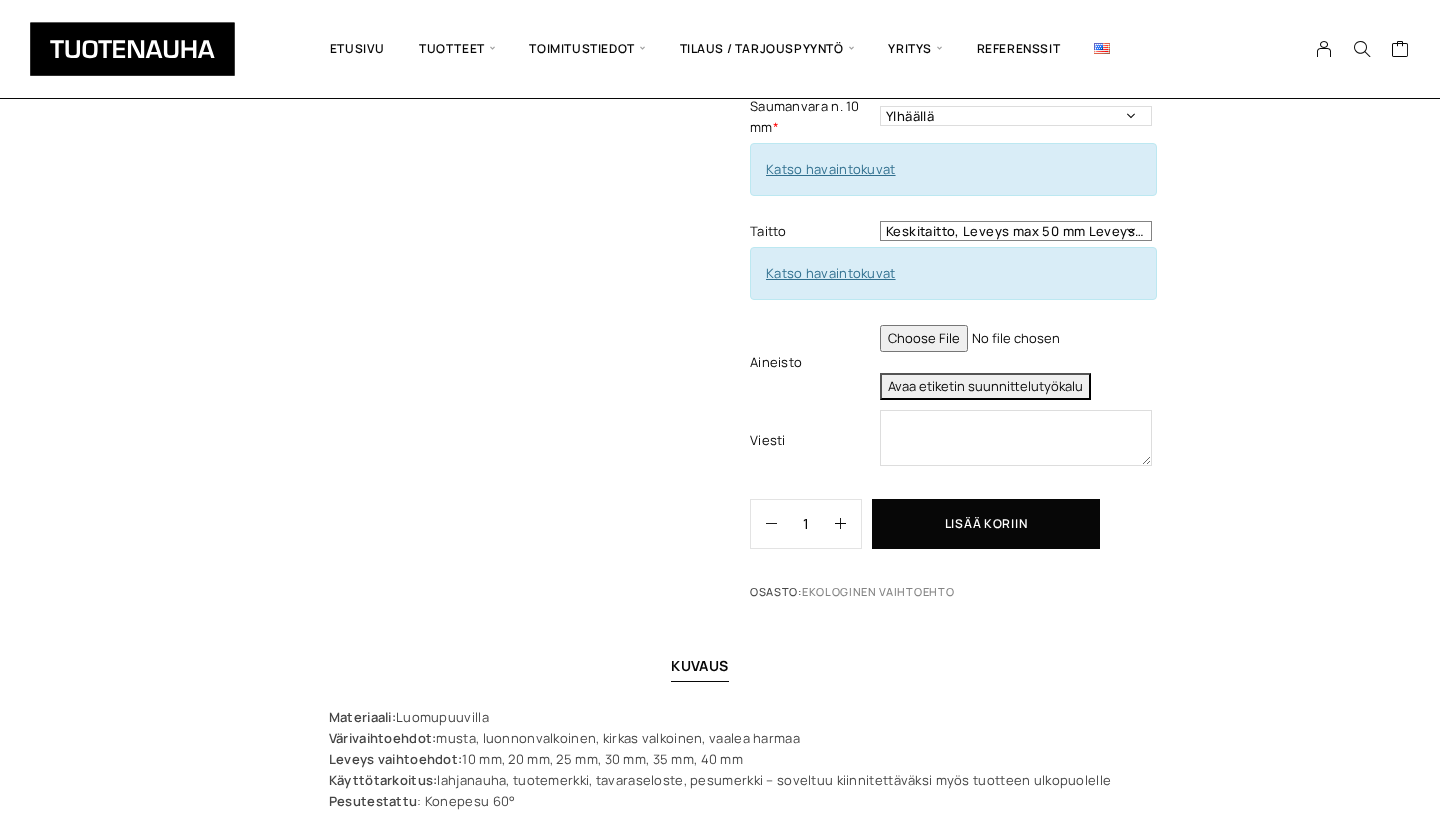 scroll, scrollTop: 702, scrollLeft: 0, axis: vertical 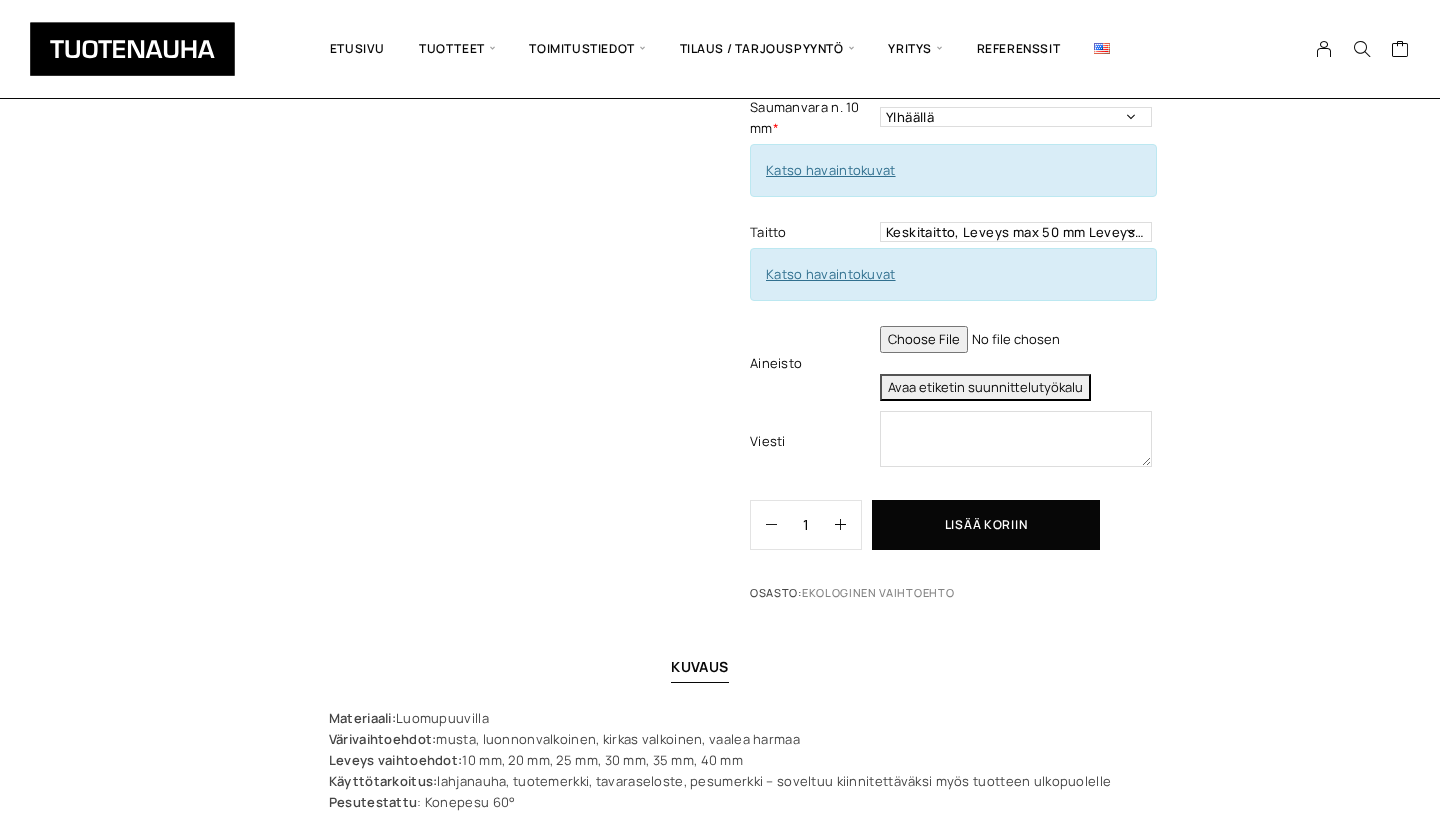 click at bounding box center [1016, 339] 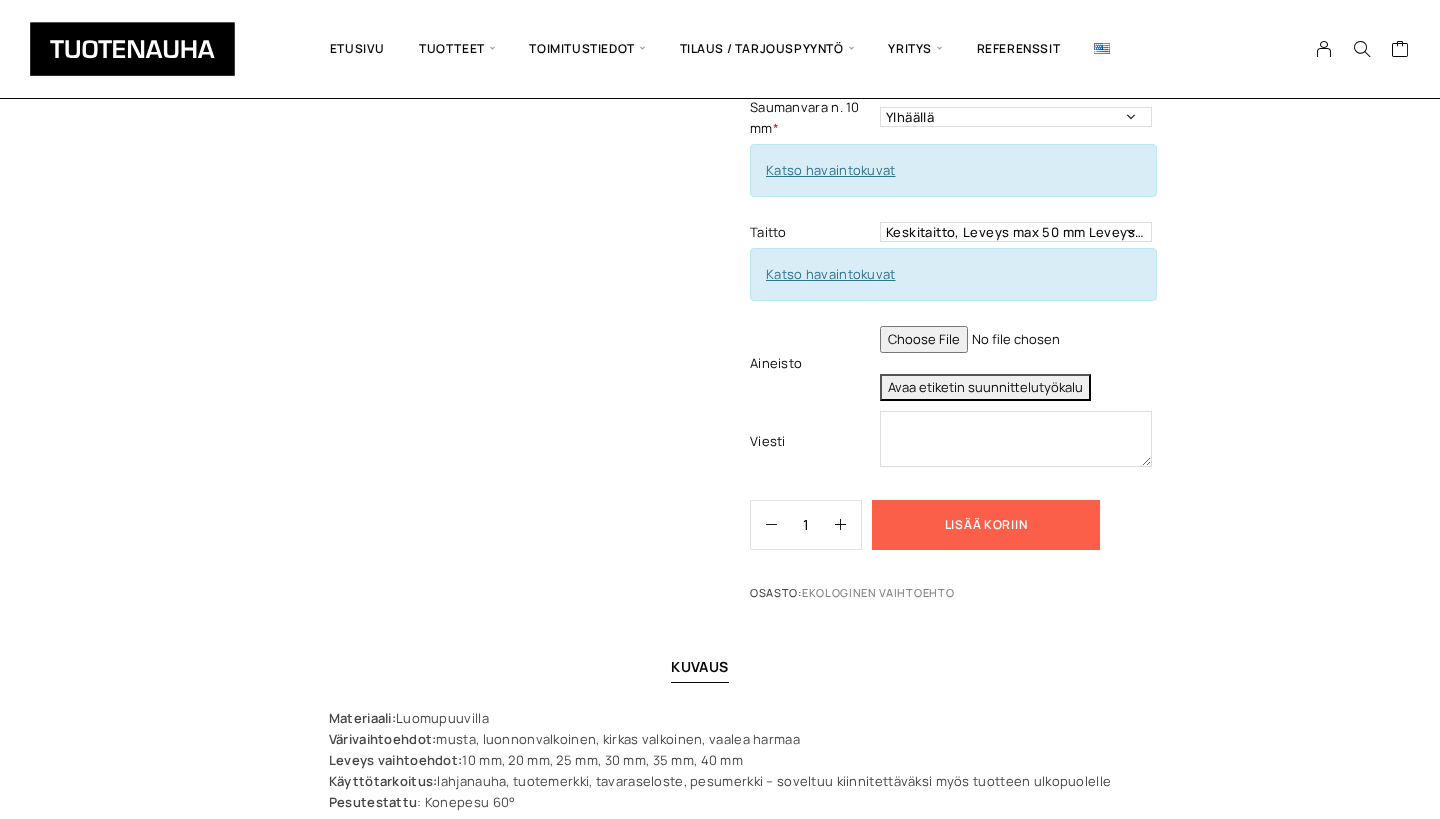 click on "Lisää koriin" at bounding box center [986, 525] 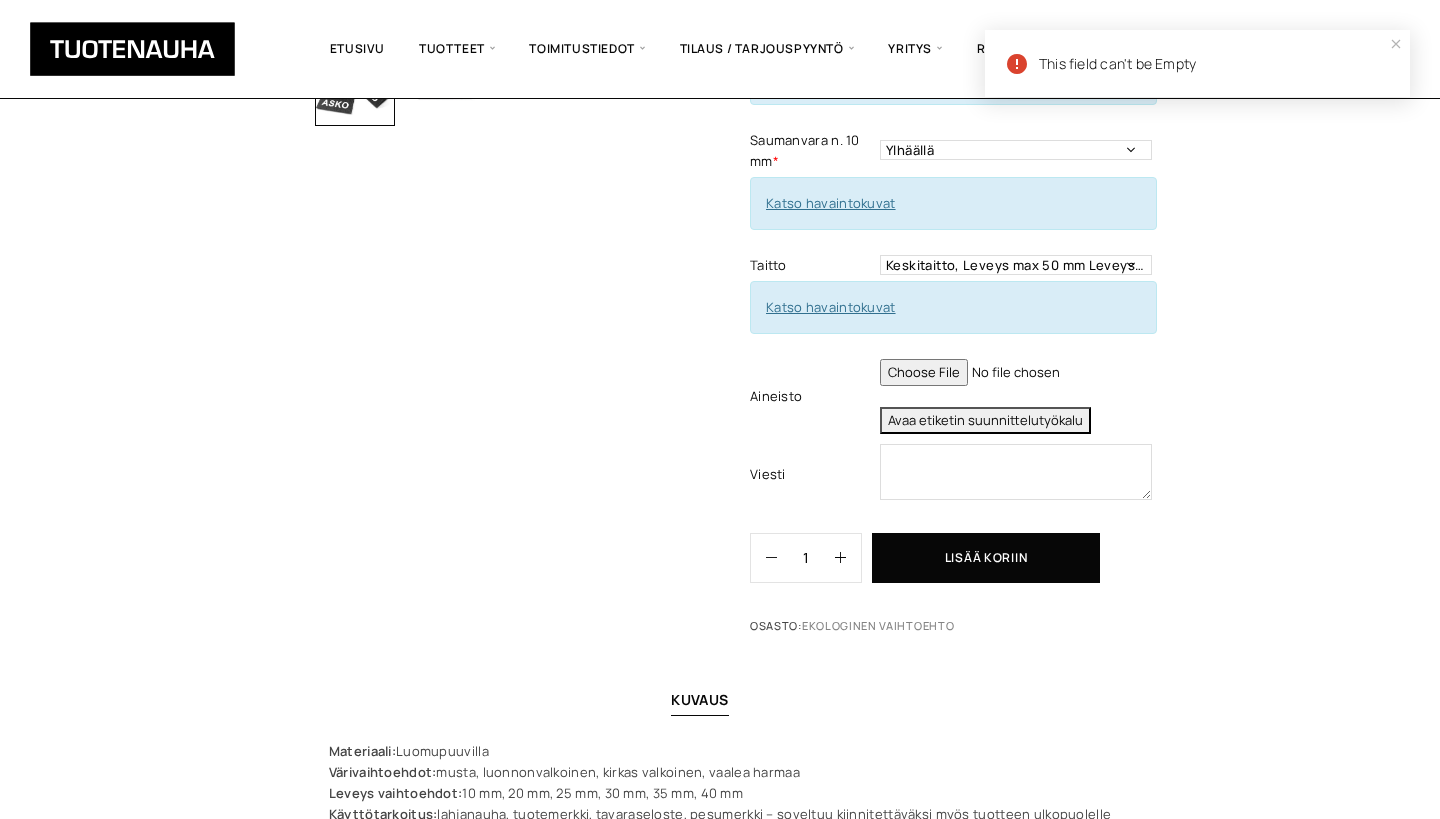 scroll, scrollTop: 658, scrollLeft: 0, axis: vertical 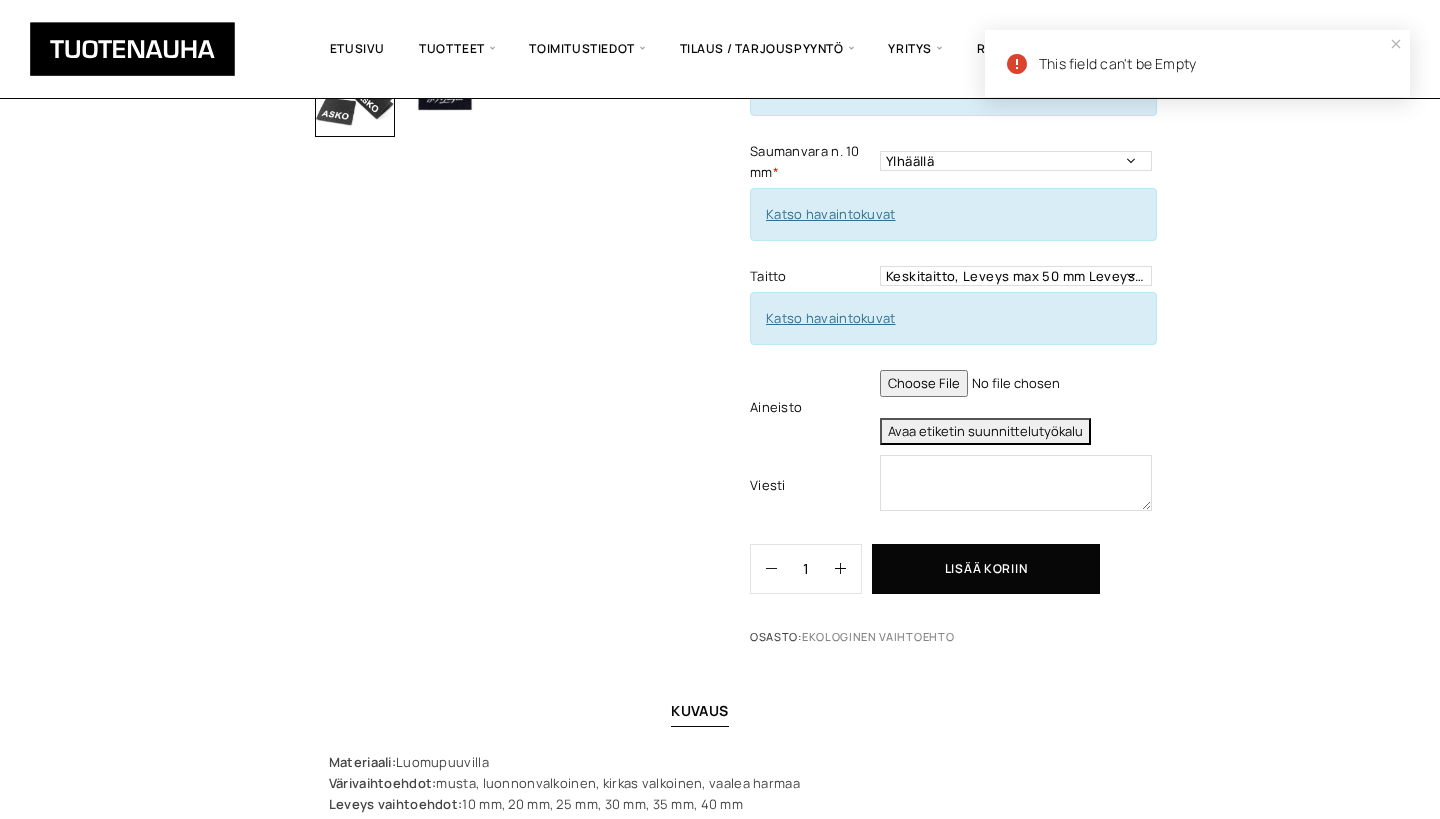 click on "This field can't be Empty" at bounding box center [1197, 63] 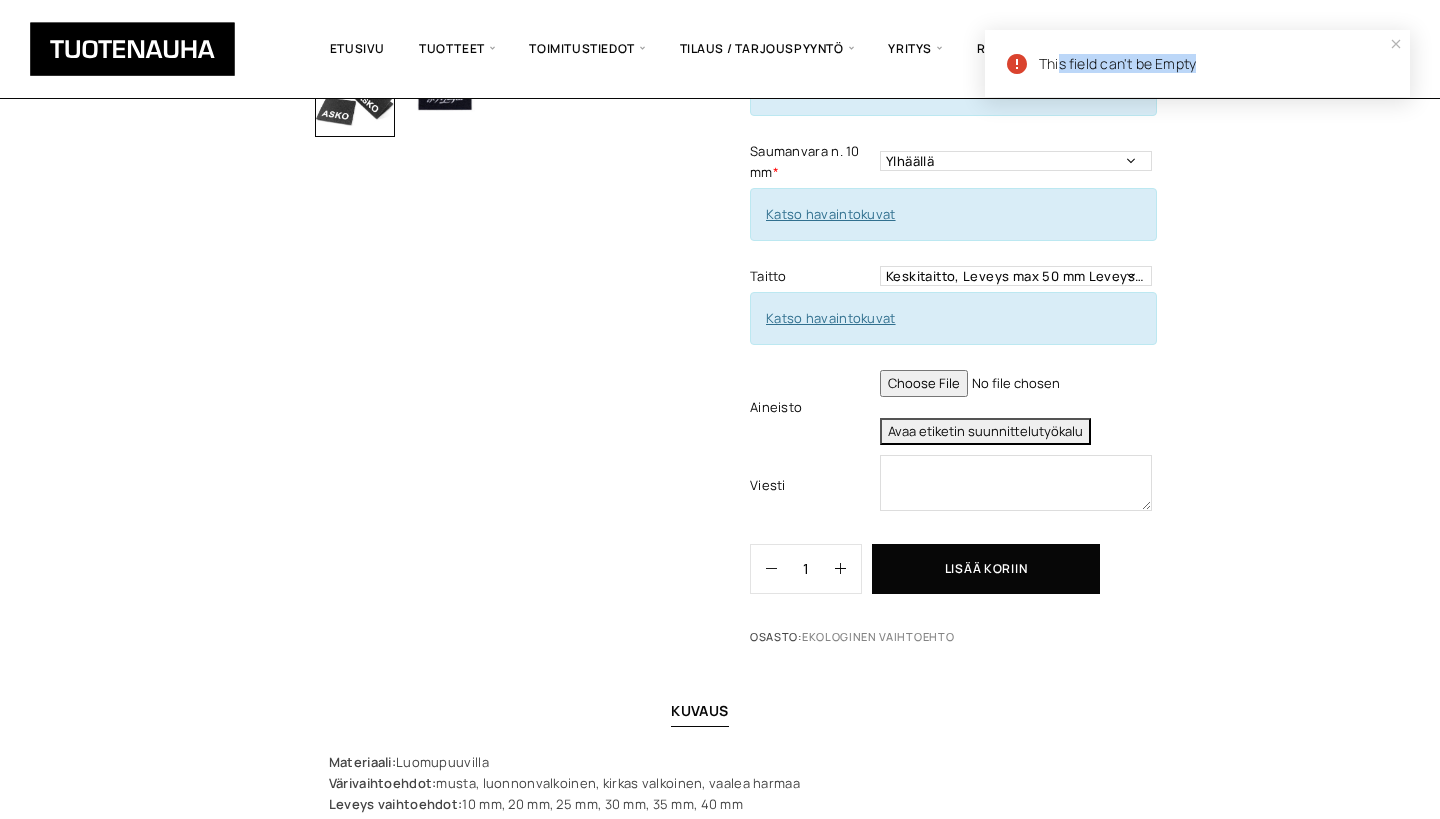 click on "This field can't be Empty" at bounding box center [1197, 63] 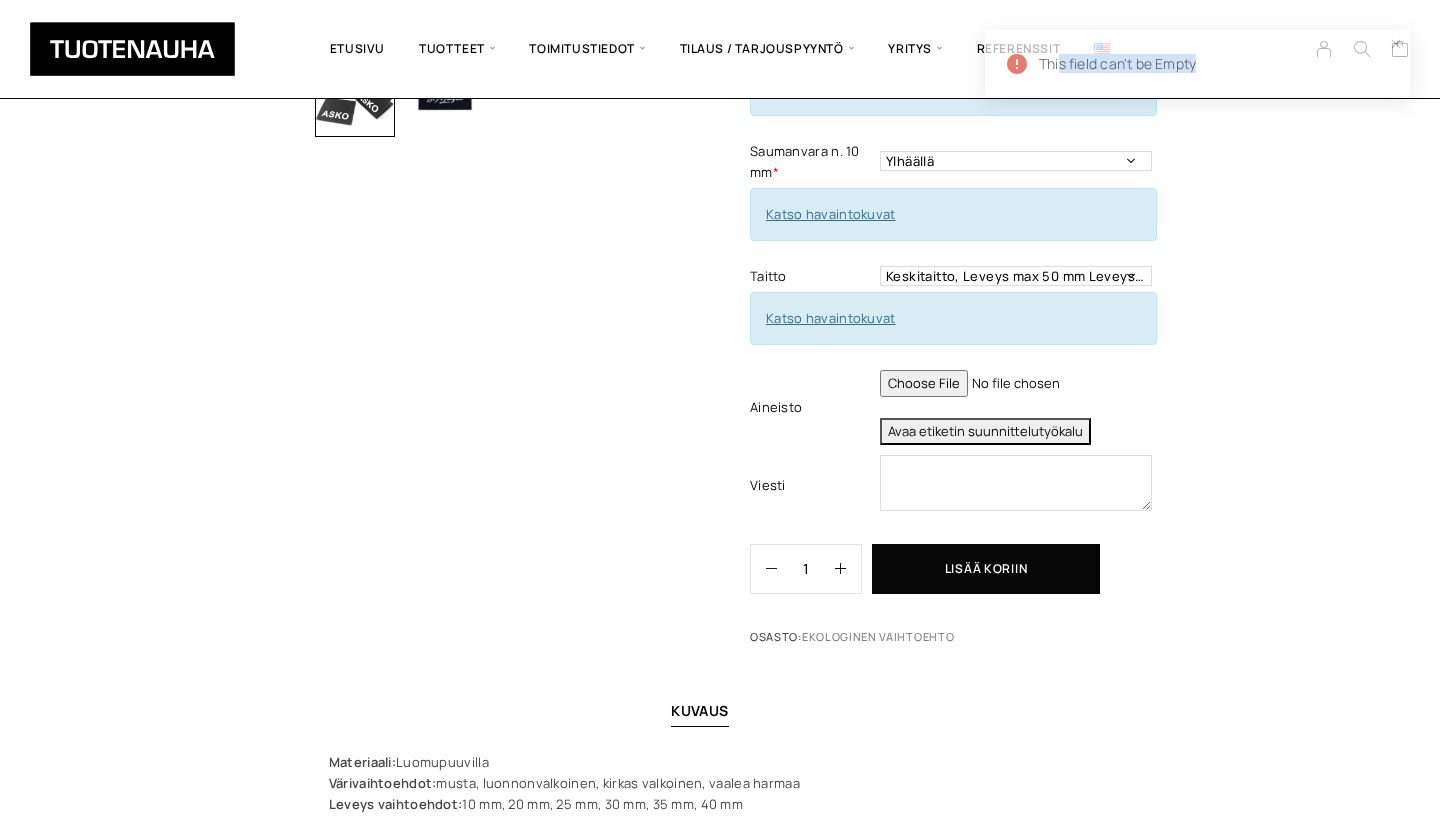 click on "This field can't be Empty" at bounding box center [1197, 63] 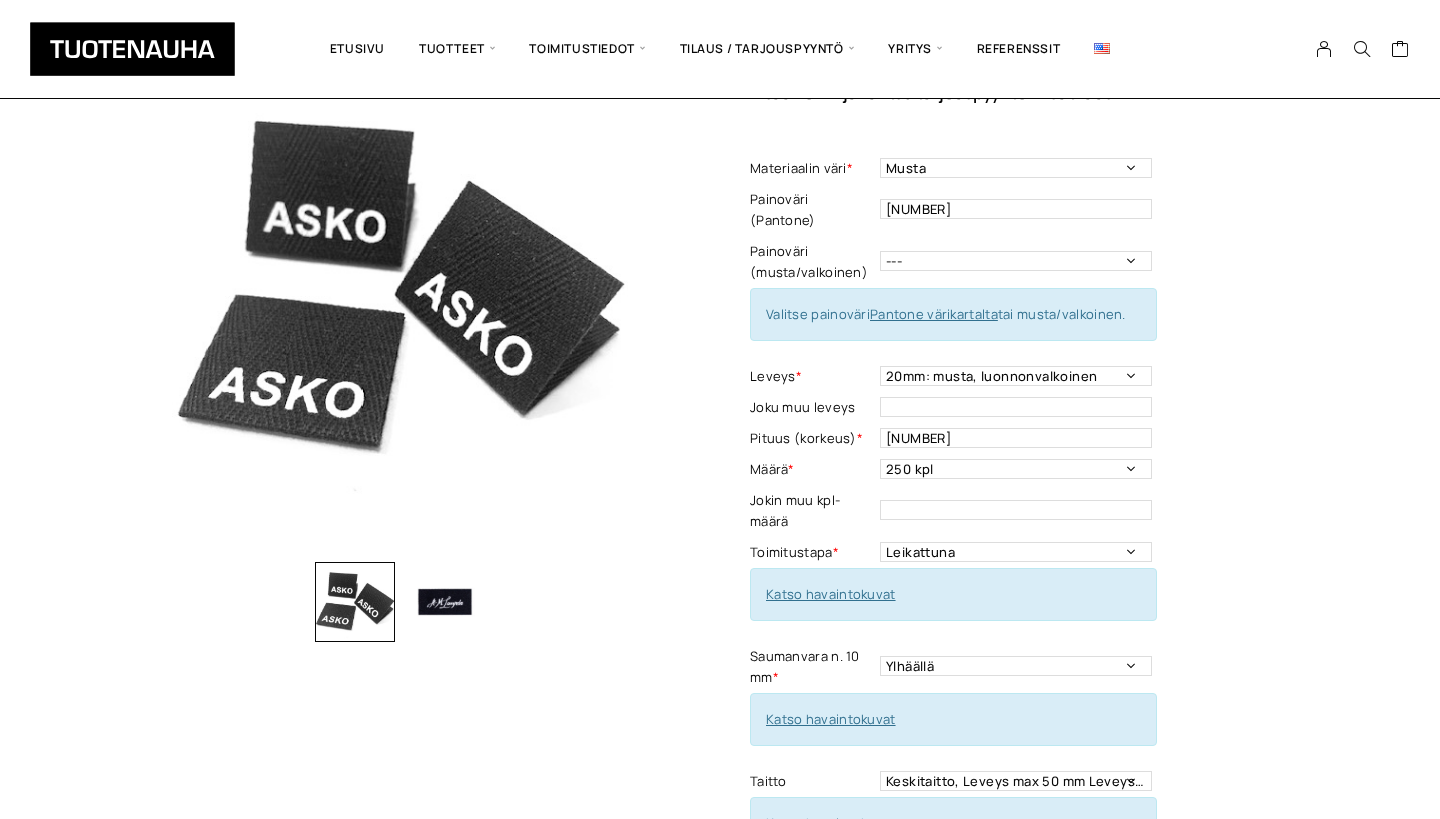scroll, scrollTop: 15, scrollLeft: 0, axis: vertical 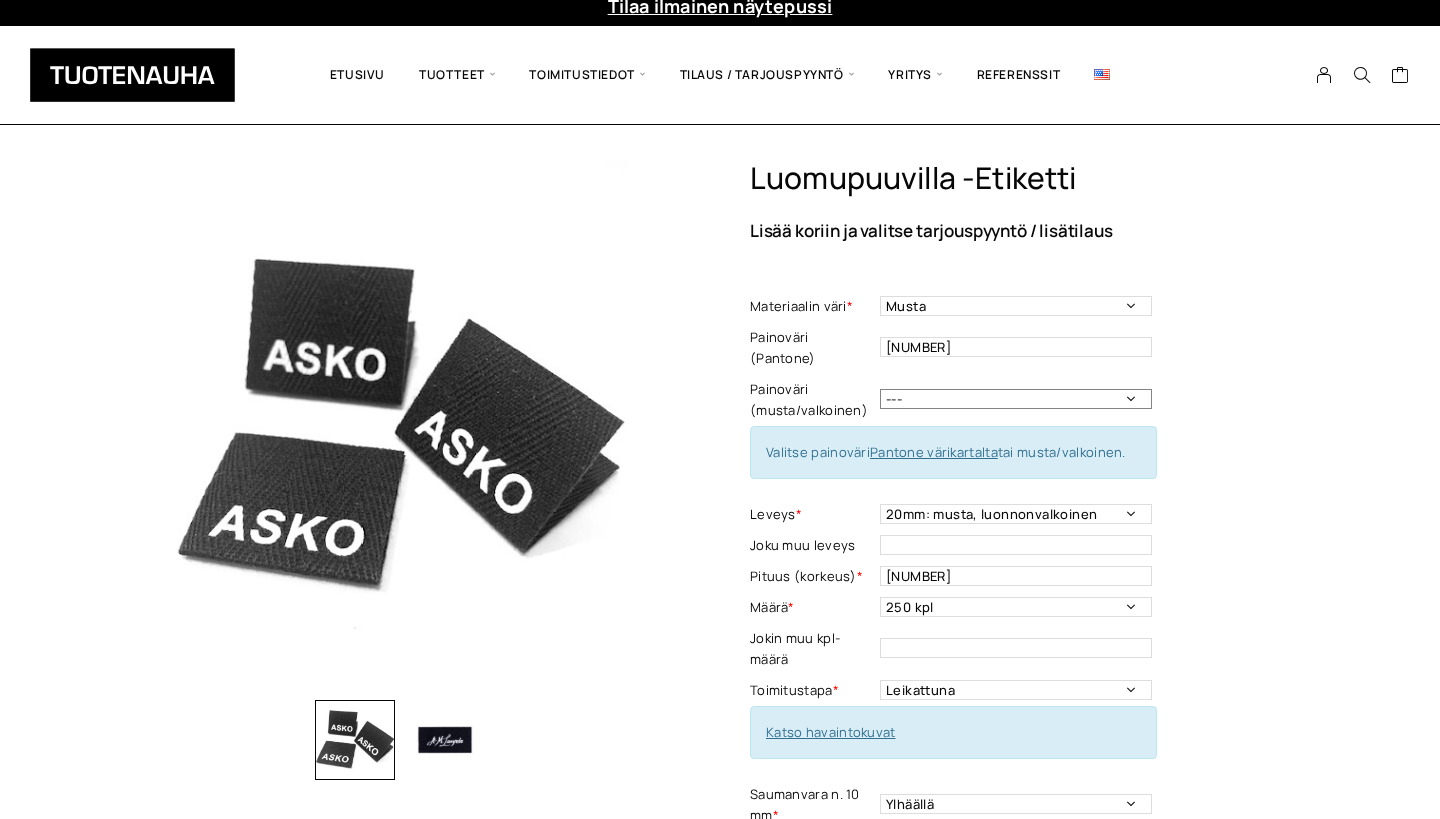 select on "valkoinen" 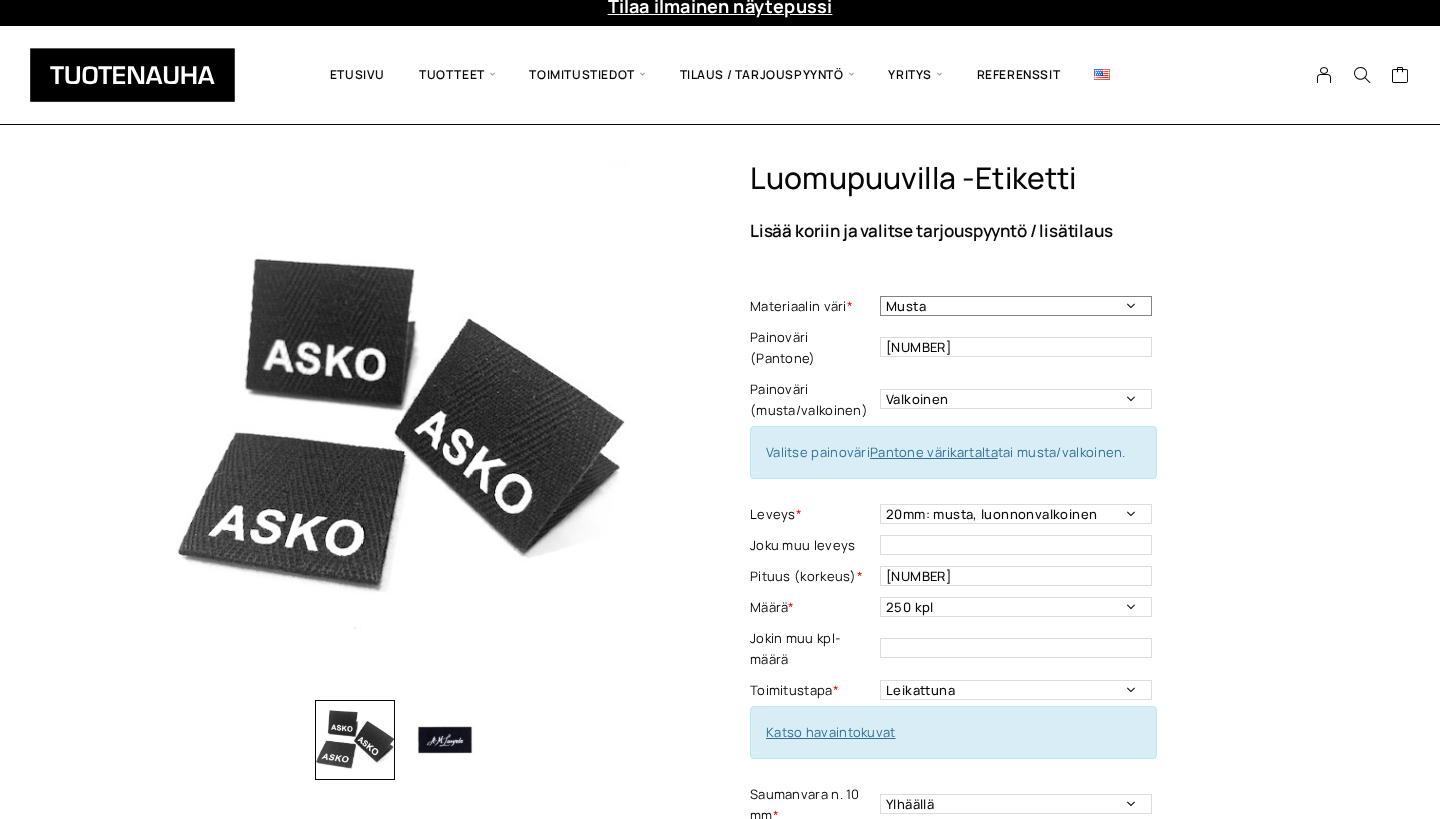 select on "Valkoinen" 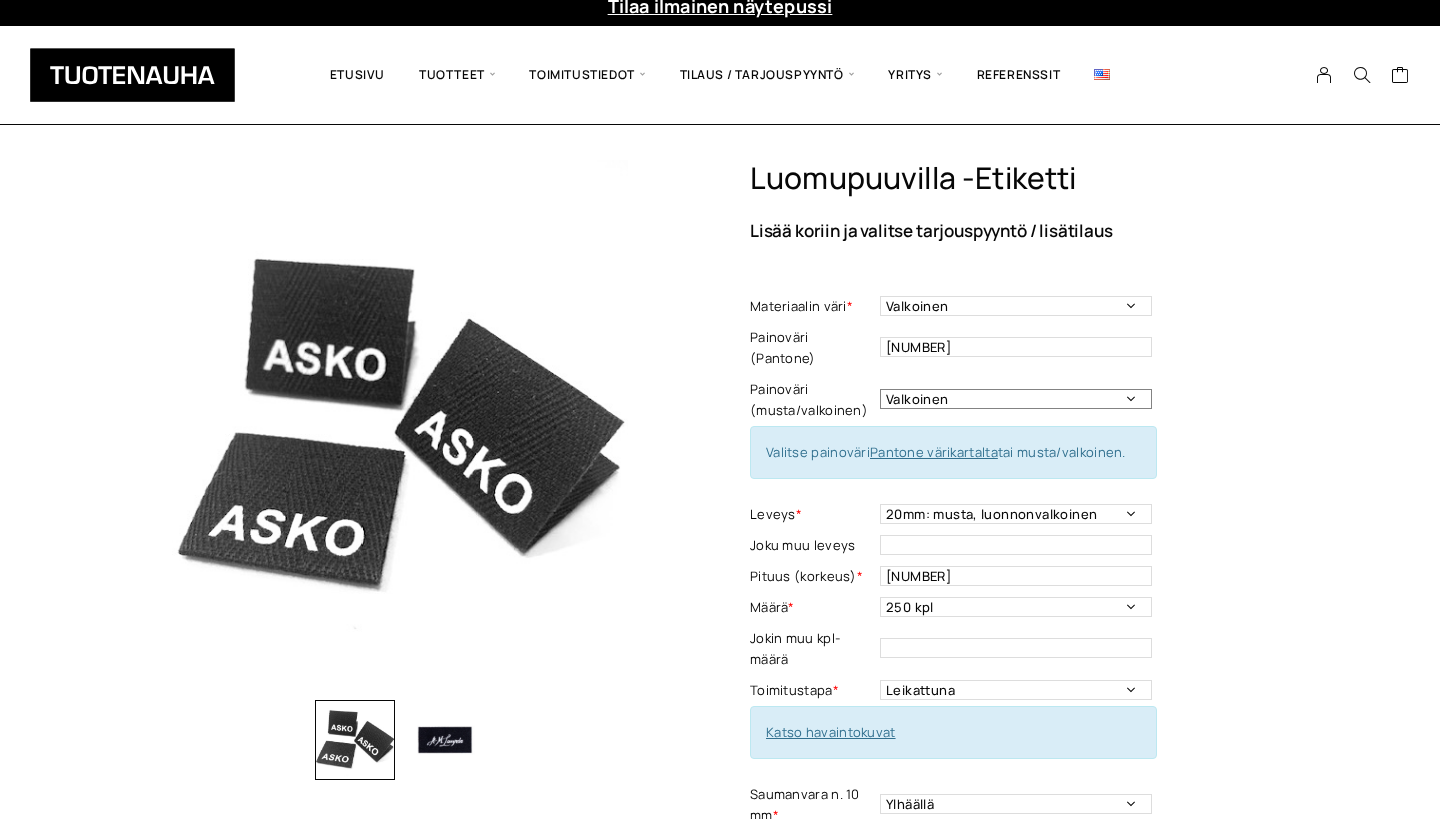select on "musta" 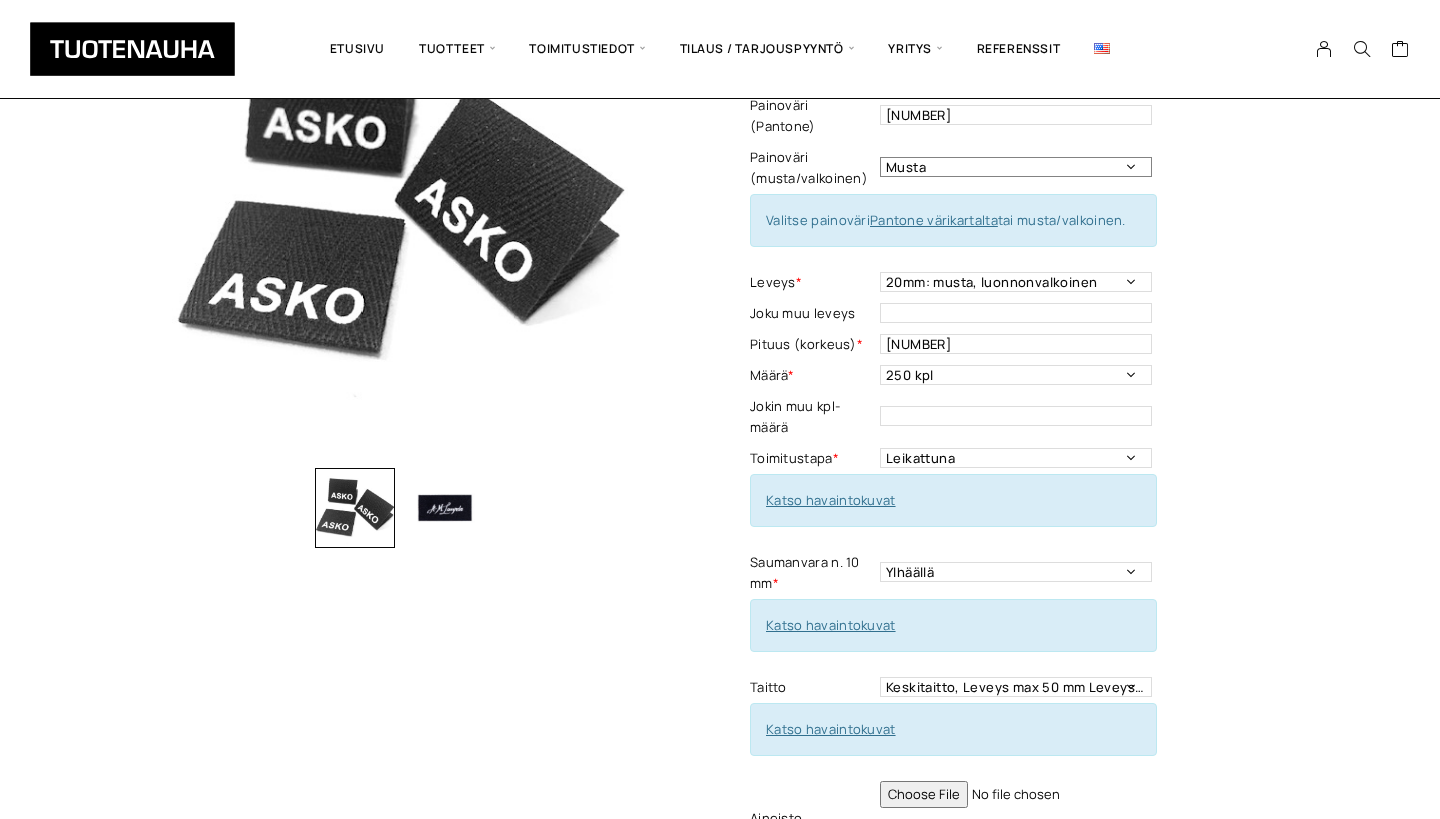 scroll, scrollTop: 265, scrollLeft: 0, axis: vertical 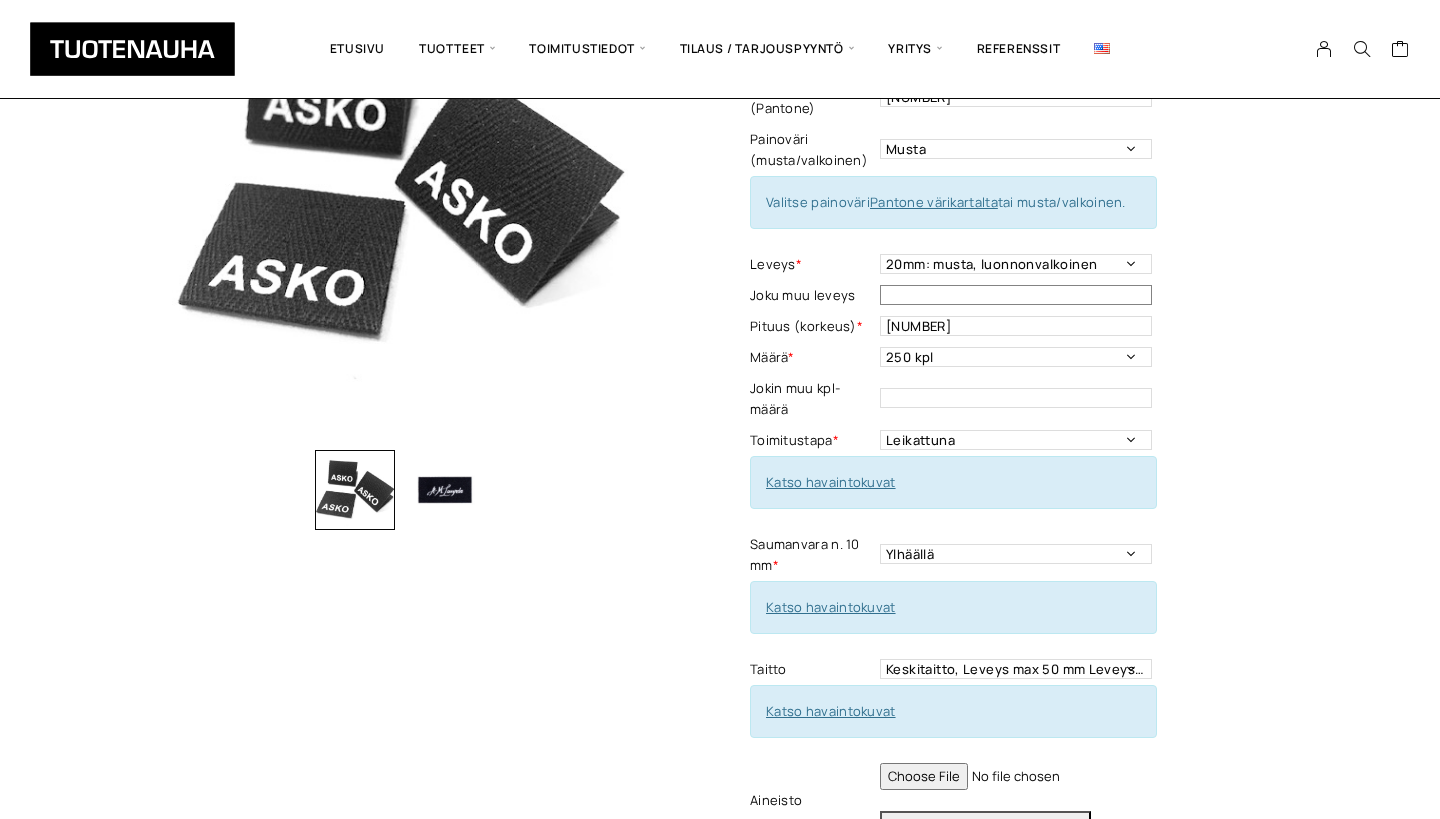 click at bounding box center (1016, 295) 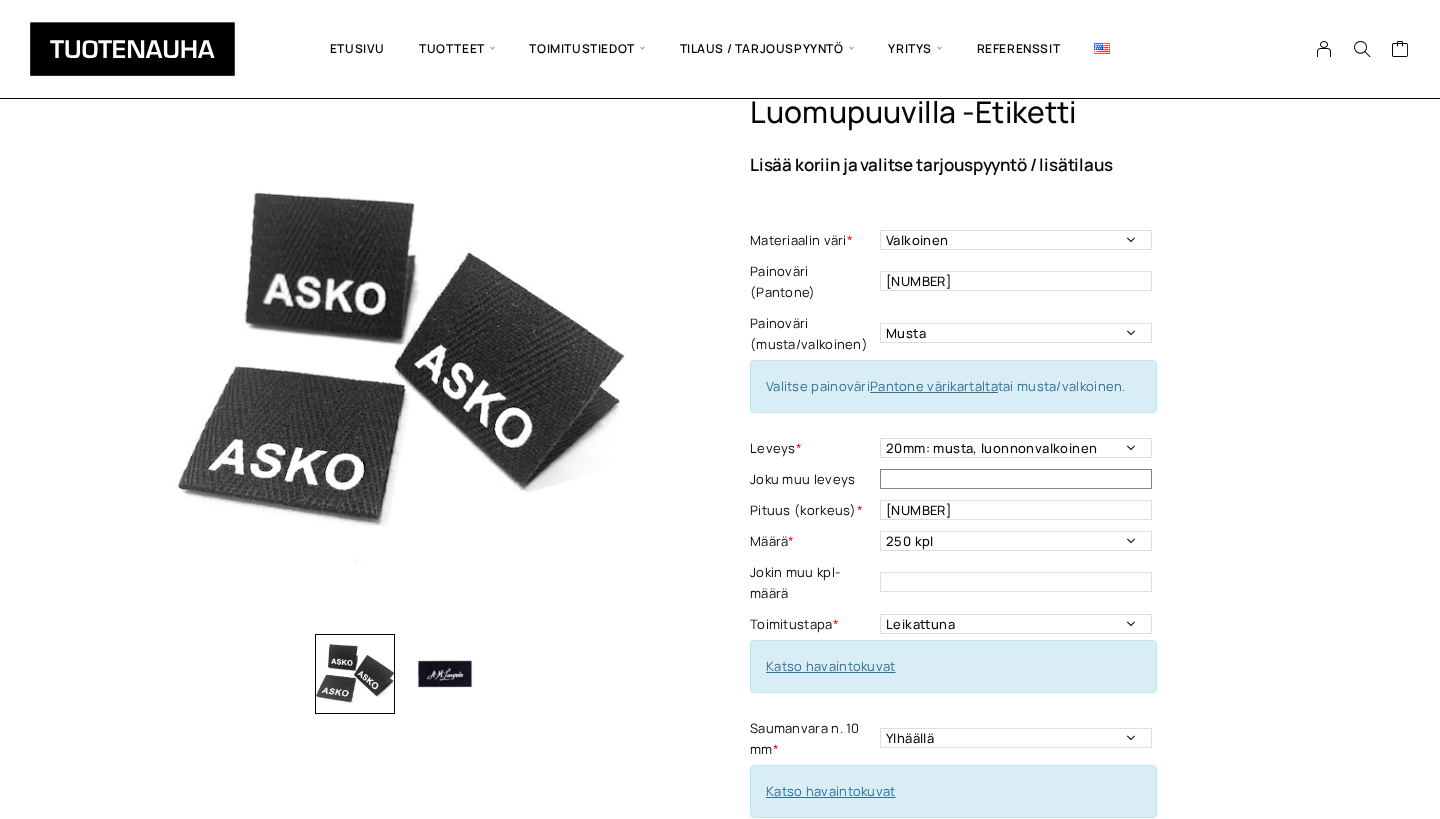 scroll, scrollTop: 79, scrollLeft: 0, axis: vertical 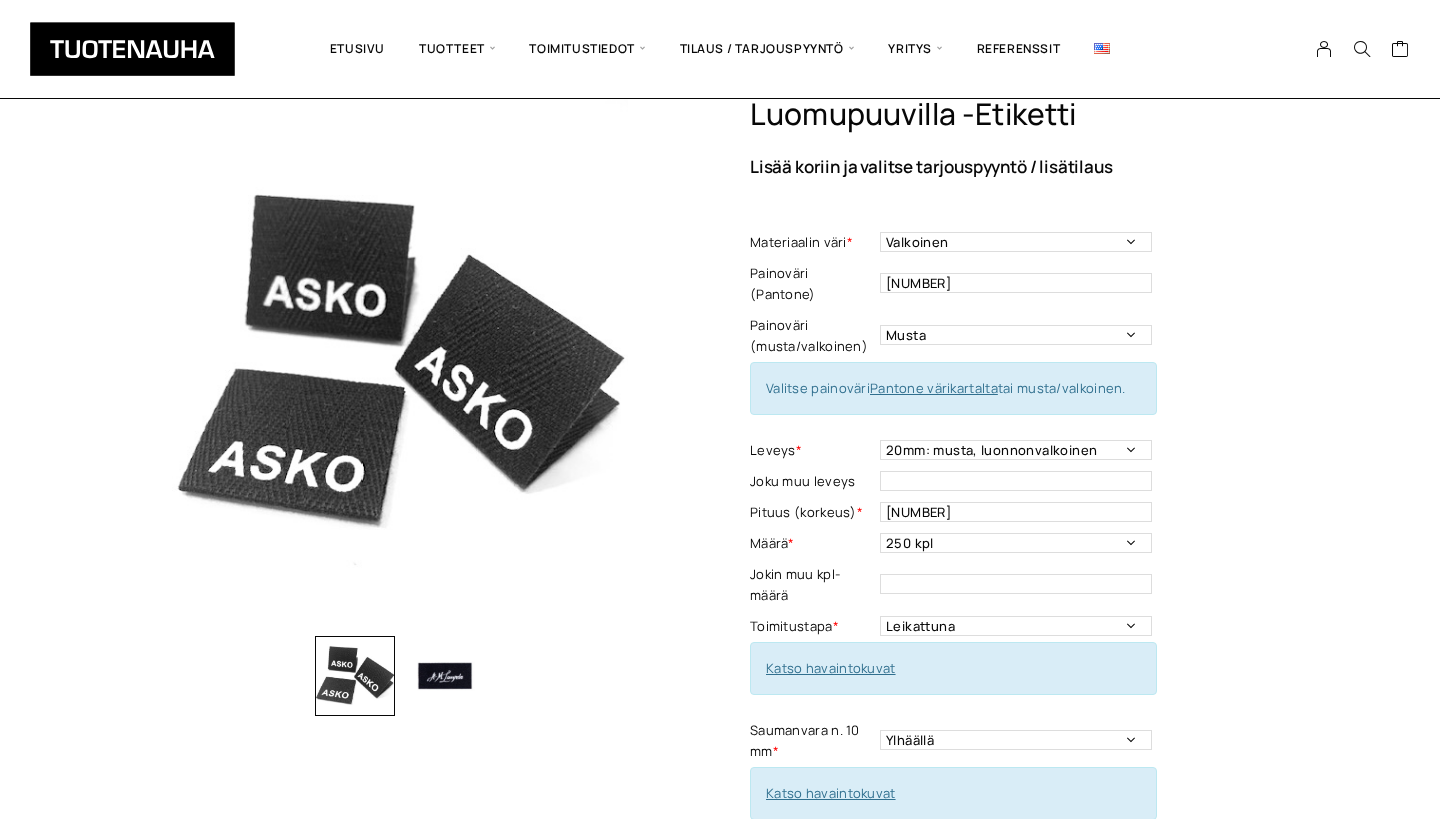 click on "Pantone värikartalta" at bounding box center (934, 388) 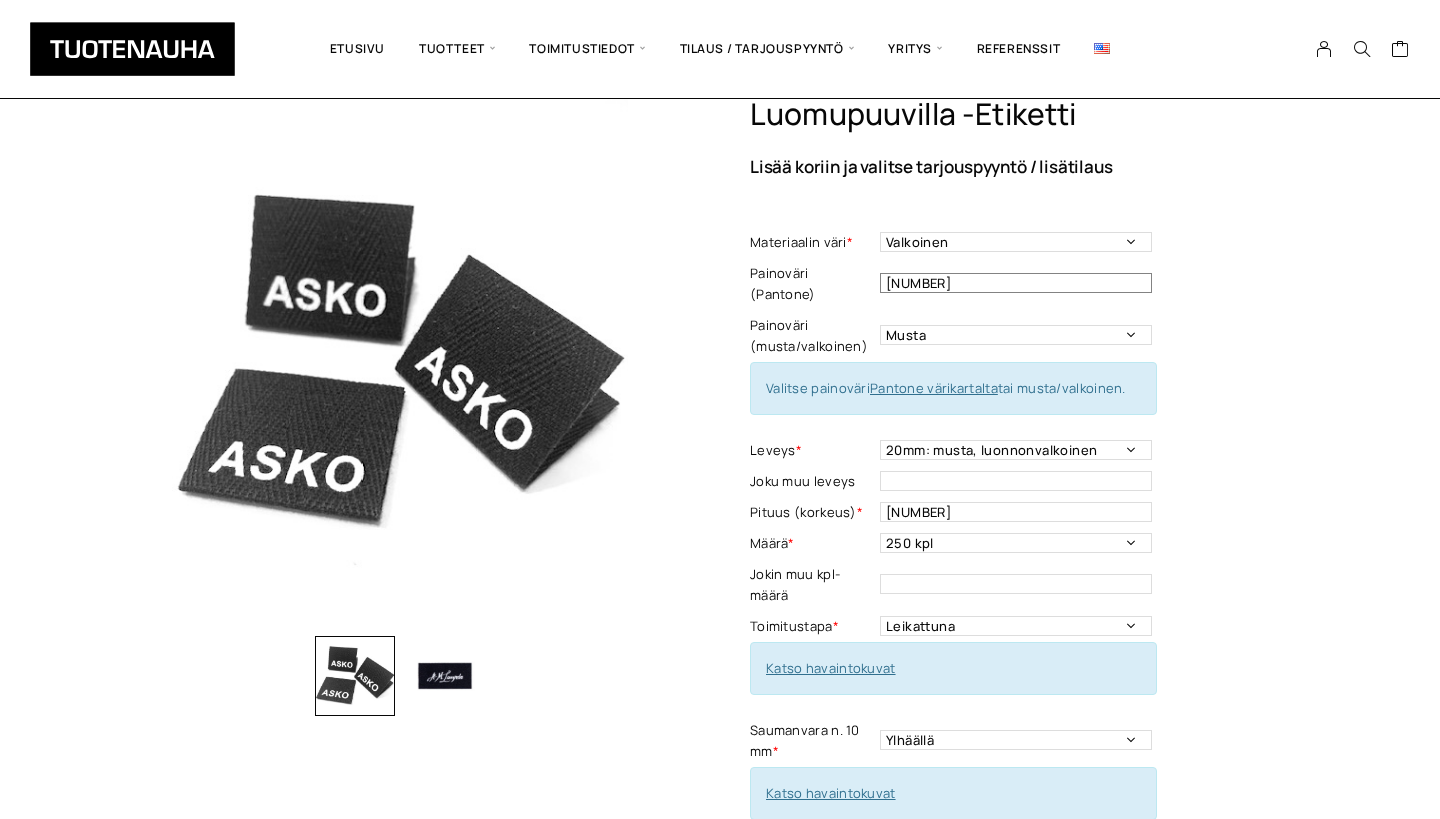 click on "[NUMBER]" at bounding box center [1016, 283] 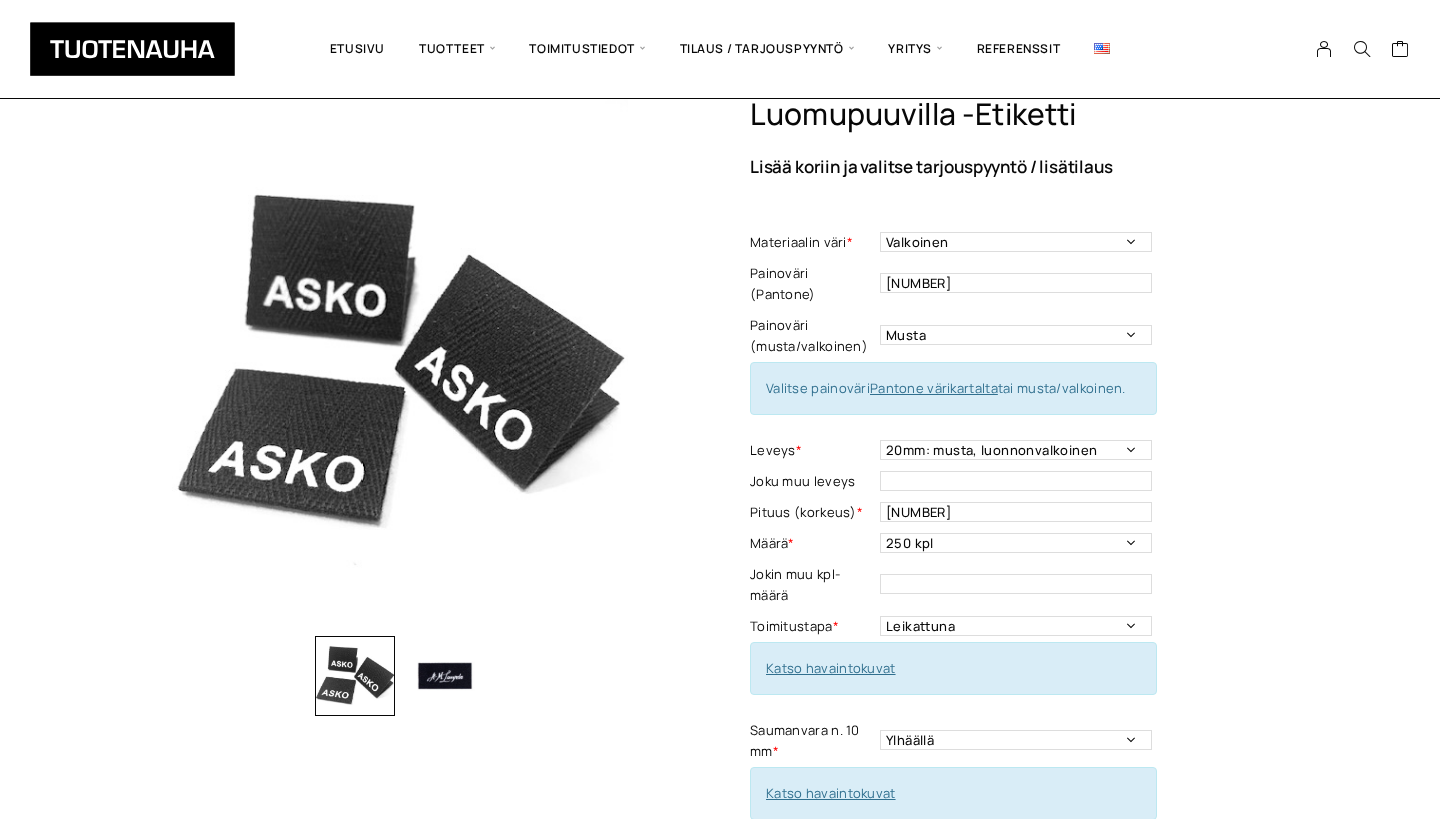 click on "Toimitustapa * Rullassa leikkuumerkein Rullassa ilman leikkuumerkkejä Leikattuna" at bounding box center [1027, 665] 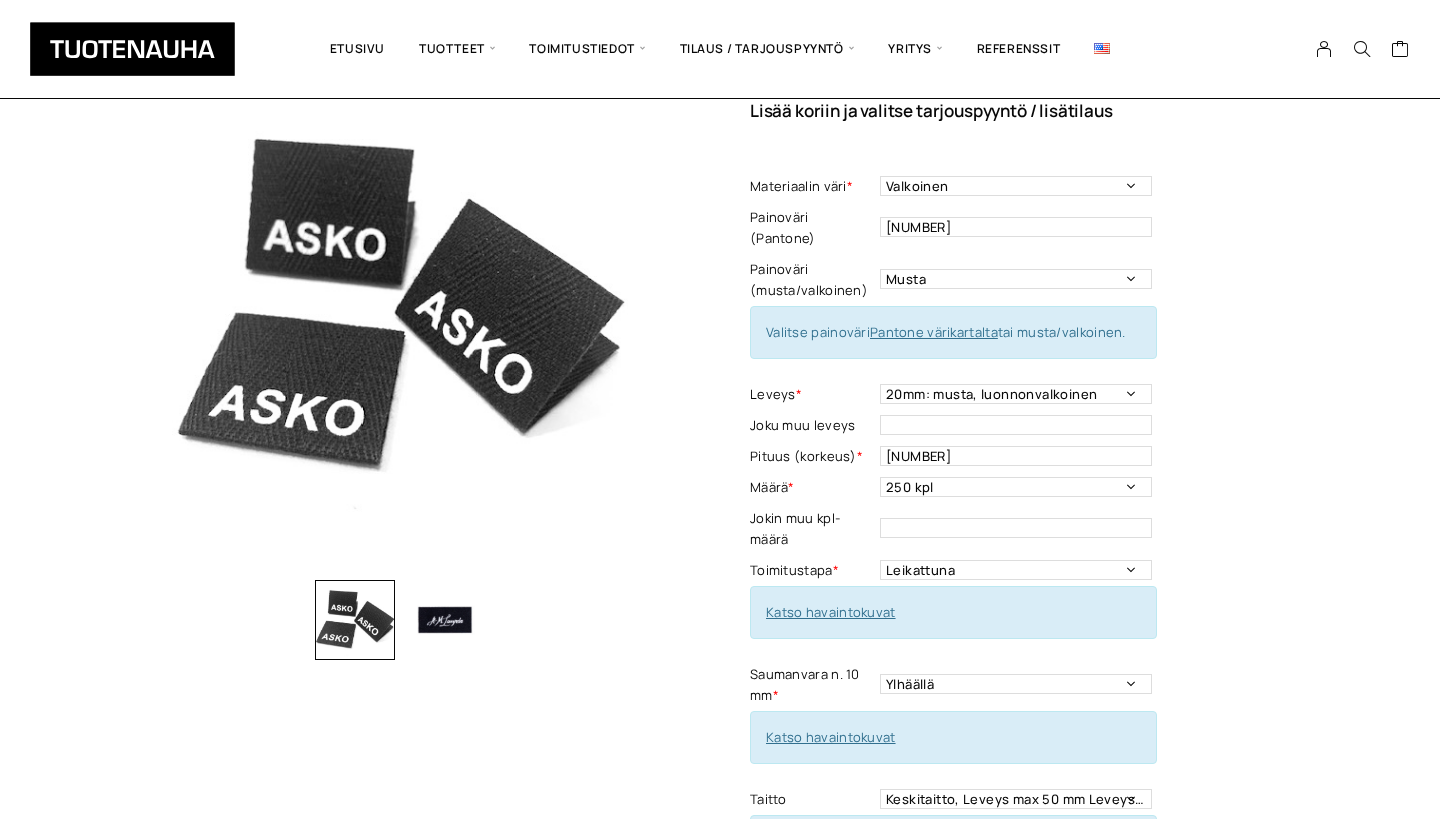 scroll, scrollTop: 136, scrollLeft: 0, axis: vertical 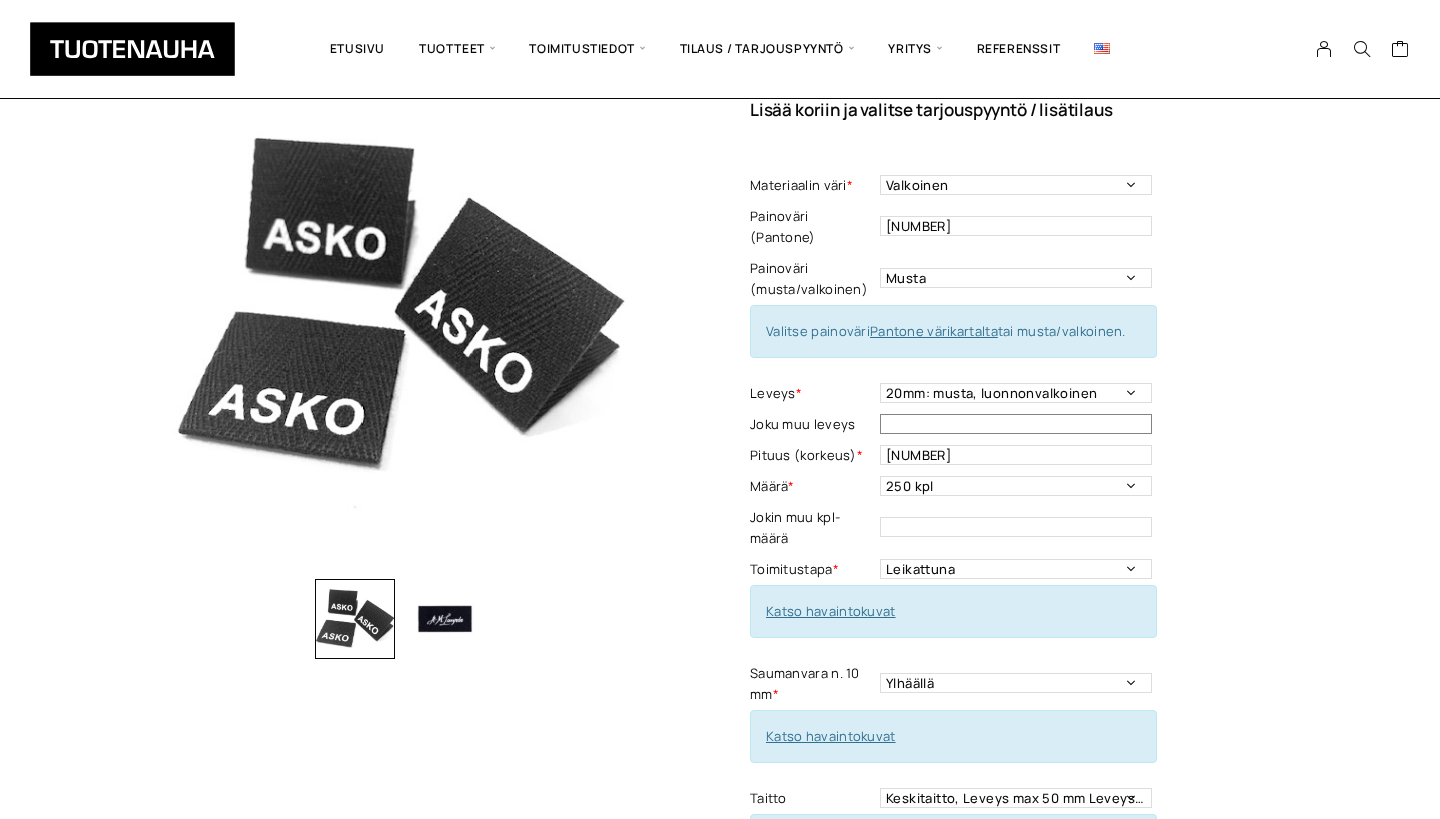 click at bounding box center (1016, 424) 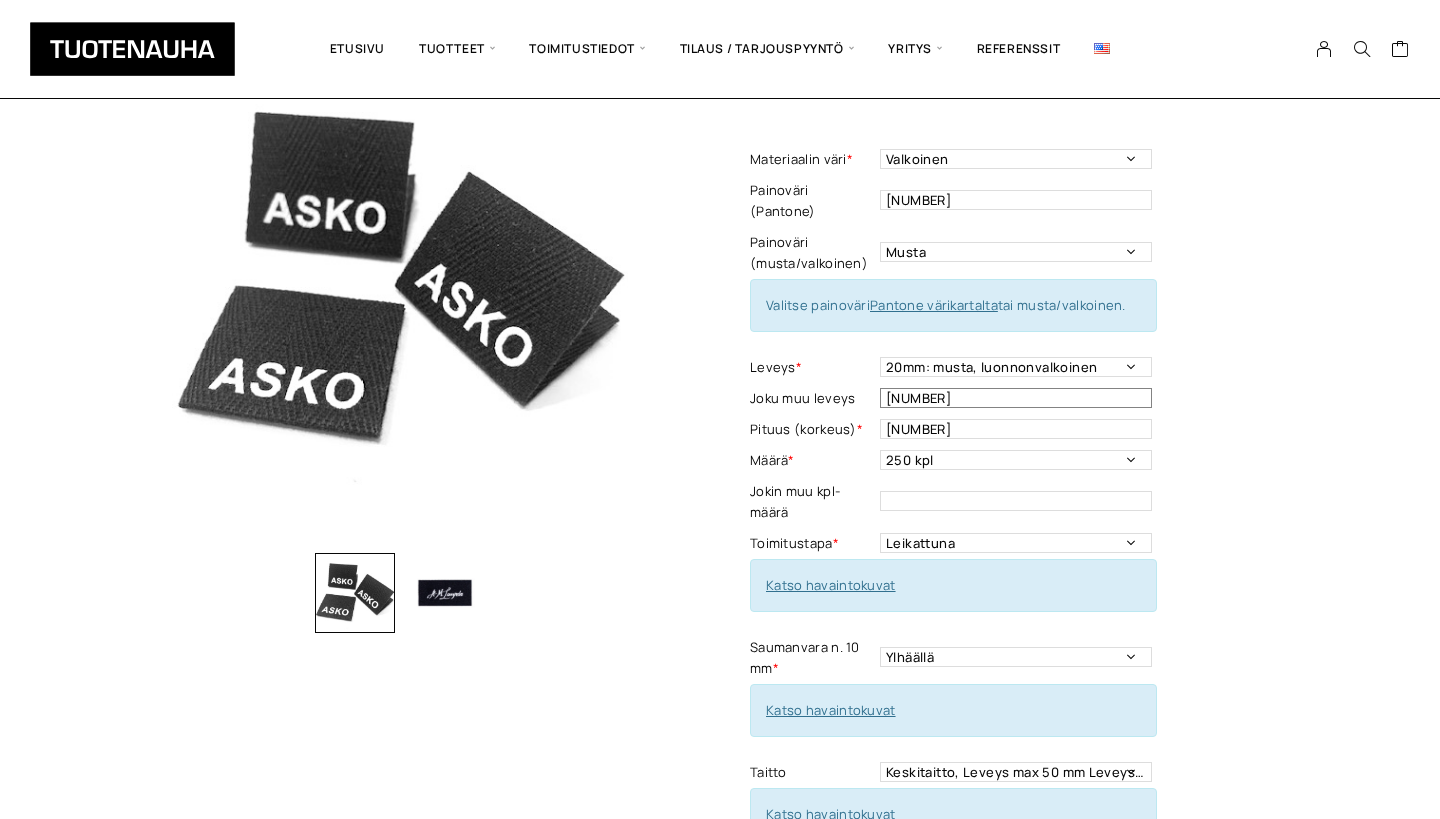 scroll, scrollTop: 186, scrollLeft: 0, axis: vertical 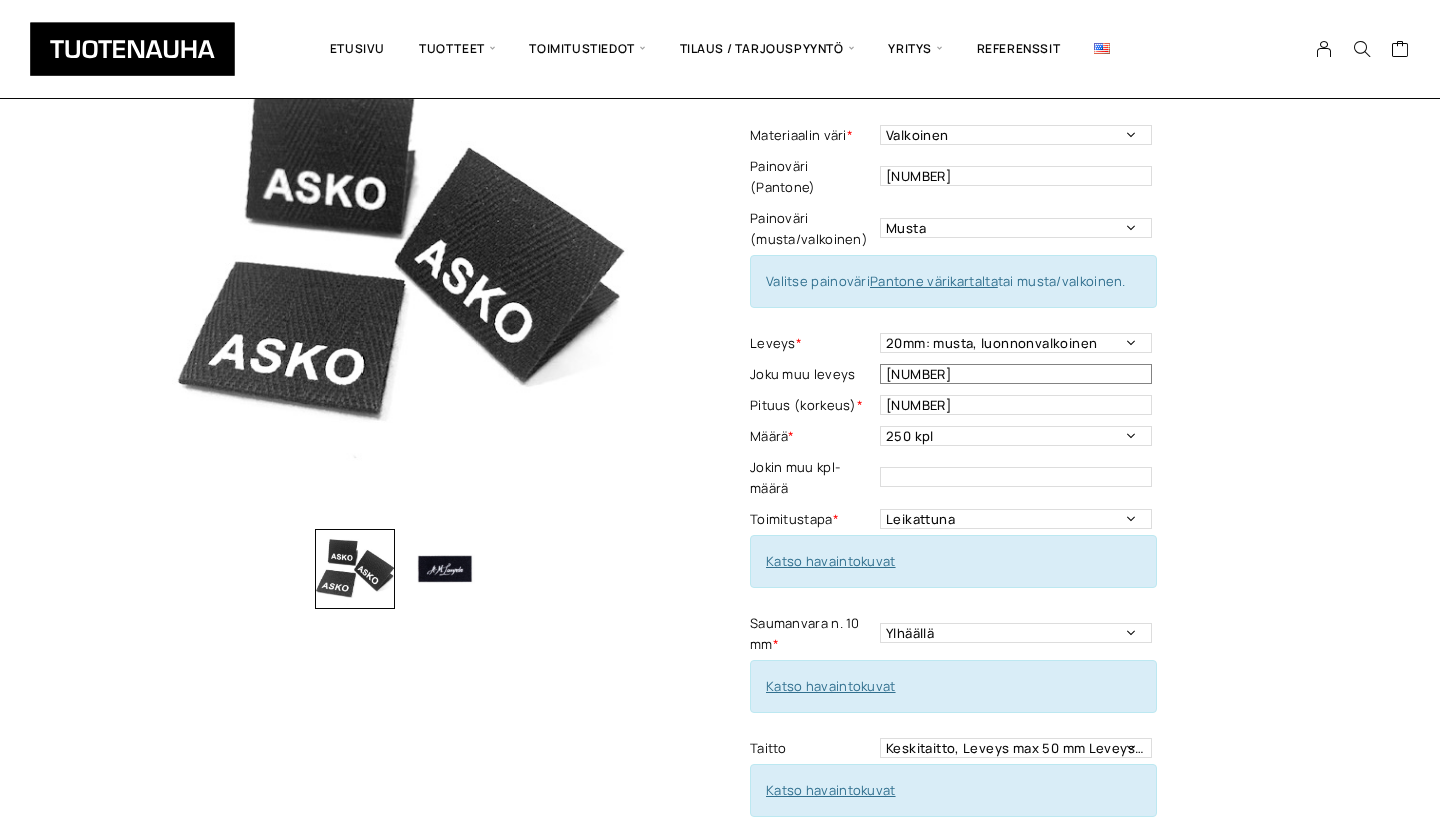 type on "[NUMBER]" 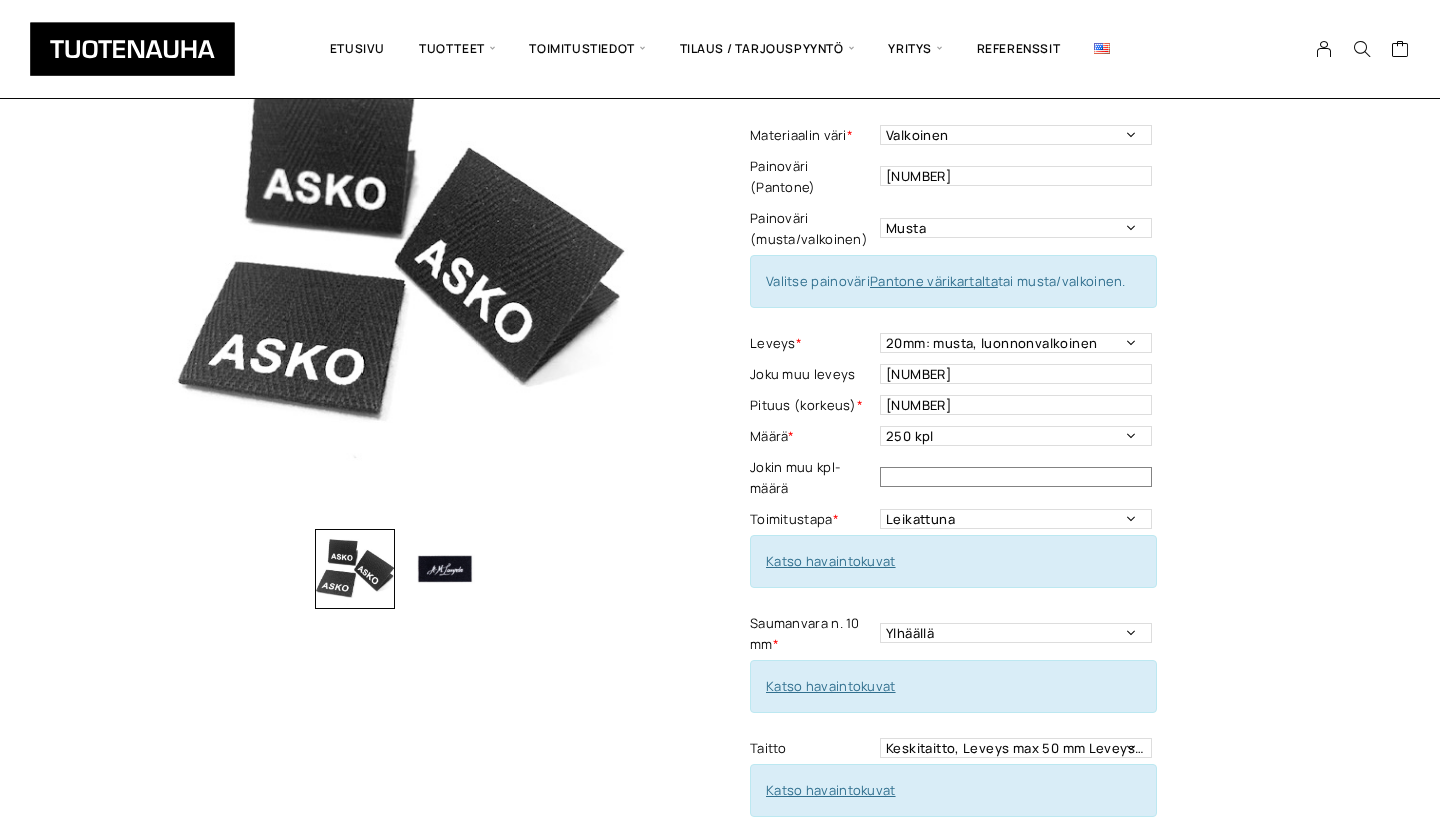 click at bounding box center (1016, 477) 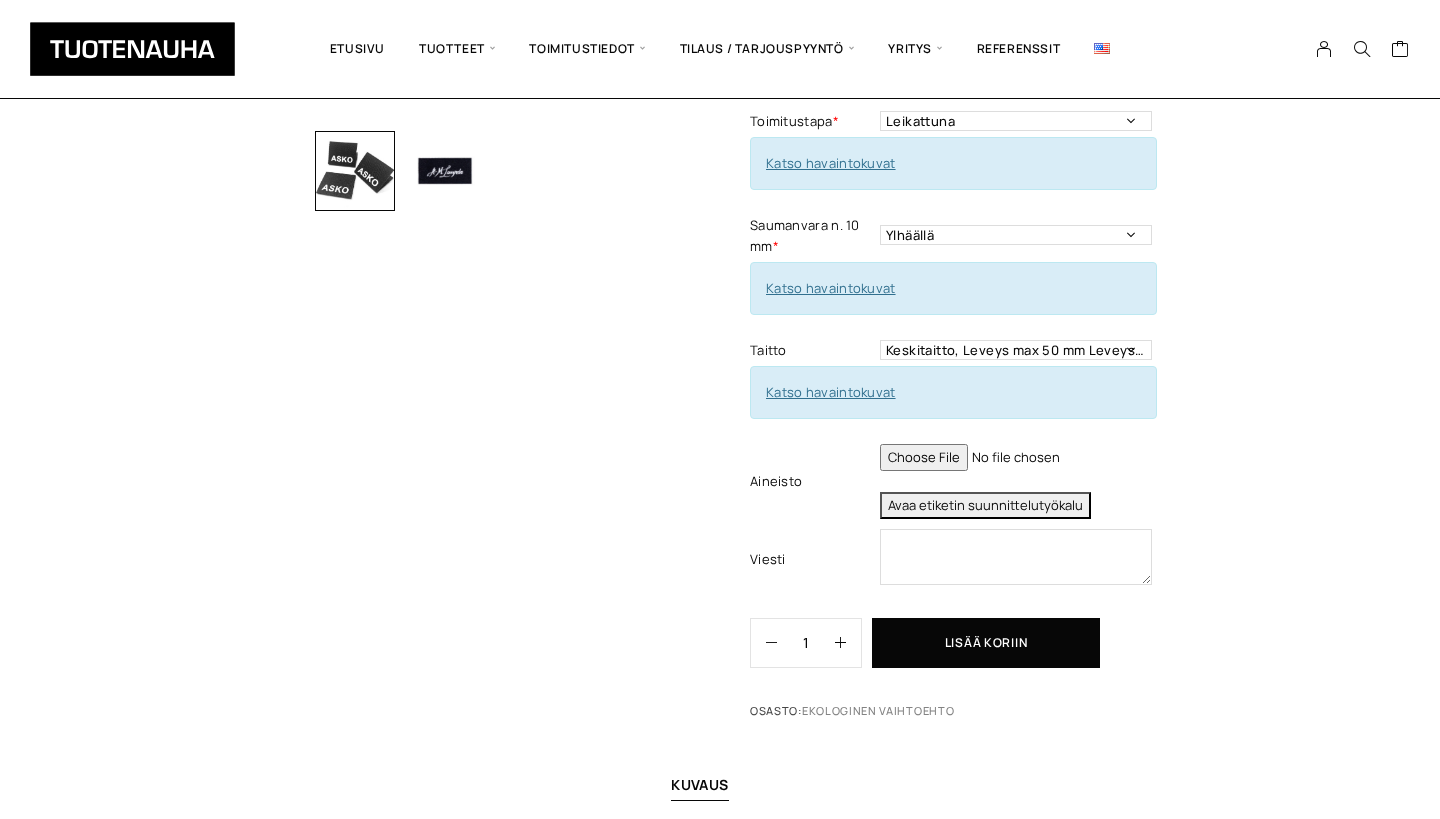 scroll, scrollTop: 679, scrollLeft: 0, axis: vertical 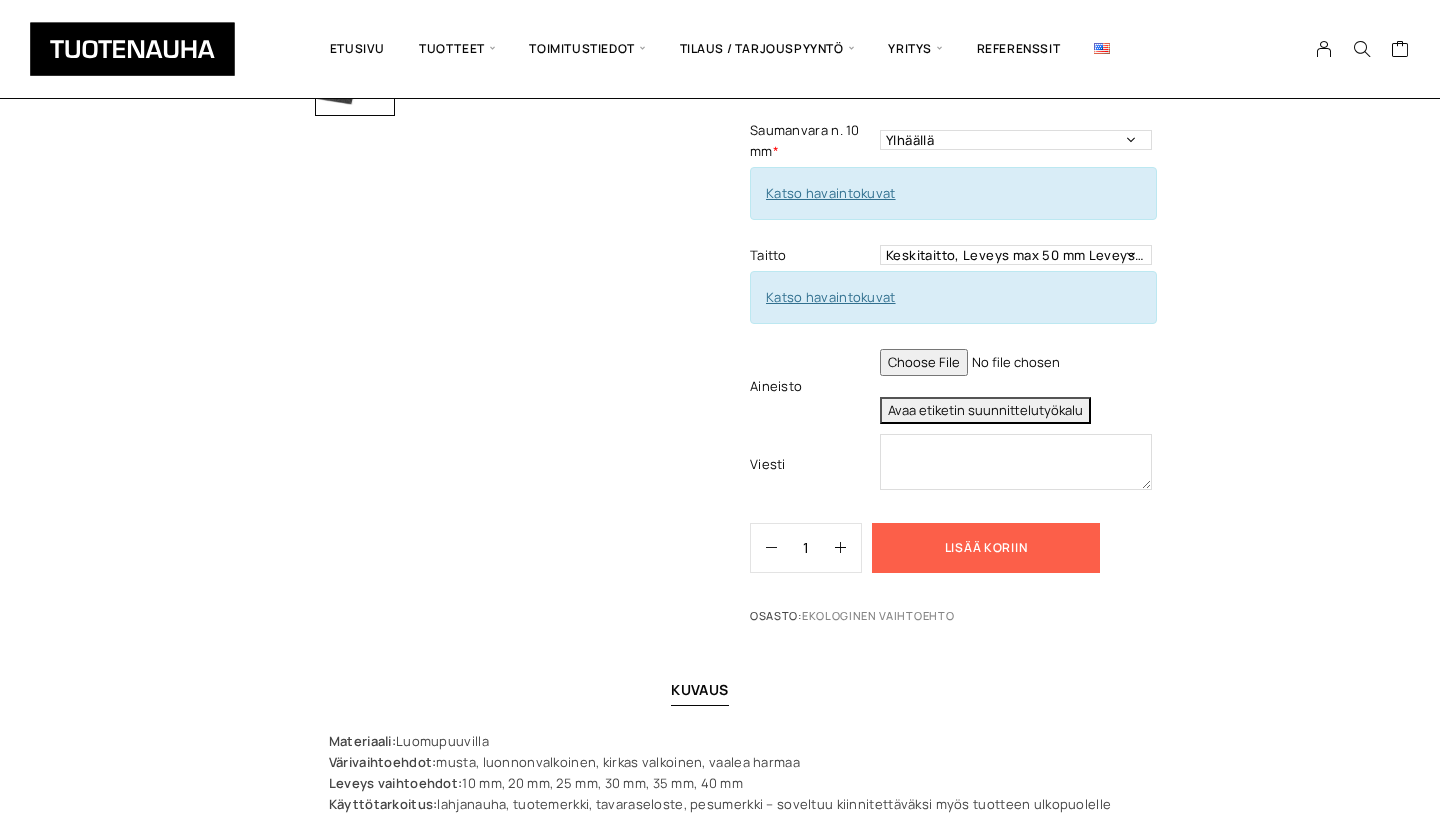 type on "[NUMBER]" 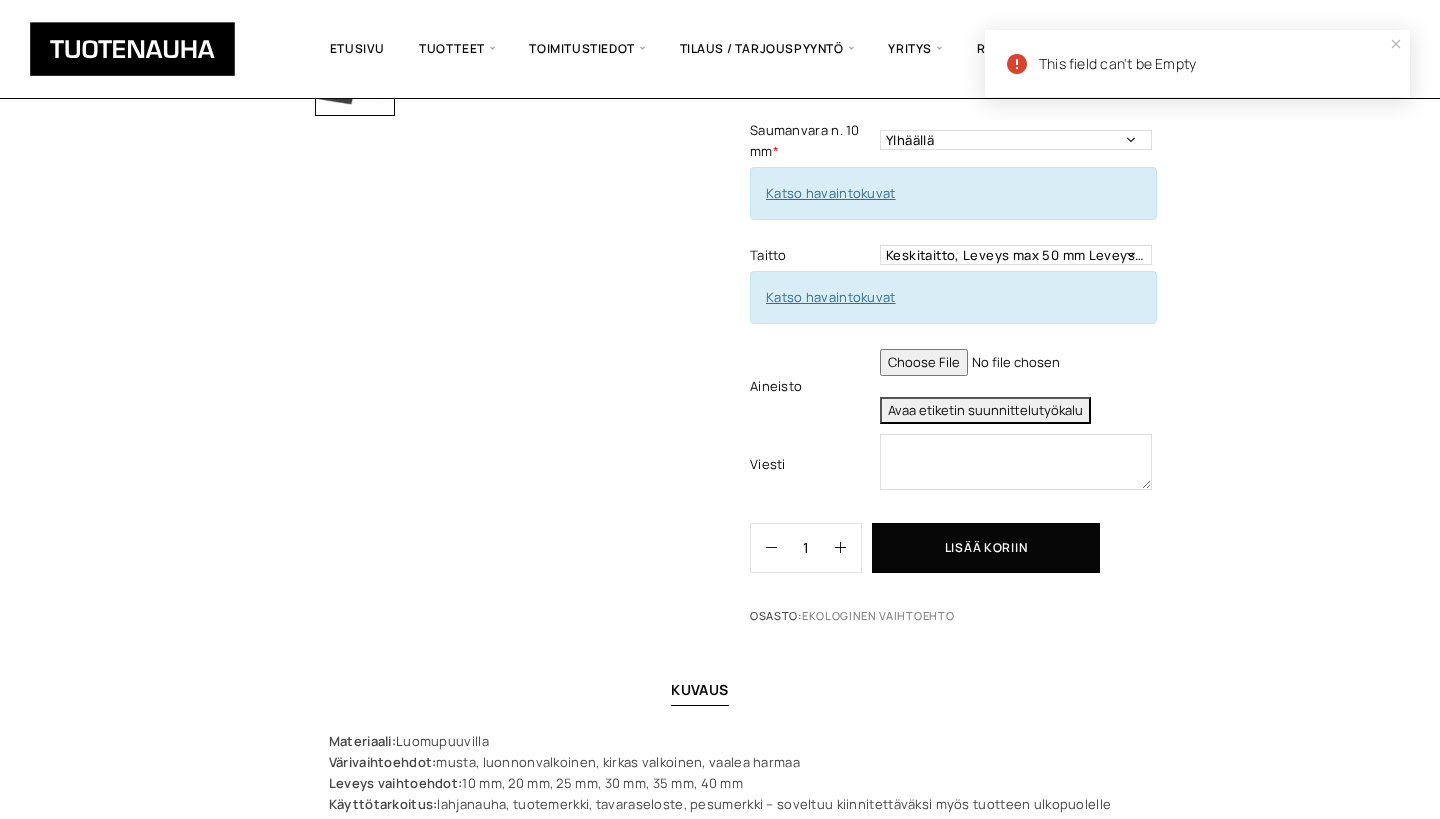 click on "This field can't be Empty" at bounding box center (1197, 63) 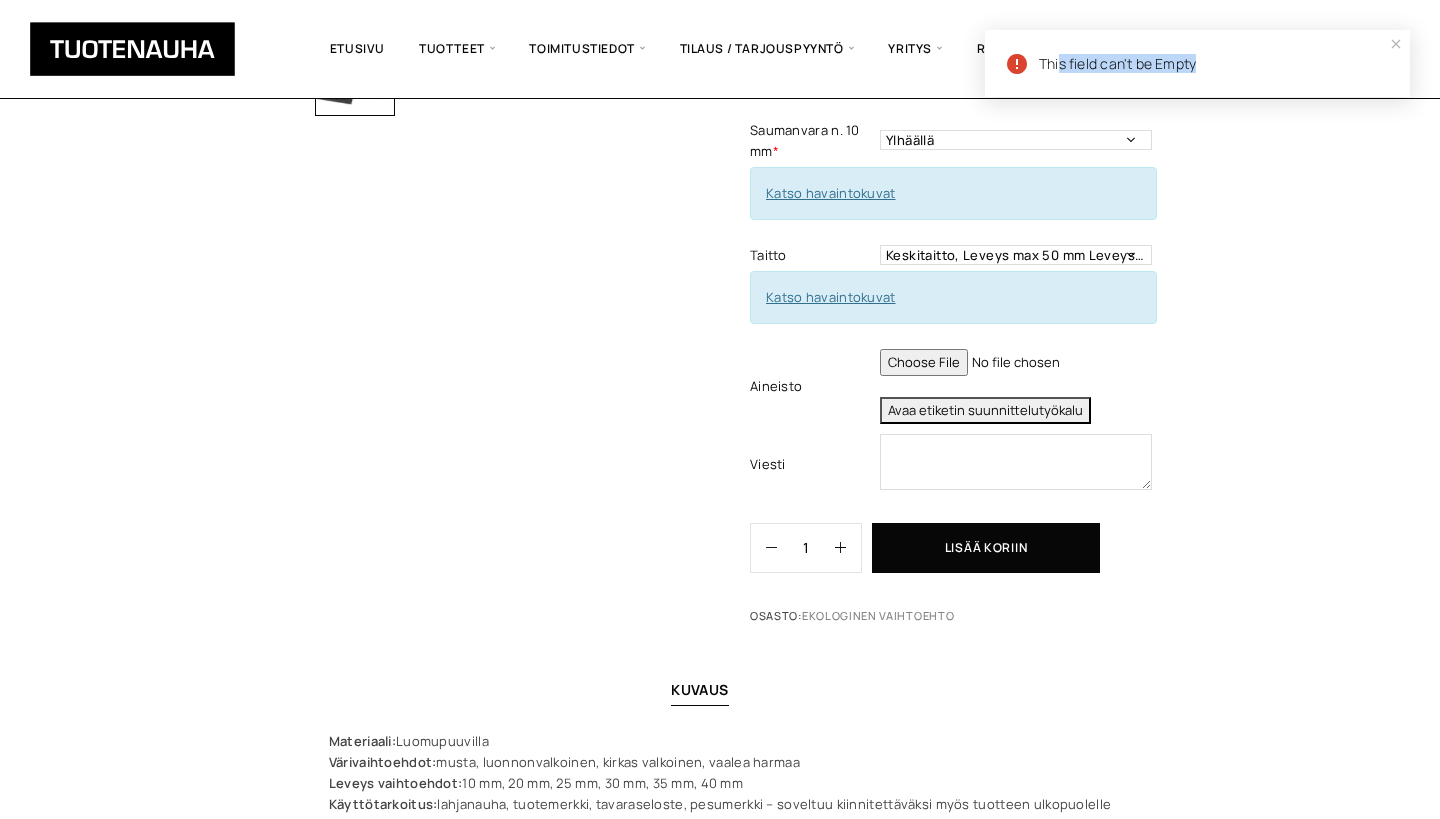 click on "This field can't be Empty" at bounding box center (1197, 63) 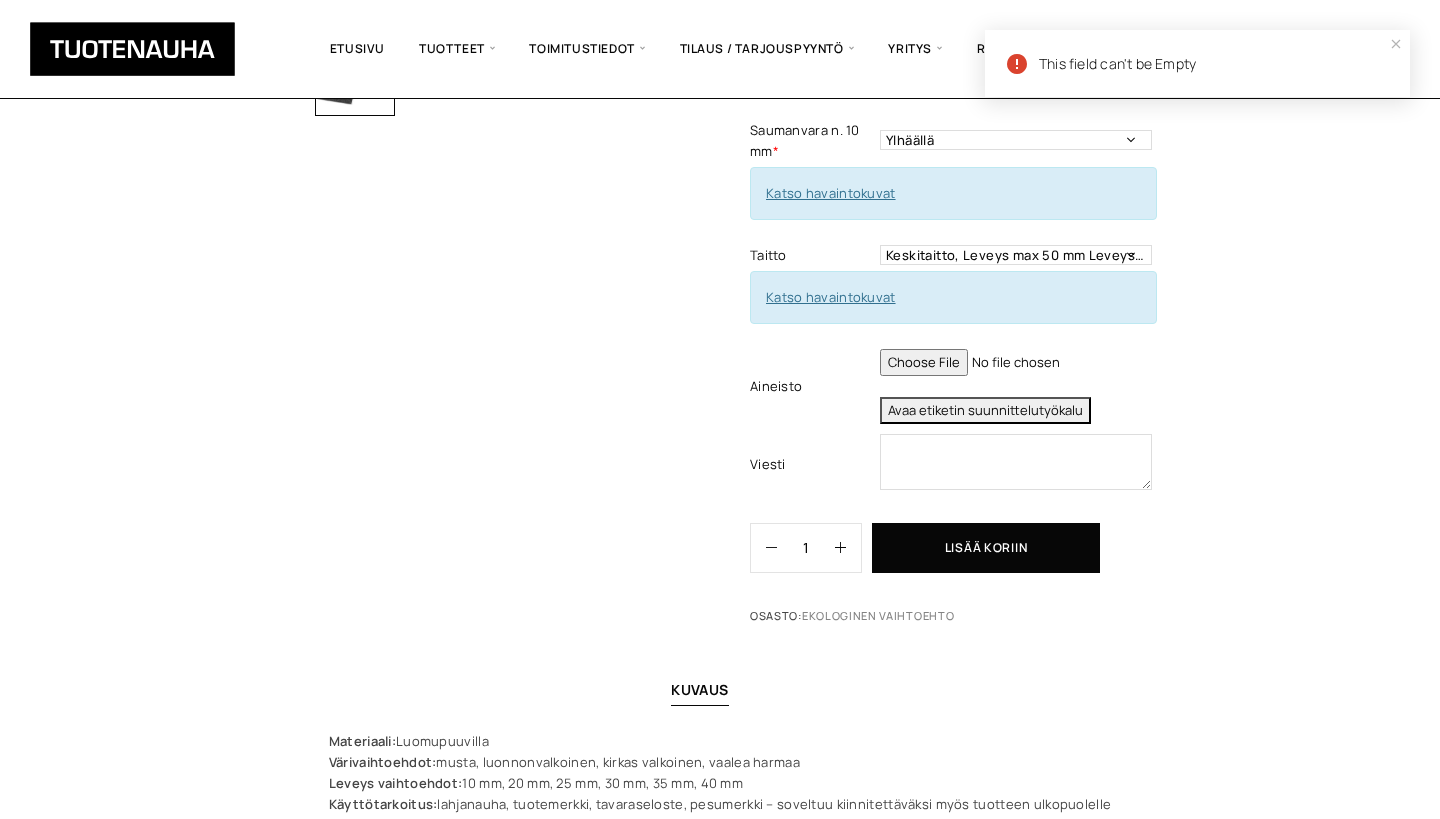 click on "Toimitustapa * Rullassa leikkuumerkein Rullassa ilman leikkuumerkkejä [NUMBER]" at bounding box center [1027, 65] 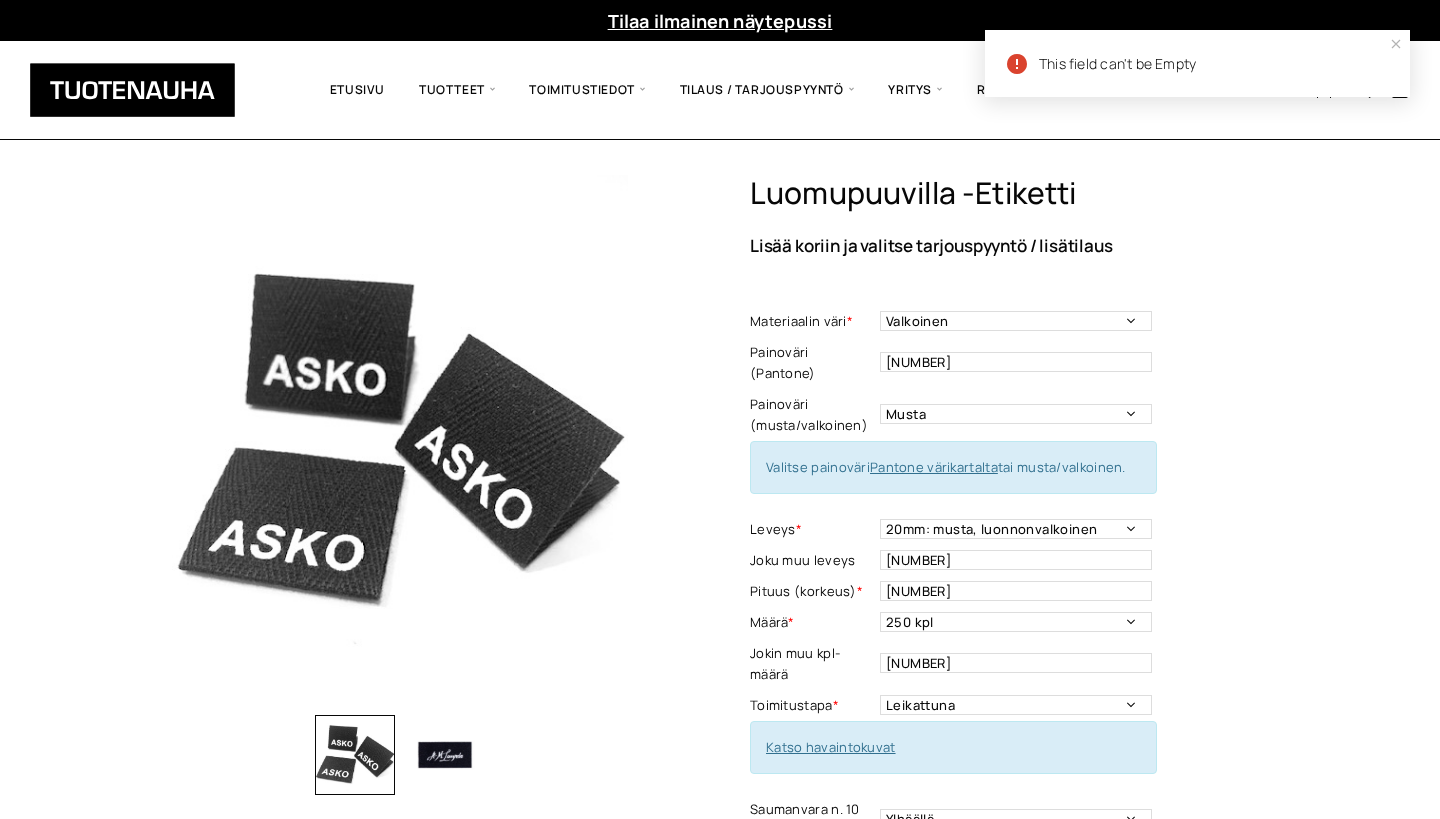 scroll, scrollTop: 0, scrollLeft: 0, axis: both 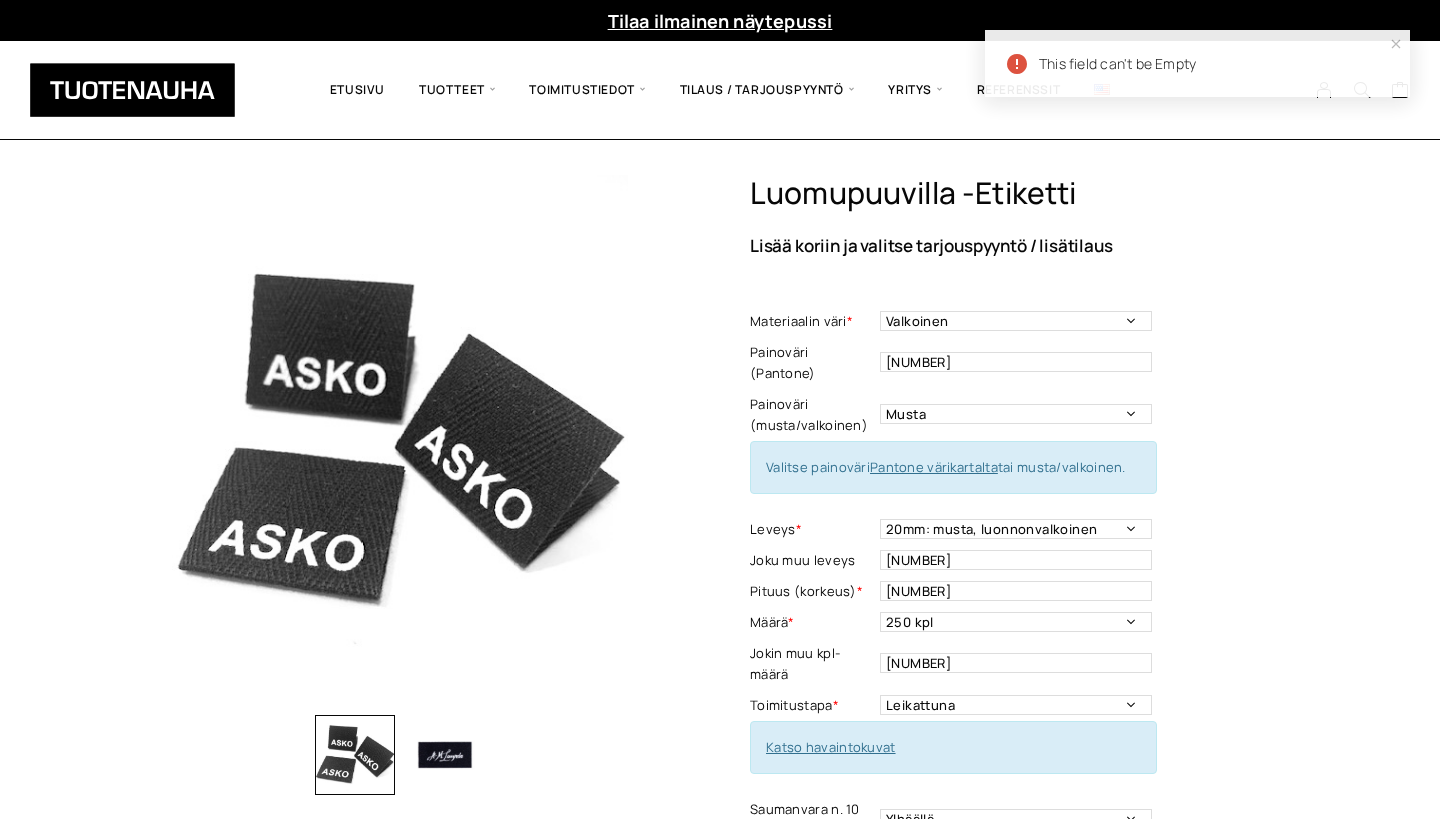 click on "Lisää koriin ja valitse tarjouspyyntö / lisätilaus" at bounding box center (1027, 245) 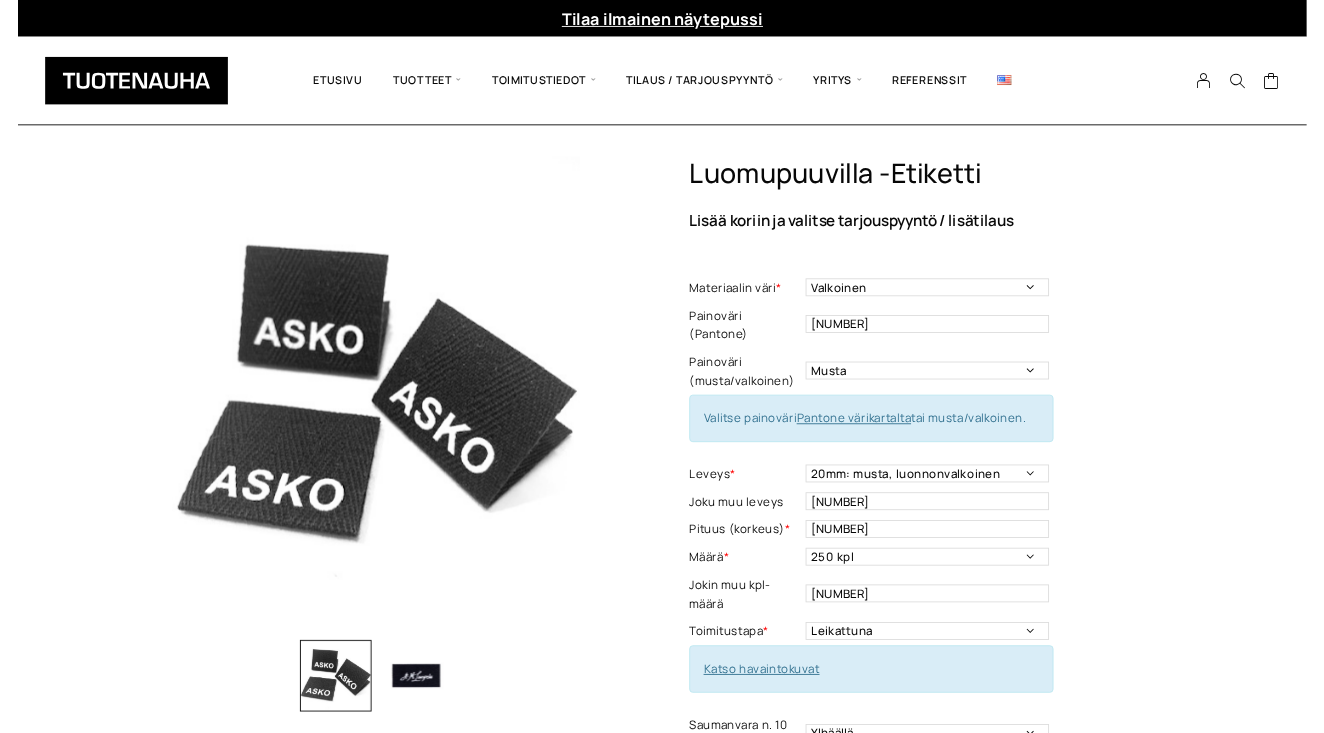 scroll, scrollTop: 0, scrollLeft: 0, axis: both 